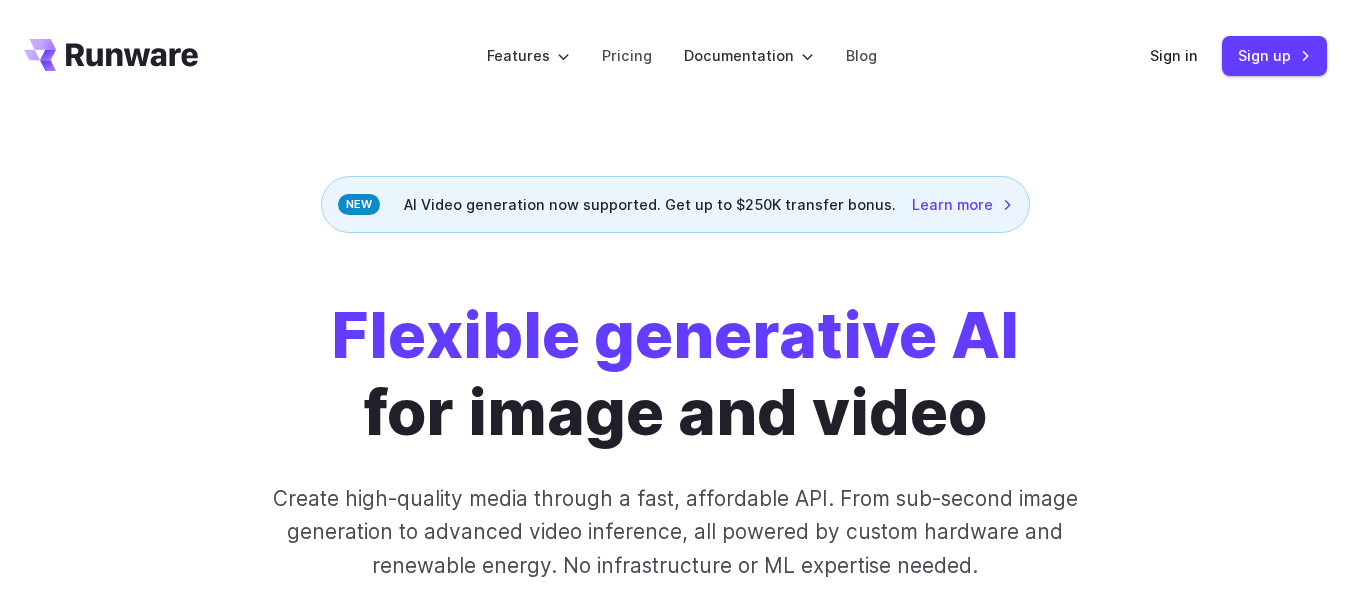 scroll, scrollTop: 0, scrollLeft: 0, axis: both 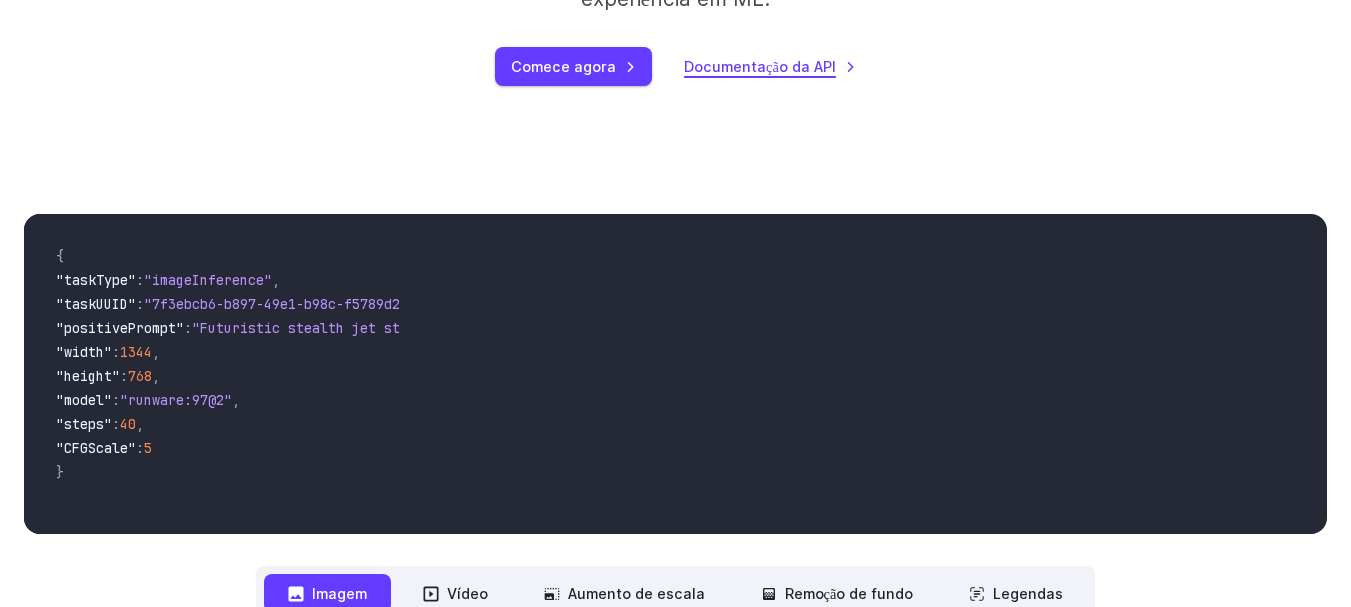 click on "Documentação da API" at bounding box center [760, 66] 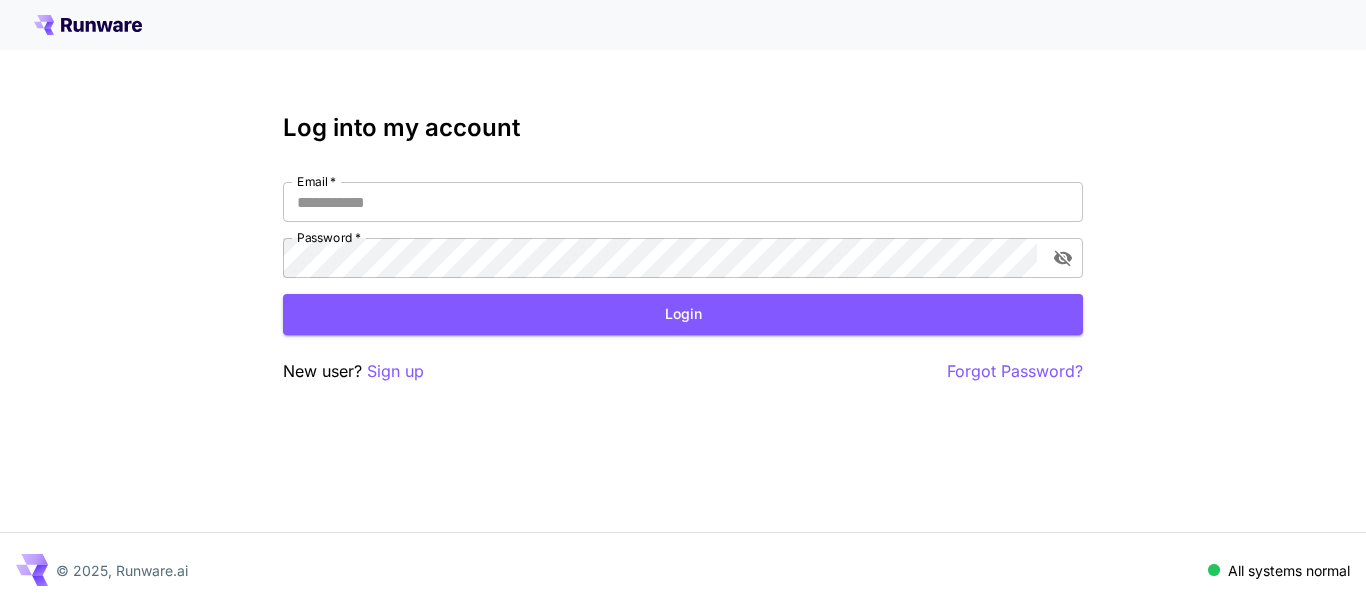 scroll, scrollTop: 0, scrollLeft: 0, axis: both 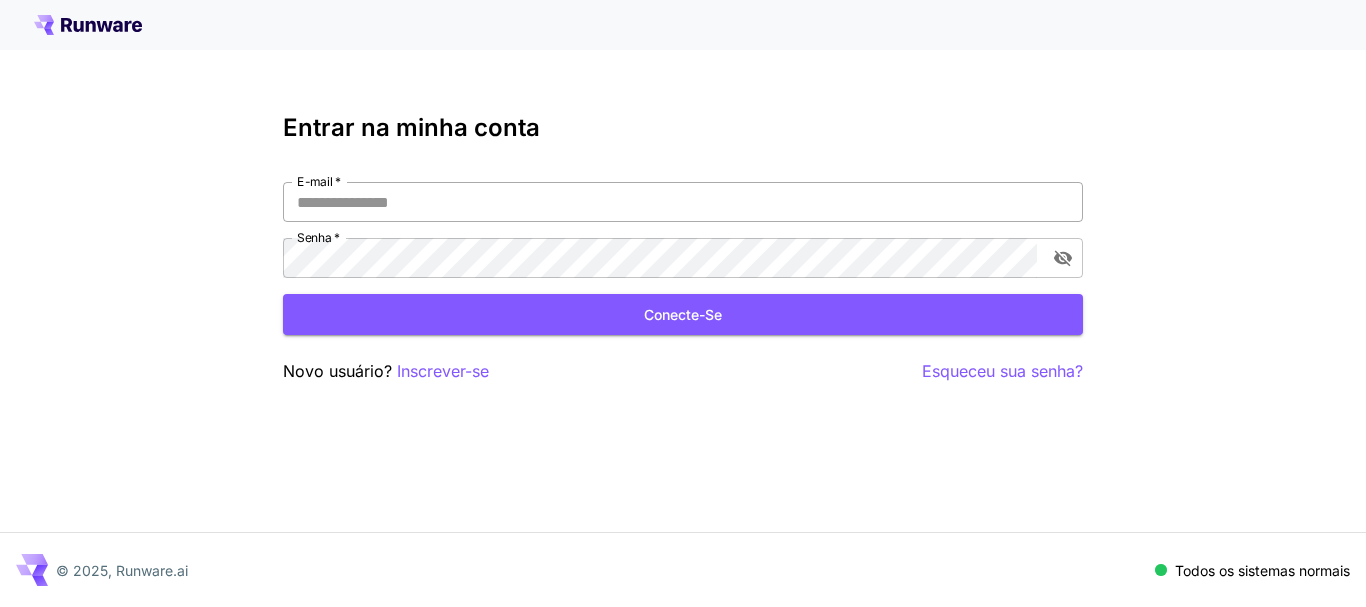 click on "E-mail    *" at bounding box center [683, 202] 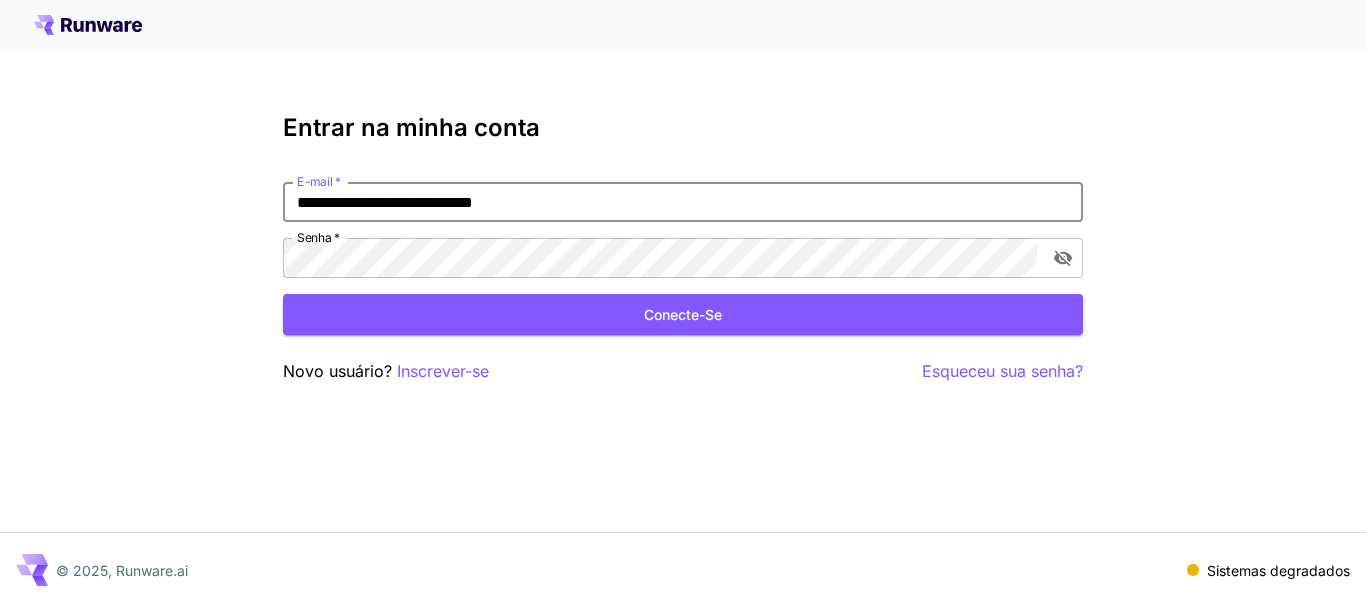 type on "**********" 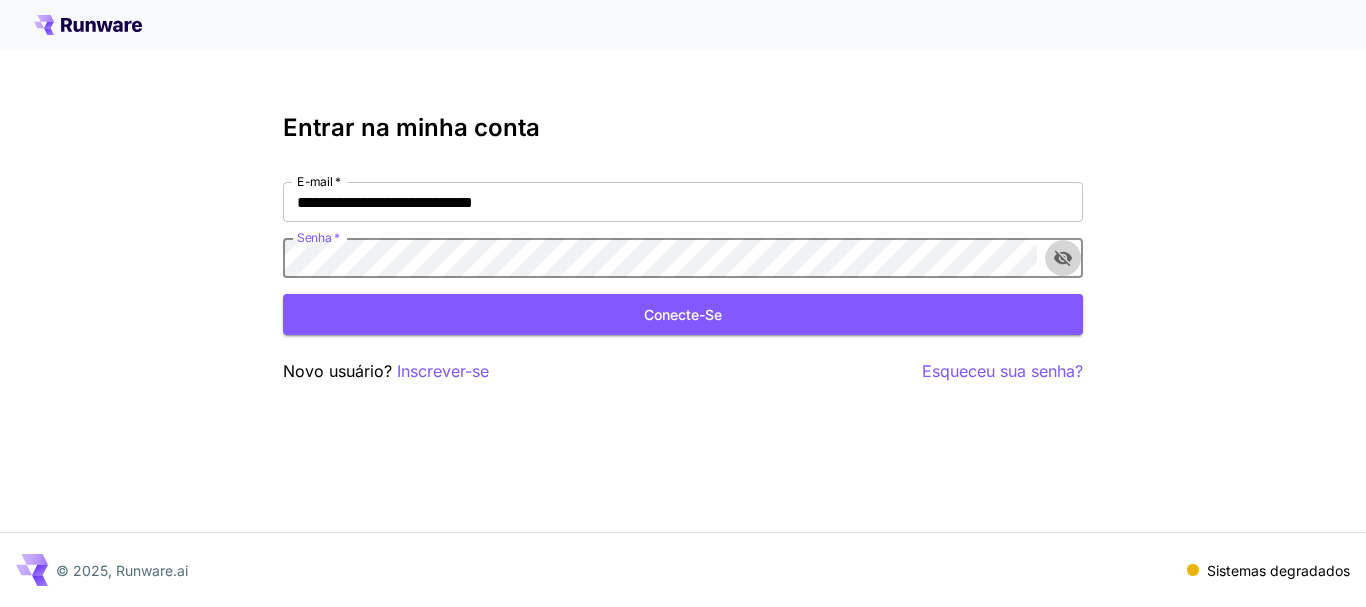 click 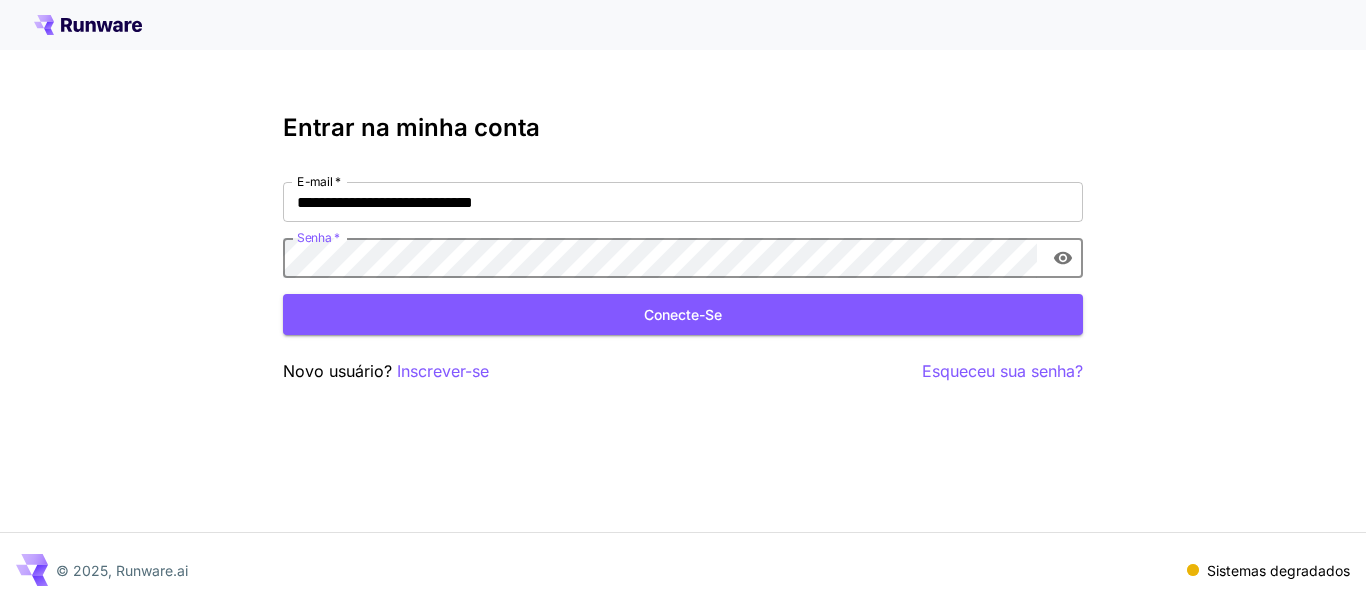 click 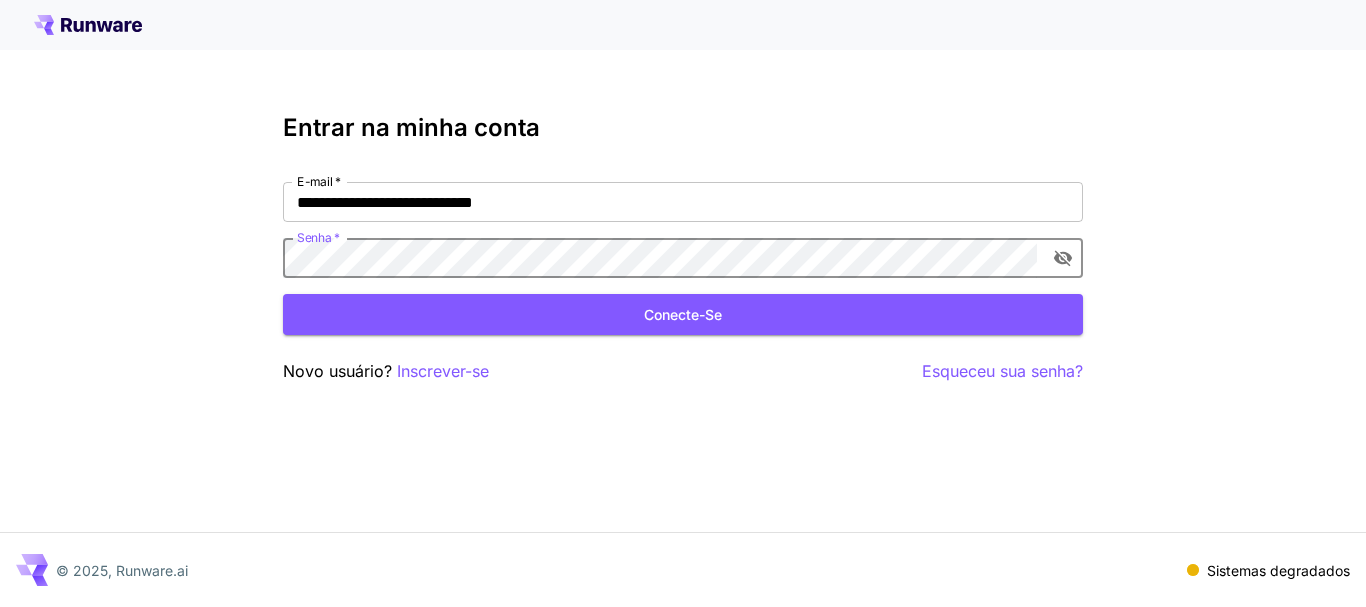 click on "Conecte-se" at bounding box center (683, 314) 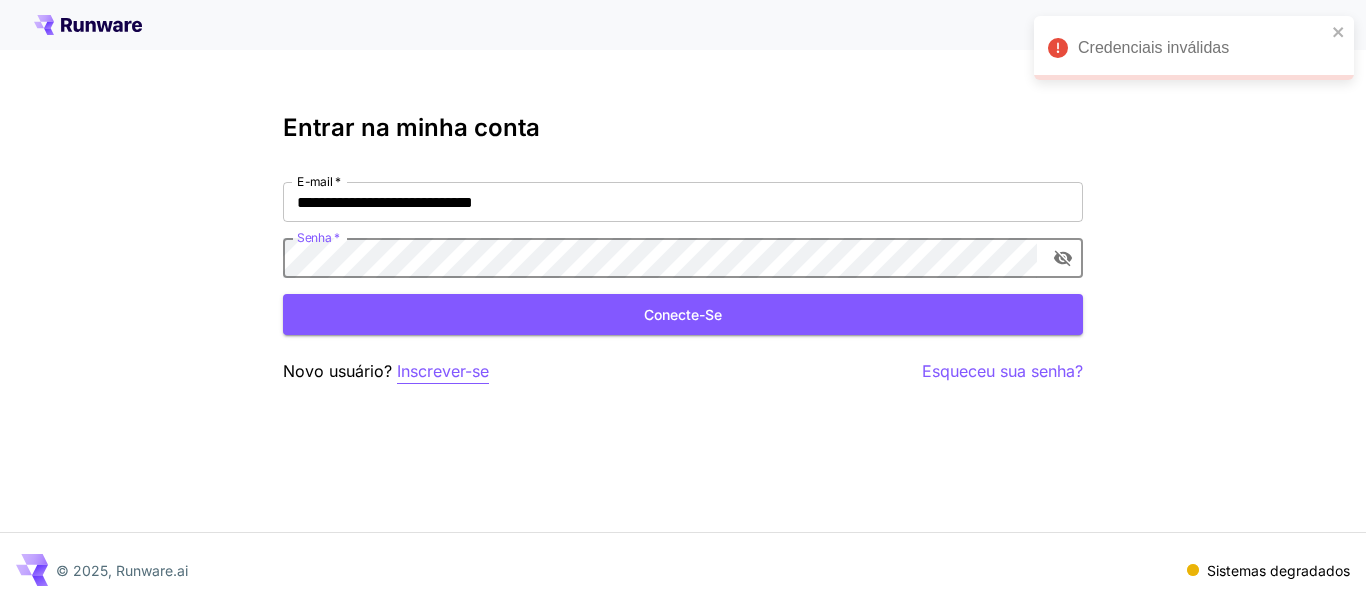 click on "Inscrever-se" at bounding box center [443, 371] 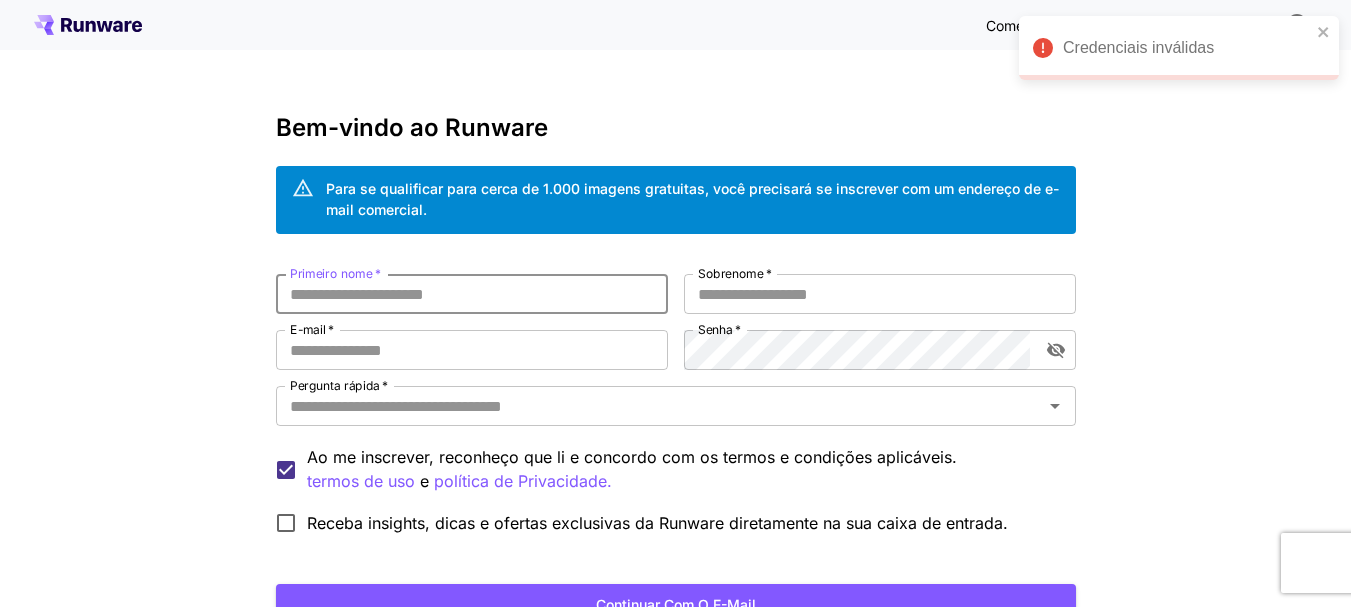 click on "Primeiro nome    *" at bounding box center (472, 294) 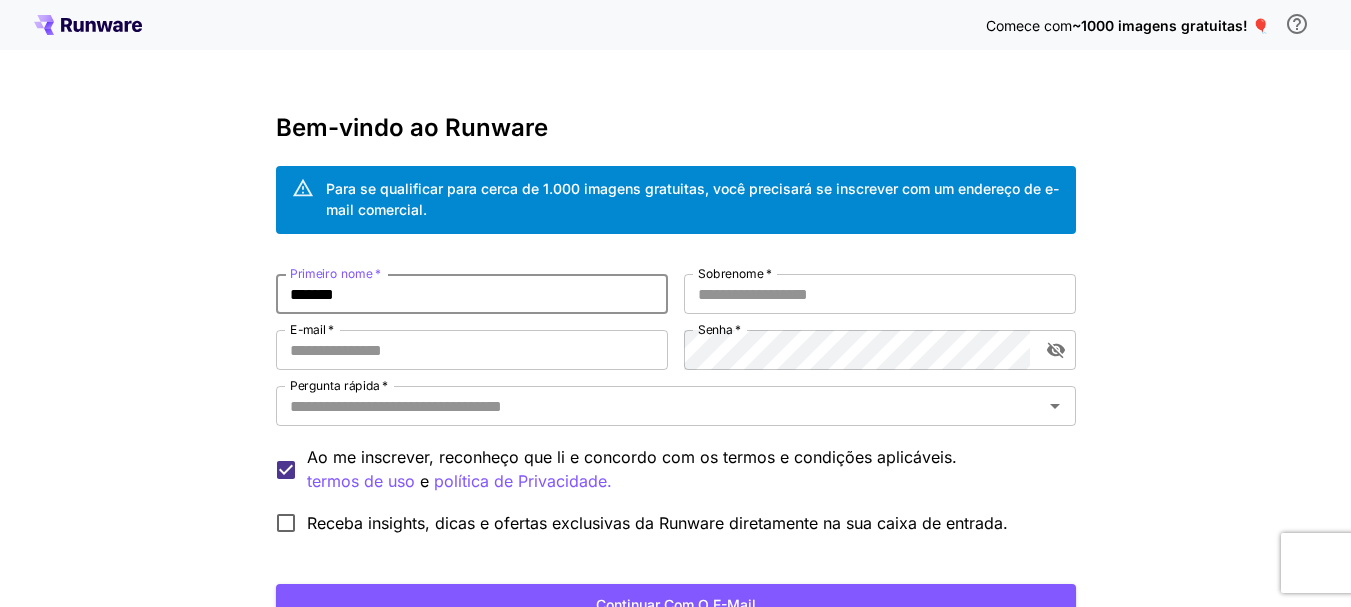 type on "*******" 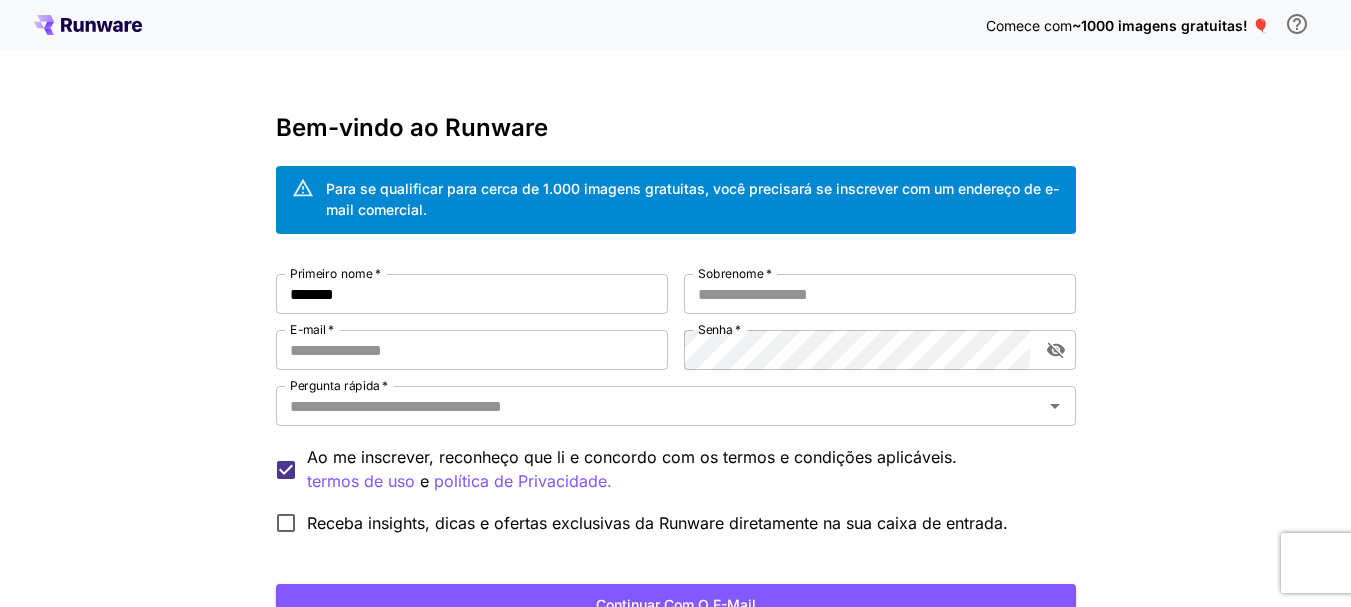 click on "Primeiro nome    * ******* Primeiro nome    * Sobrenome    * Sobrenome    * E-mail    * E-mail    * Senha    * Senha    * Pergunta rápida    * Pergunta rápida    * Ao me inscrever, reconheço que li e concordo com os termos e condições aplicáveis.   termos de uso     e   política de Privacidade.   Receba insights, dicas e ofertas exclusivas da Runware diretamente na sua caixa de entrada." at bounding box center (676, 409) 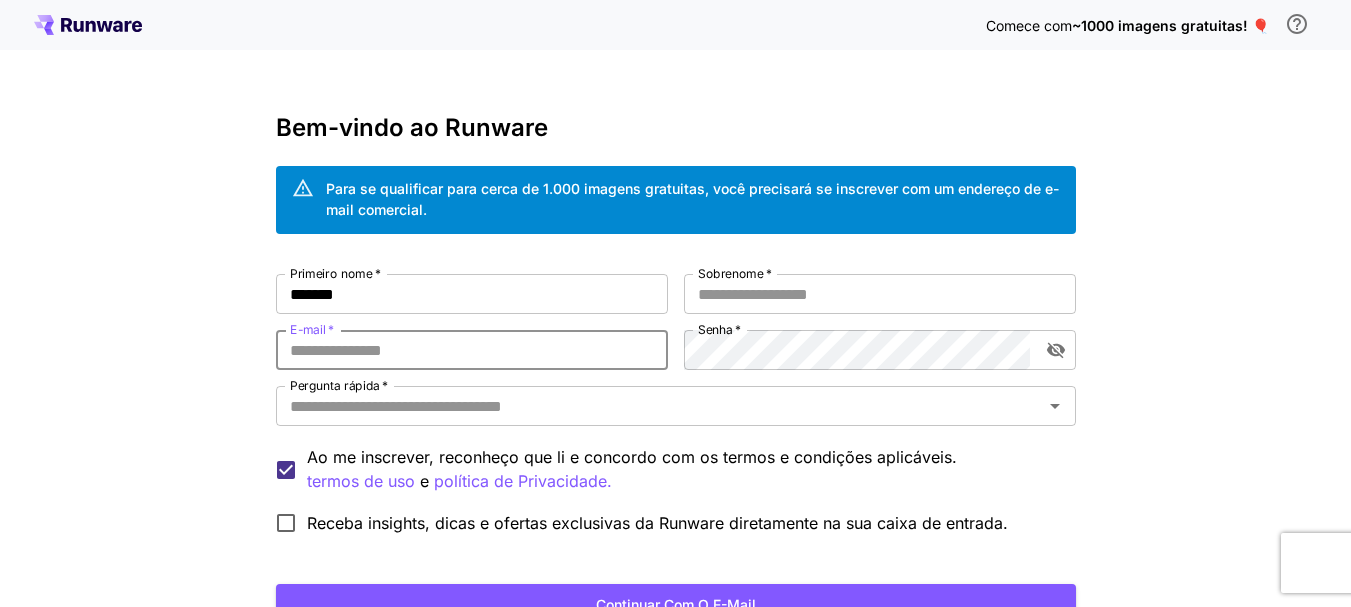 click on "E-mail    *" at bounding box center [472, 350] 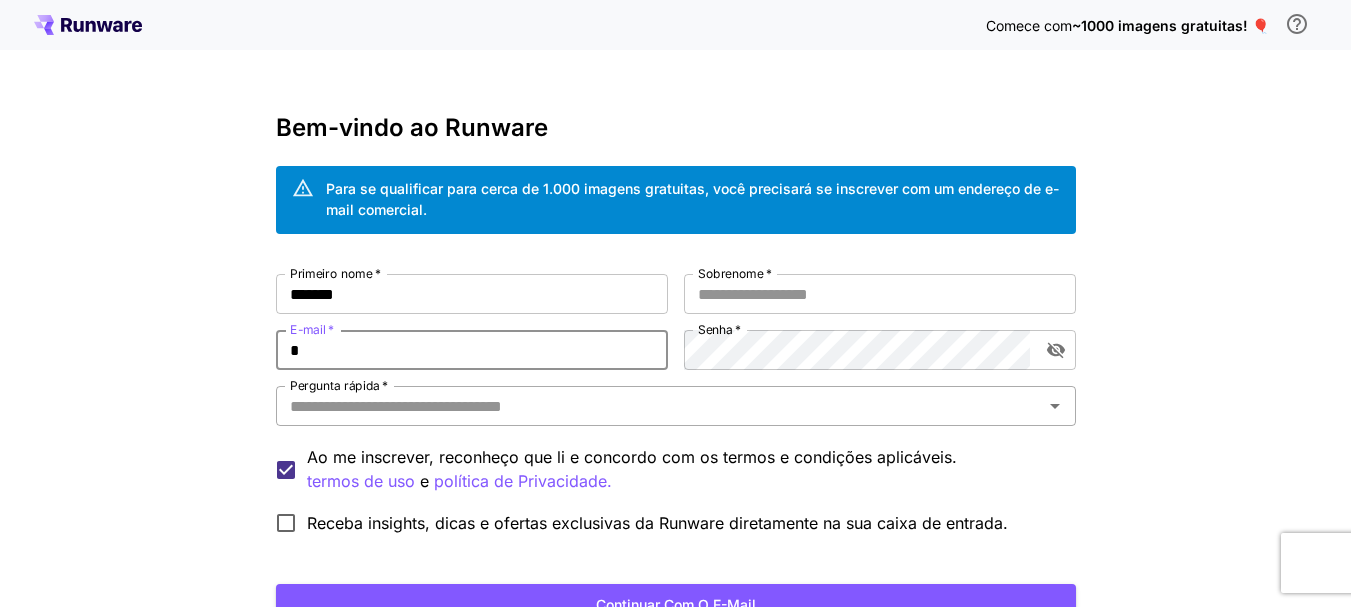 type on "**********" 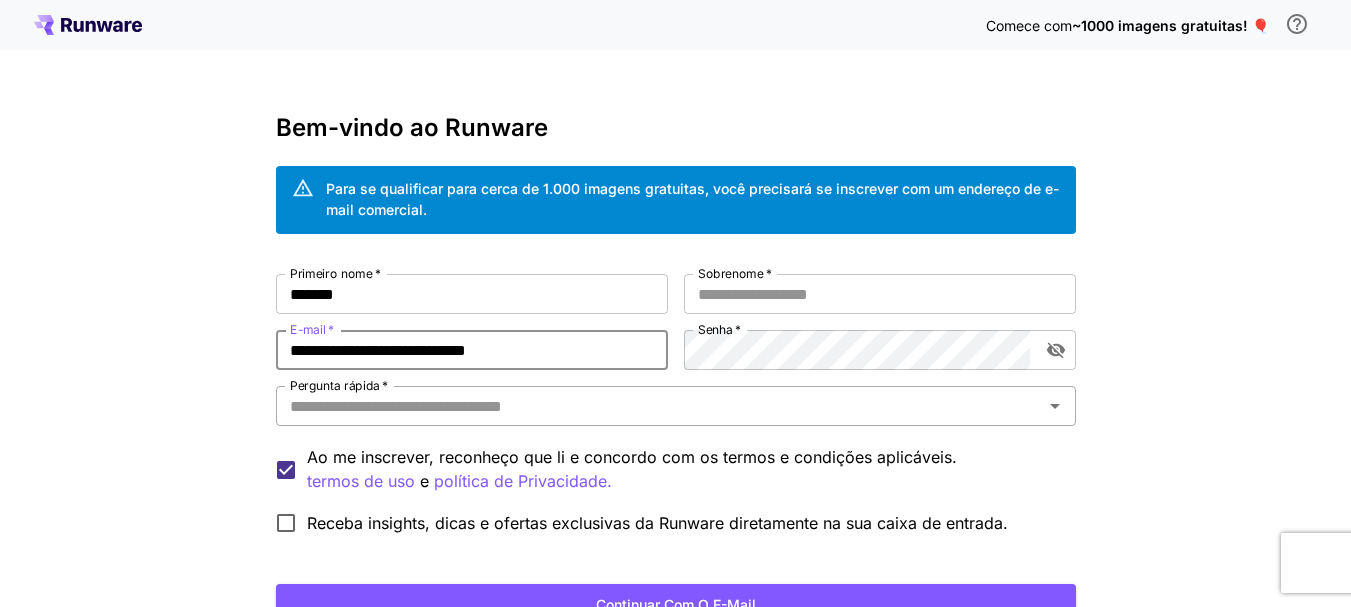 click on "Pergunta rápida    *" at bounding box center [659, 406] 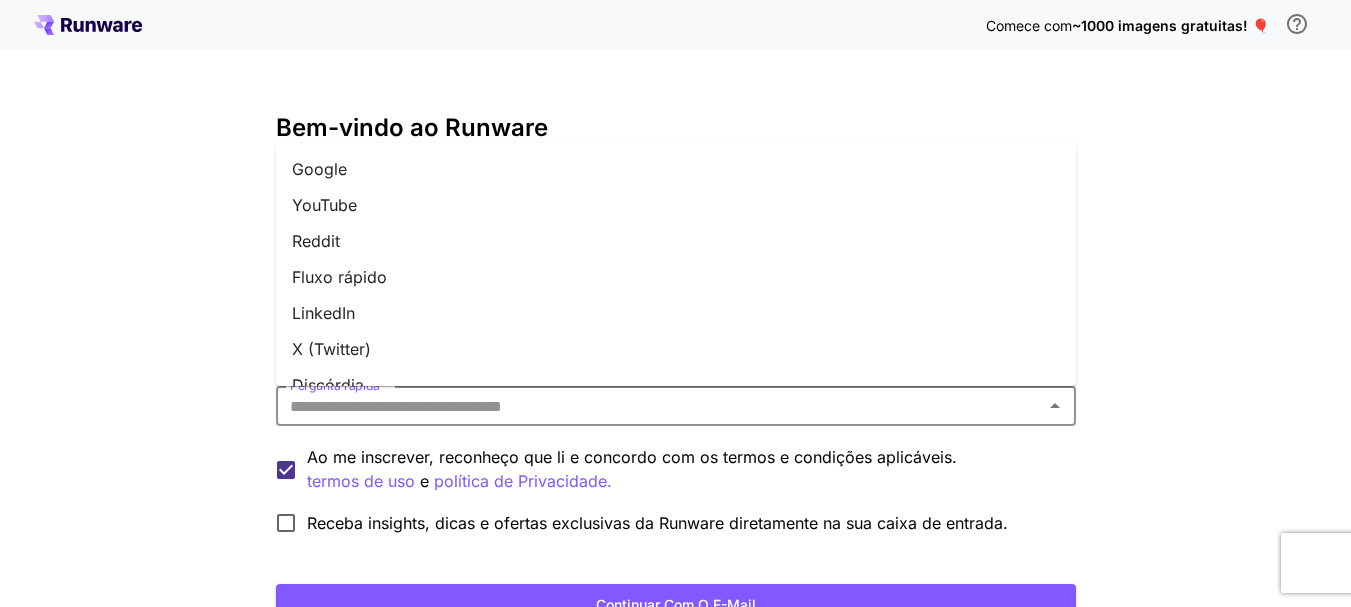 click on "Receba insights, dicas e ofertas exclusivas da Runware diretamente na sua caixa de entrada." at bounding box center [636, 523] 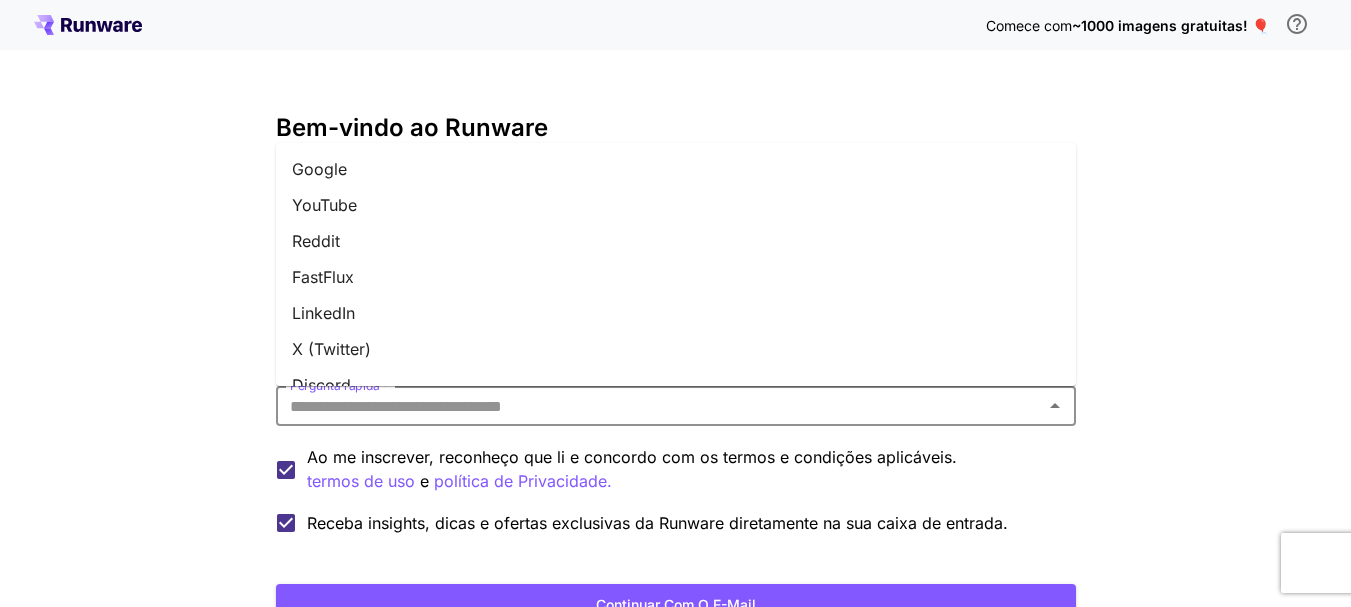 click on "Pergunta rápida    *" at bounding box center (659, 406) 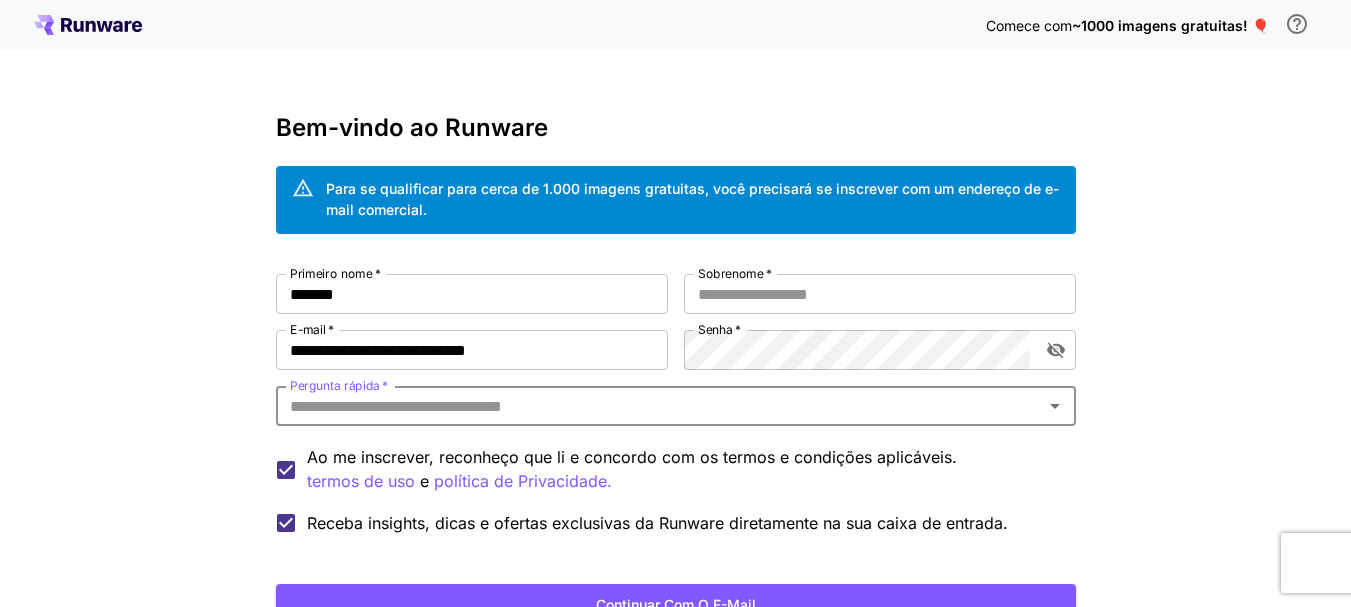 click on "Pergunta rápida    *" at bounding box center (659, 406) 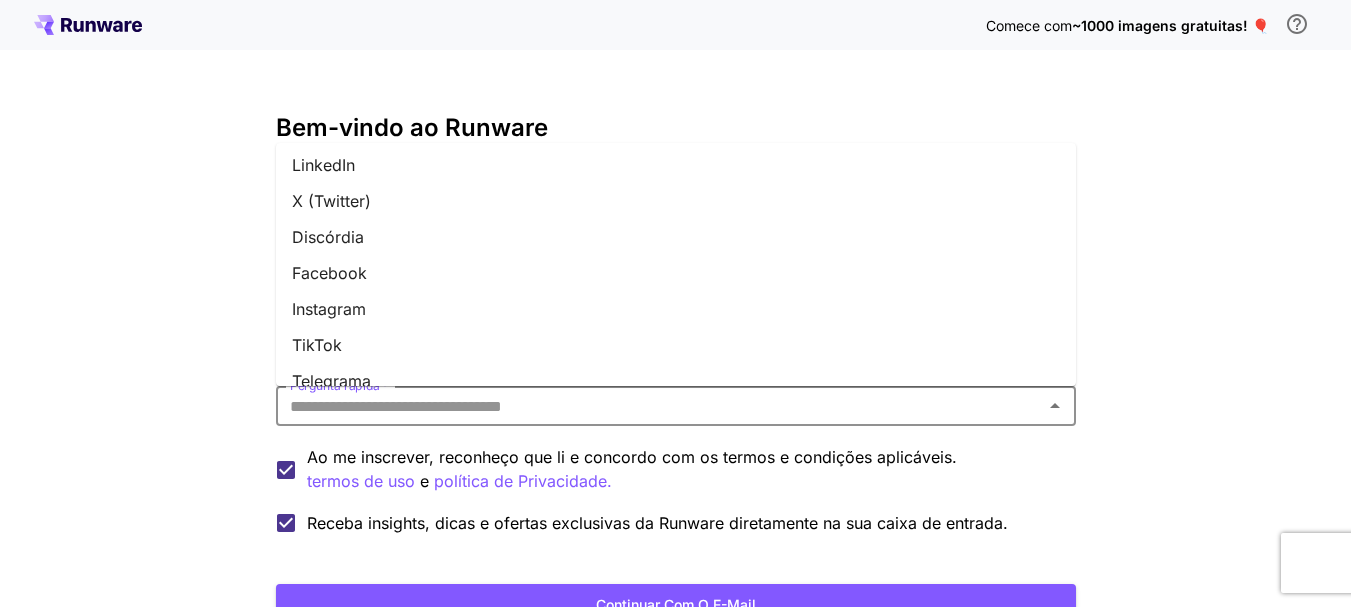 scroll, scrollTop: 313, scrollLeft: 0, axis: vertical 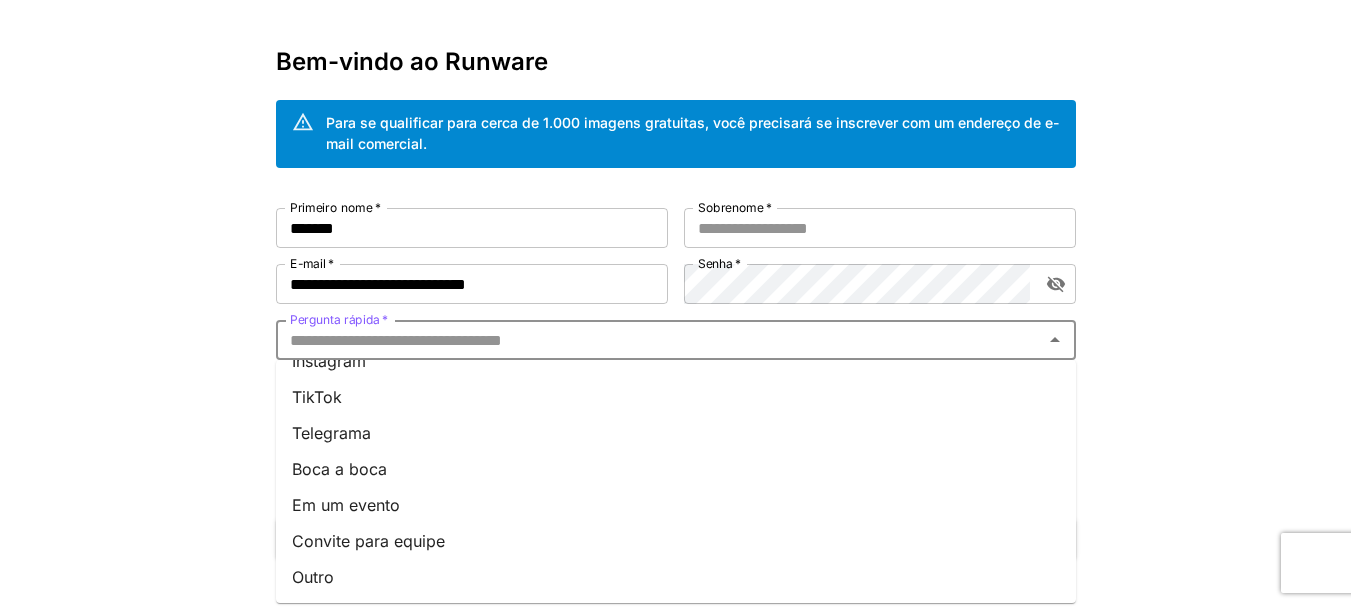 click on "Outro" at bounding box center (313, 577) 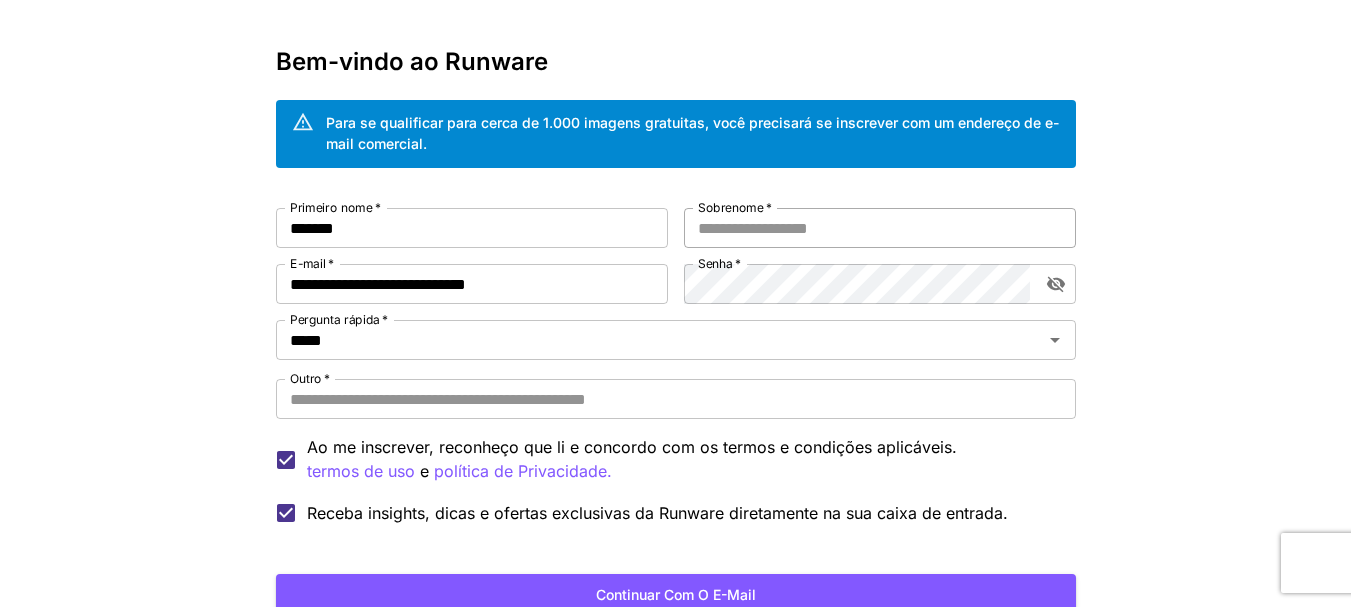 click on "Sobrenome    *" at bounding box center (880, 228) 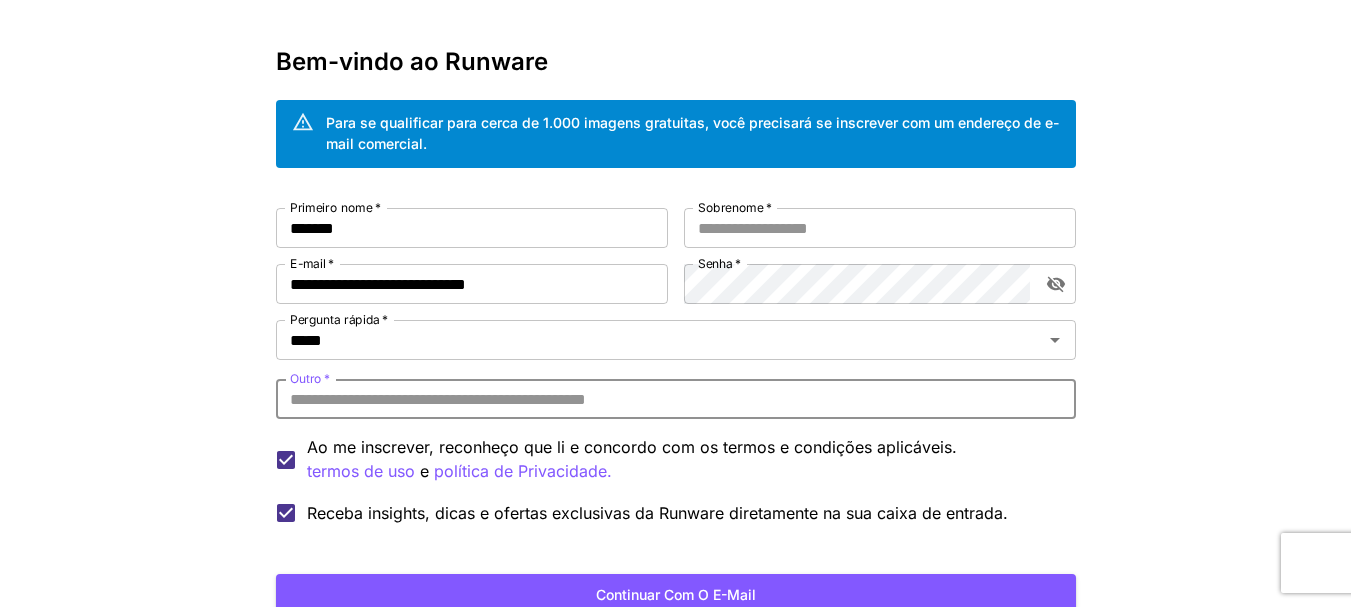 click on "Outro    *" at bounding box center (676, 399) 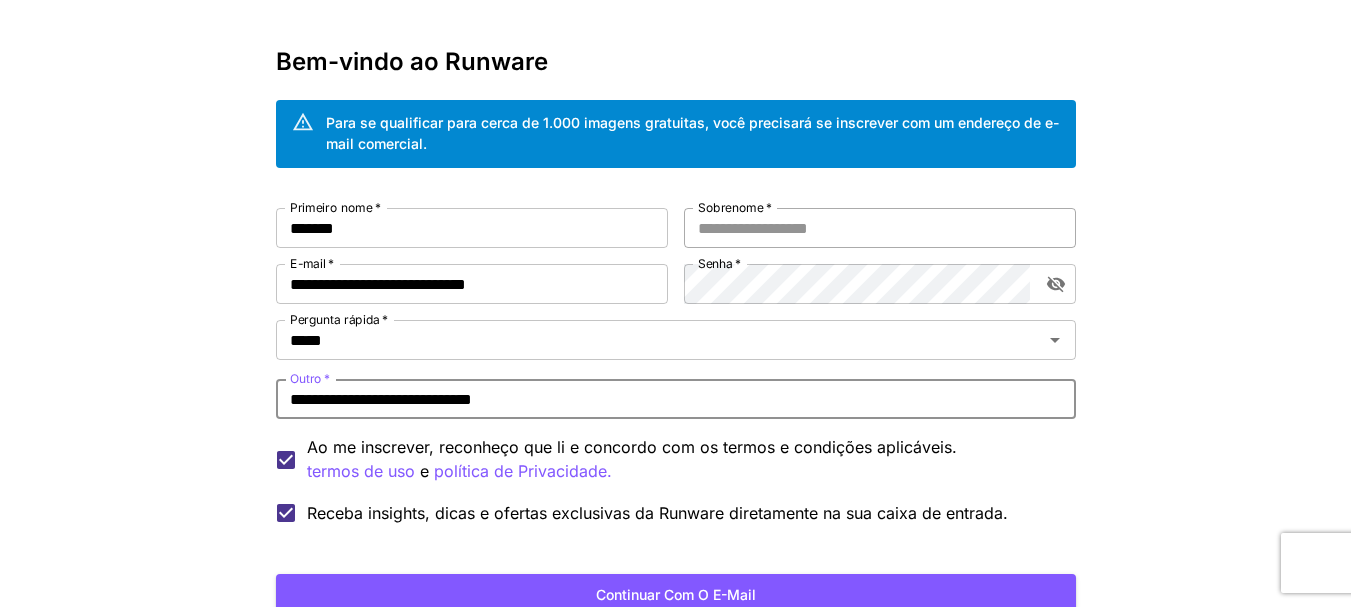 type on "**********" 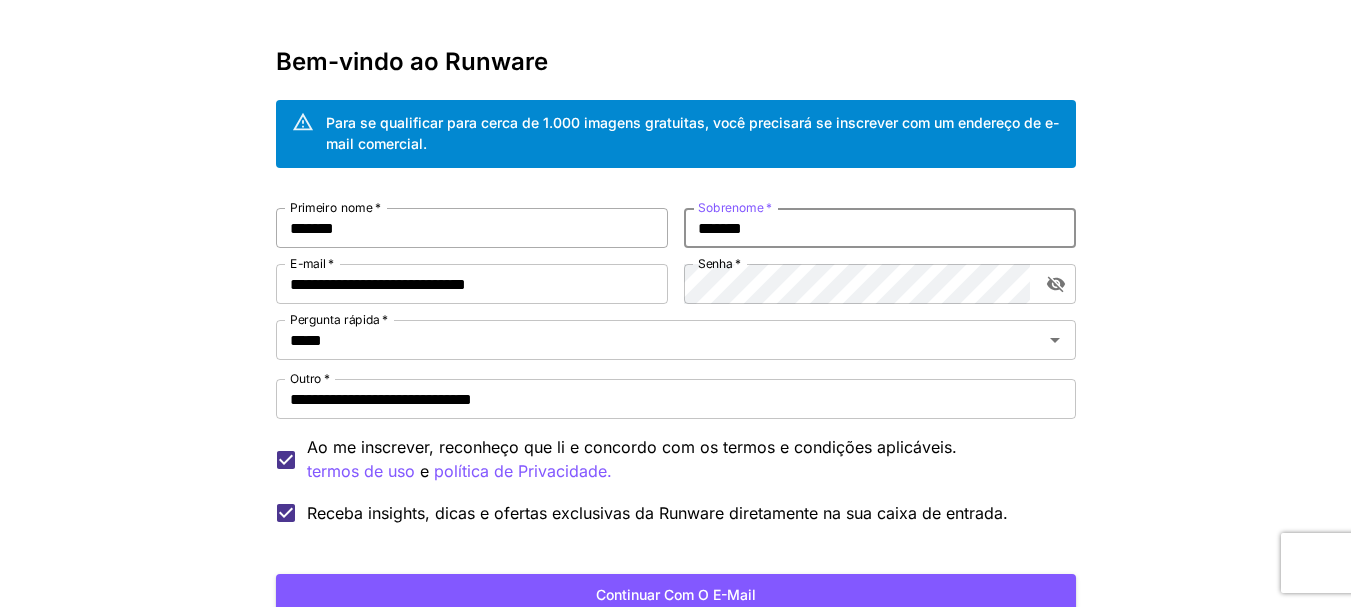 type on "*******" 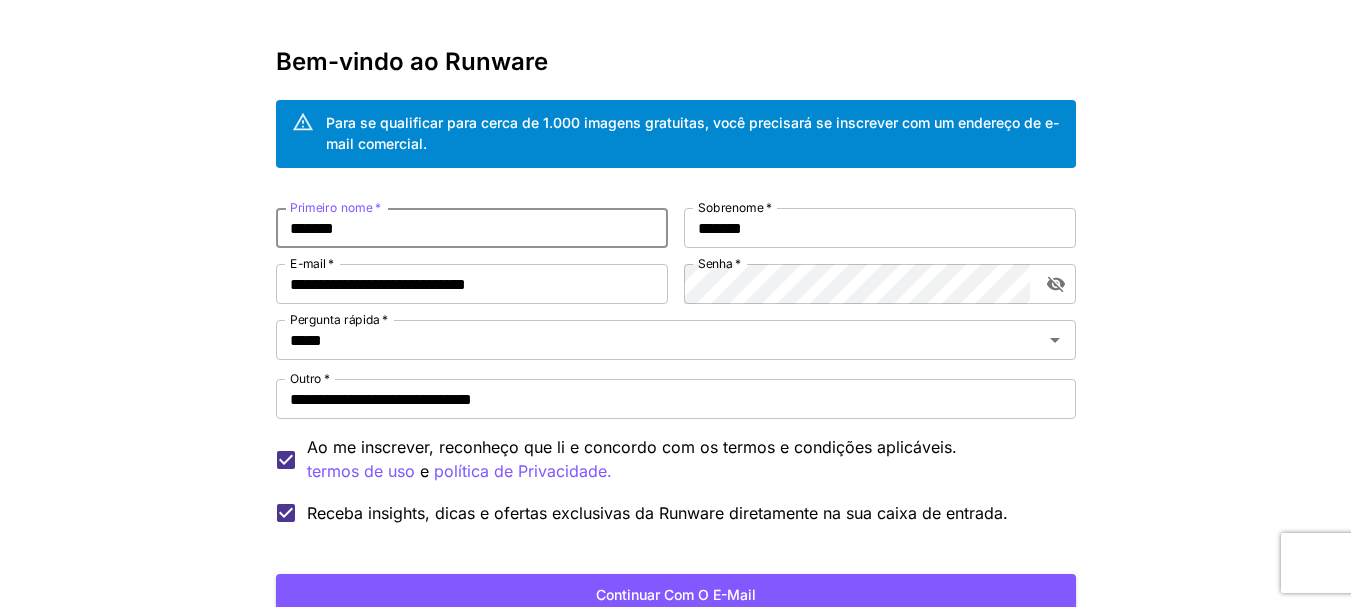 click on "*******" at bounding box center [472, 228] 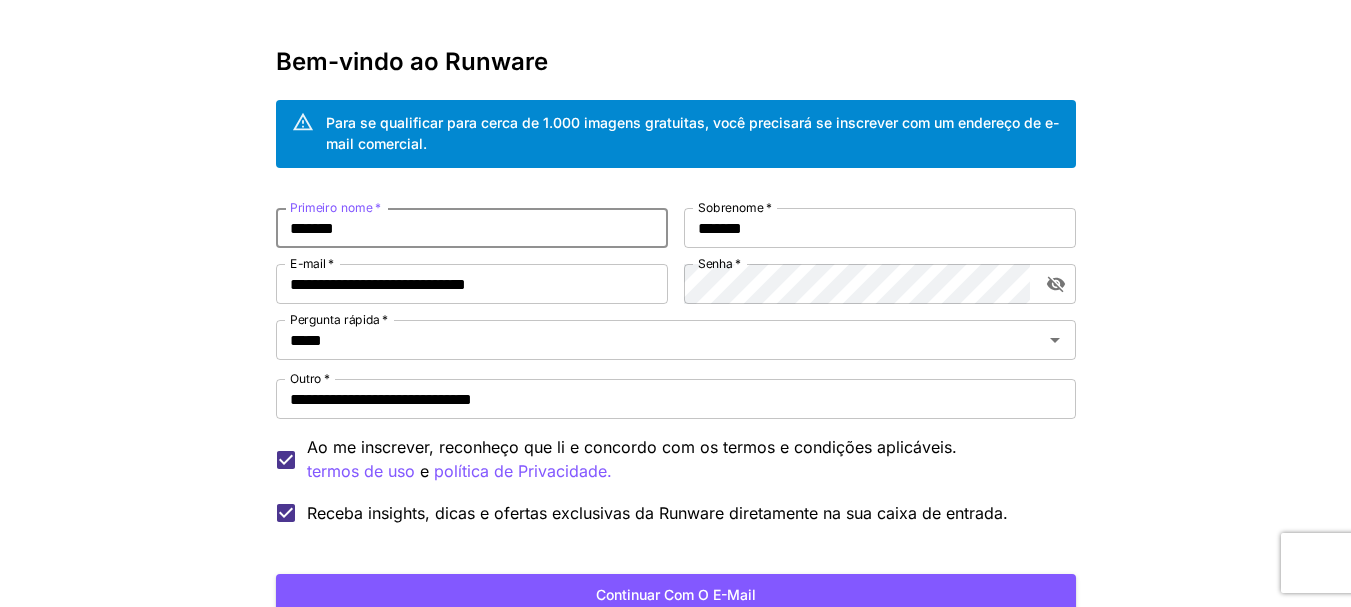 type on "*******" 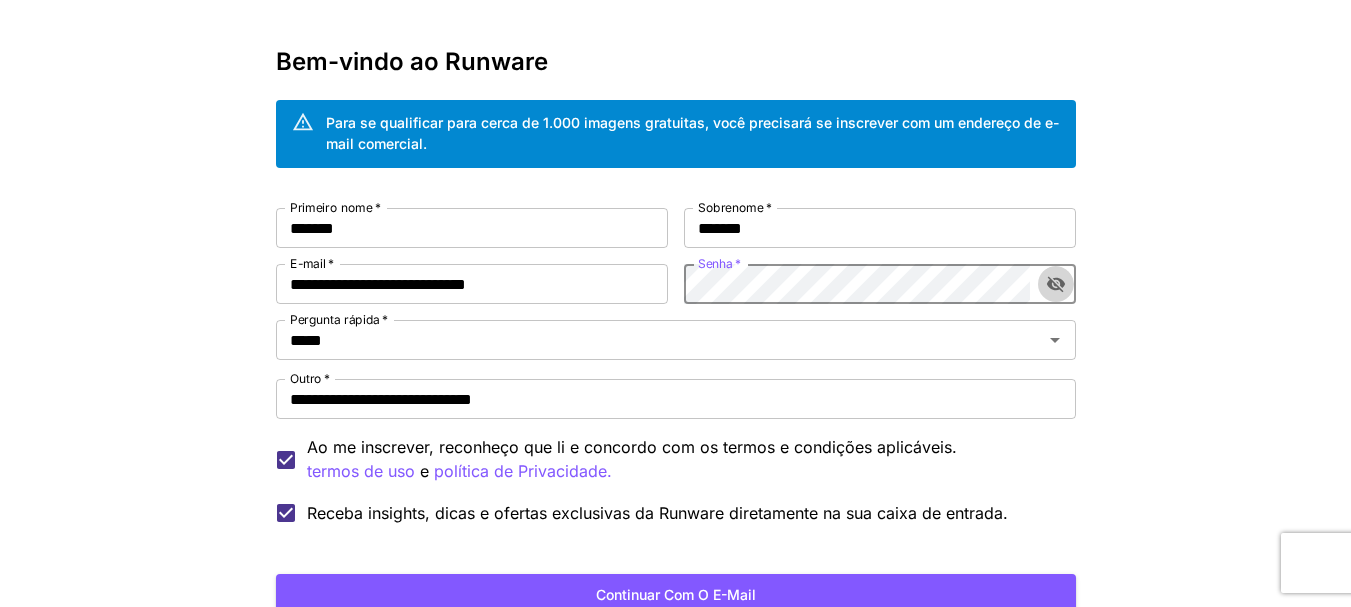 click 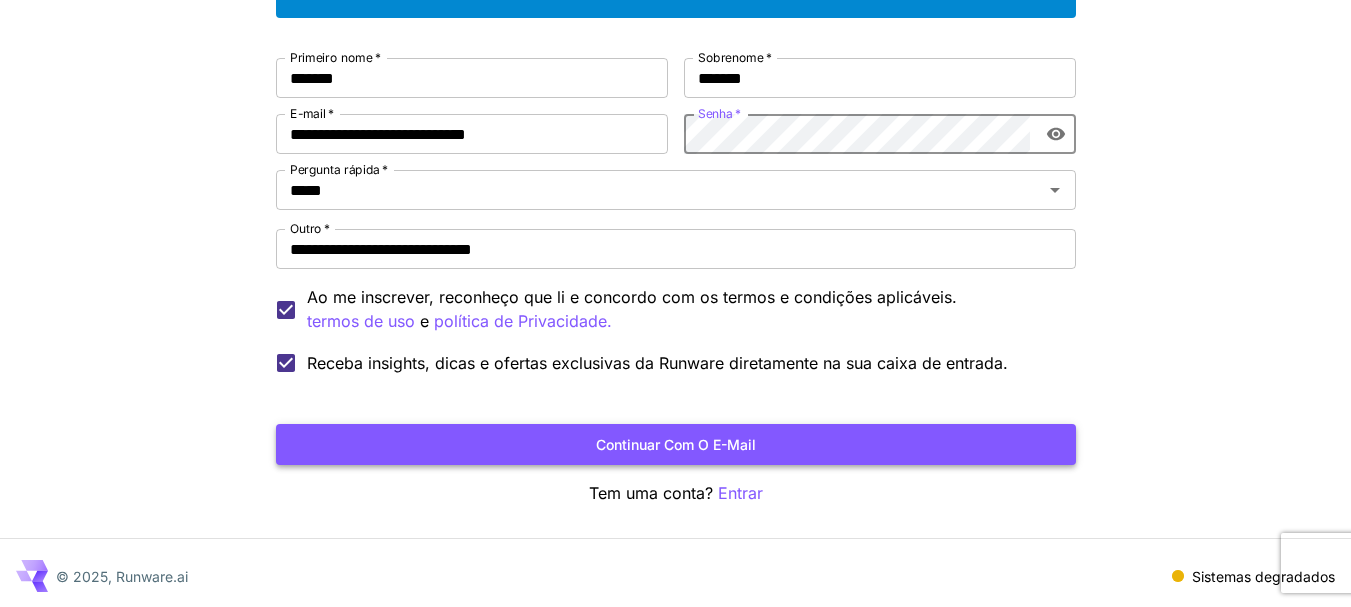scroll, scrollTop: 222, scrollLeft: 0, axis: vertical 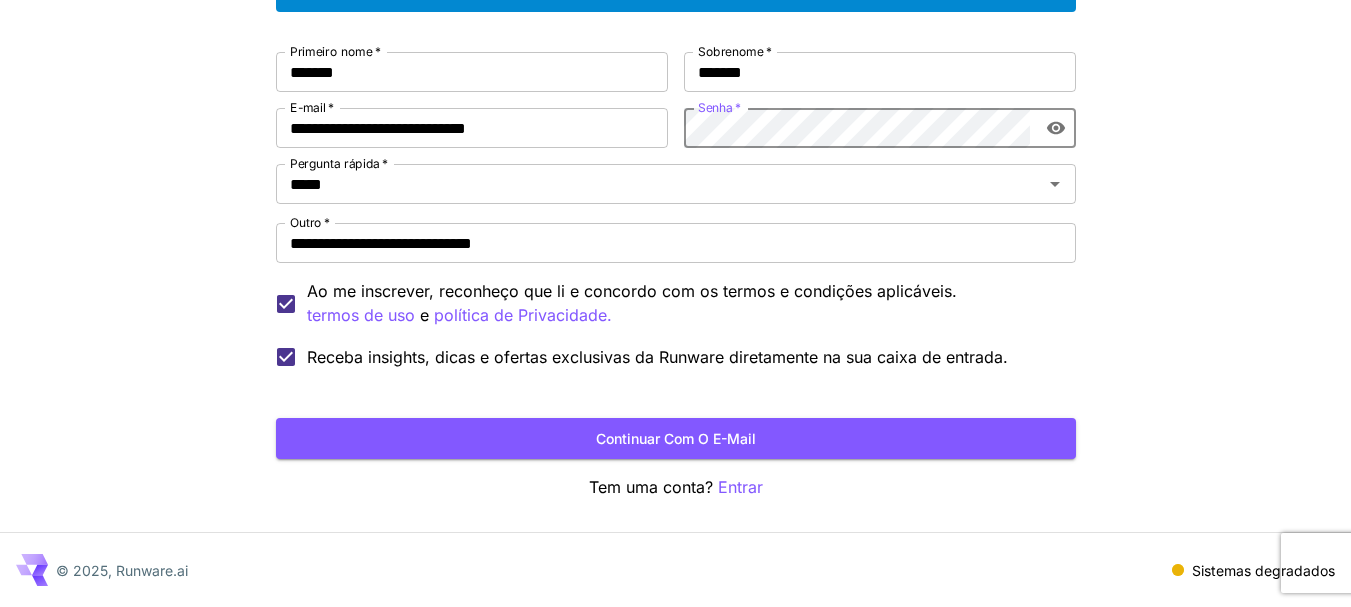 click on "**********" at bounding box center (676, 255) 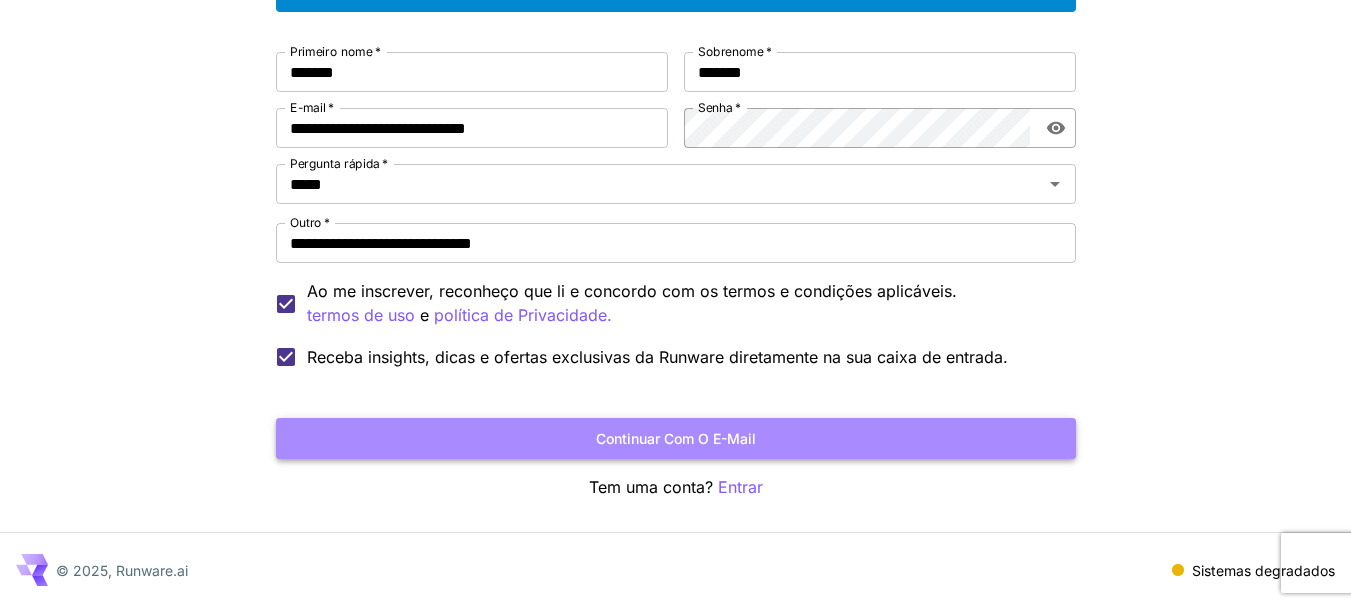 click on "Continuar com o e-mail" at bounding box center (676, 438) 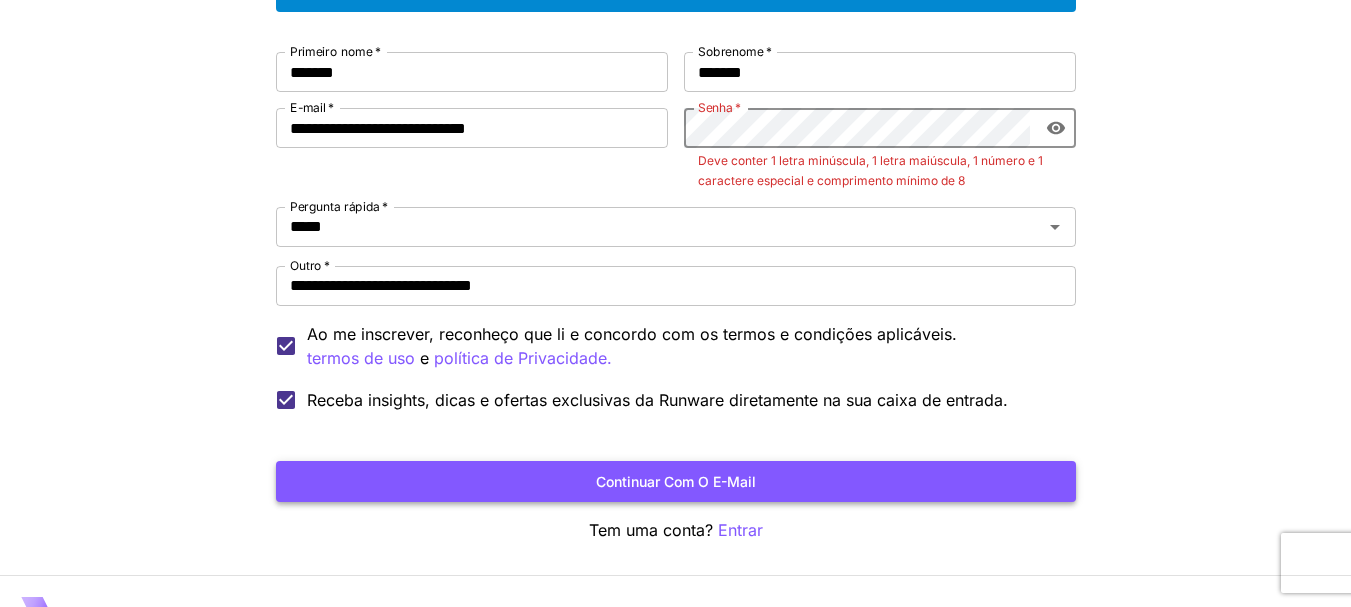 click on "Continuar com o e-mail" at bounding box center [676, 481] 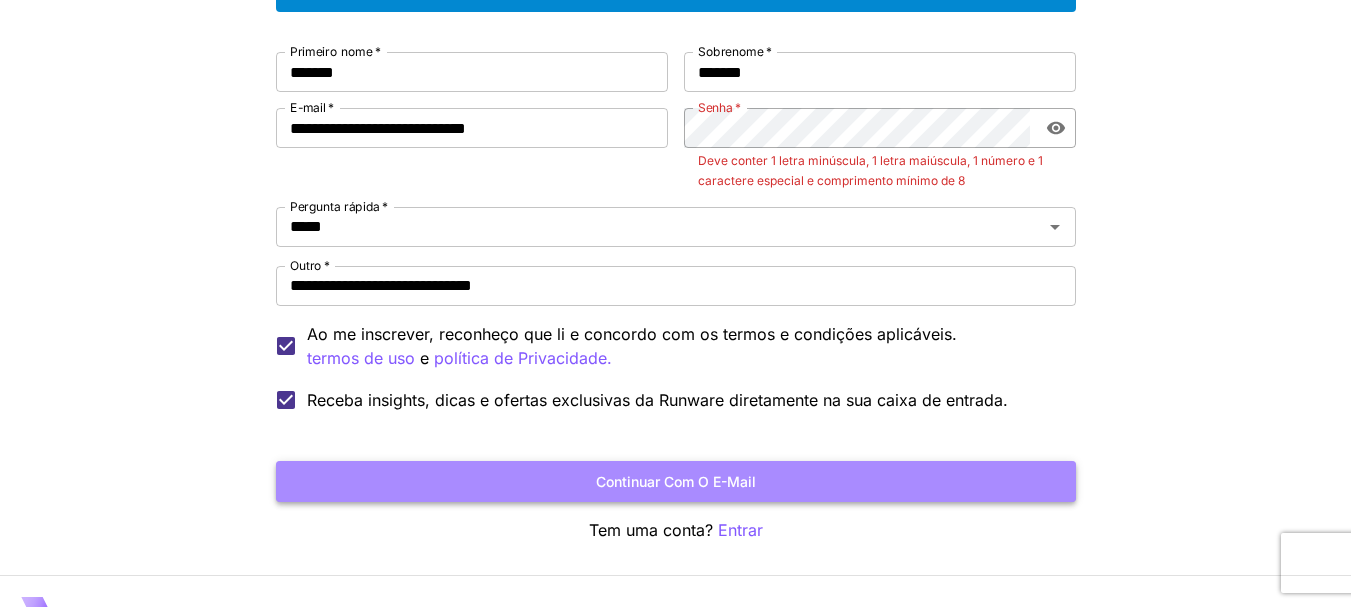 click on "Continuar com o e-mail" at bounding box center (676, 481) 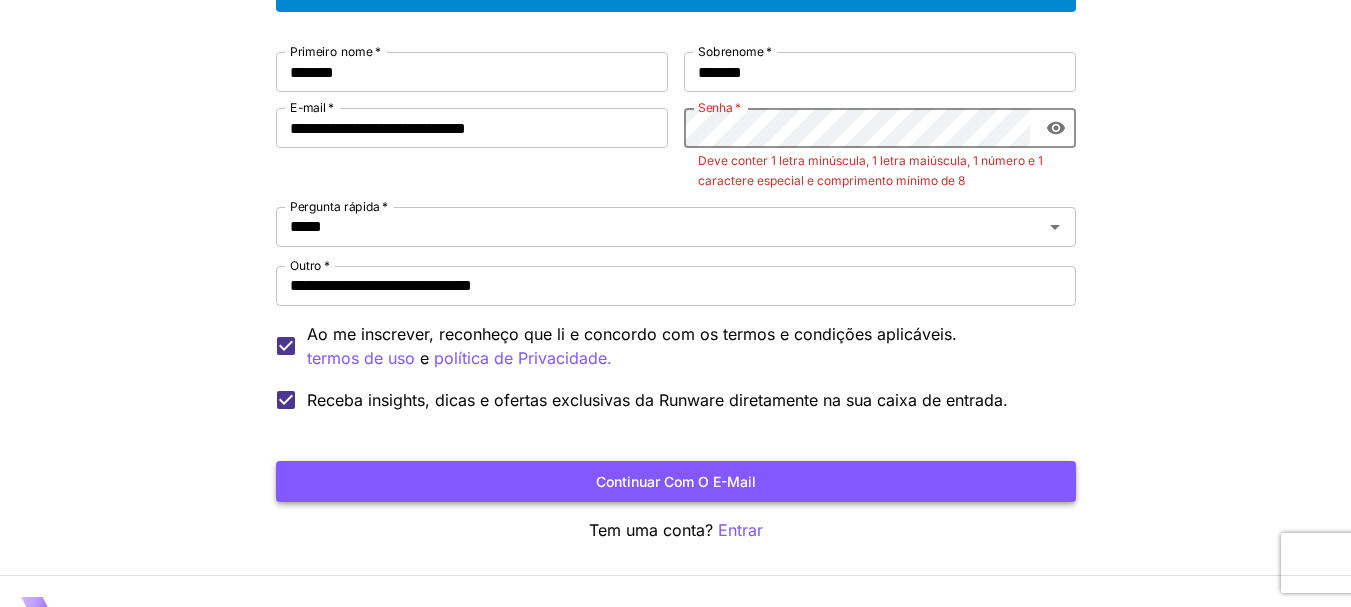 click on "Continuar com o e-mail" at bounding box center (676, 481) 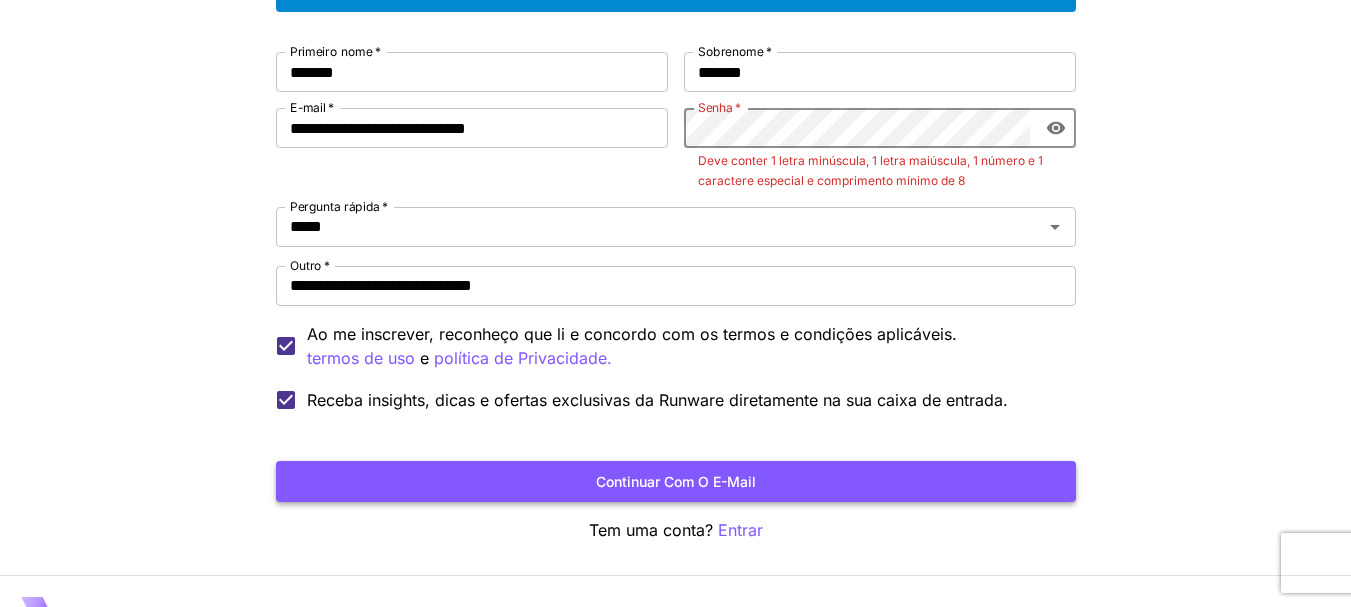 click on "Continuar com o e-mail" at bounding box center [676, 481] 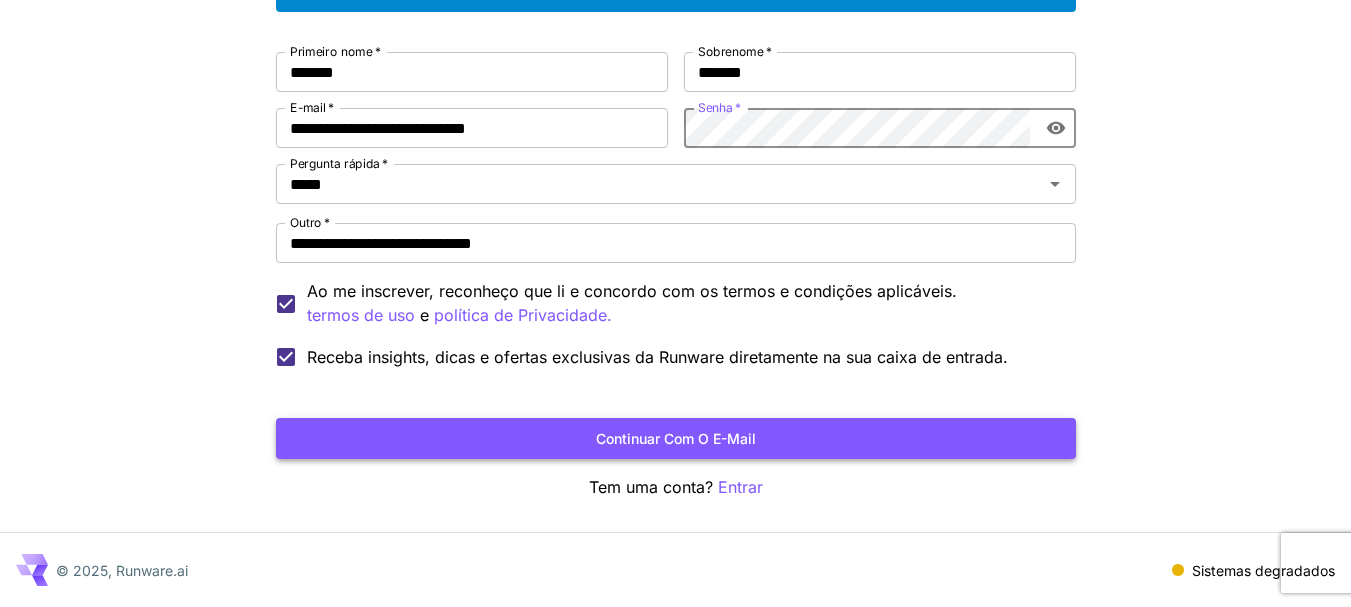 click on "Continuar com o e-mail" at bounding box center (676, 438) 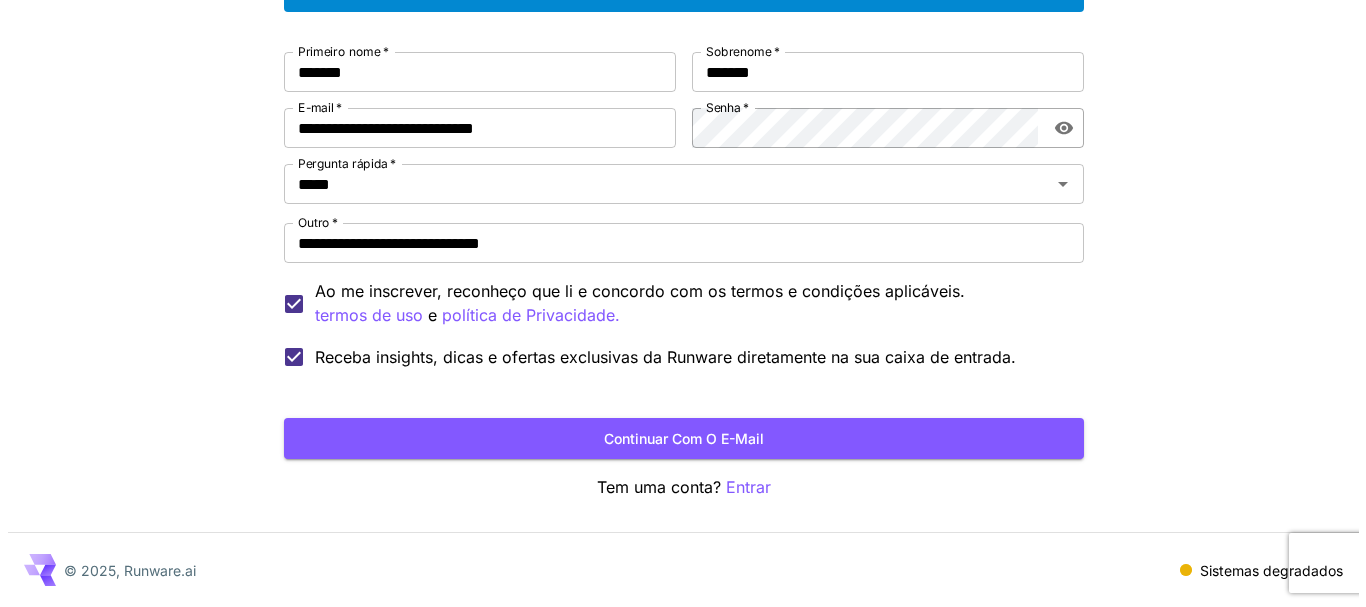 scroll, scrollTop: 0, scrollLeft: 0, axis: both 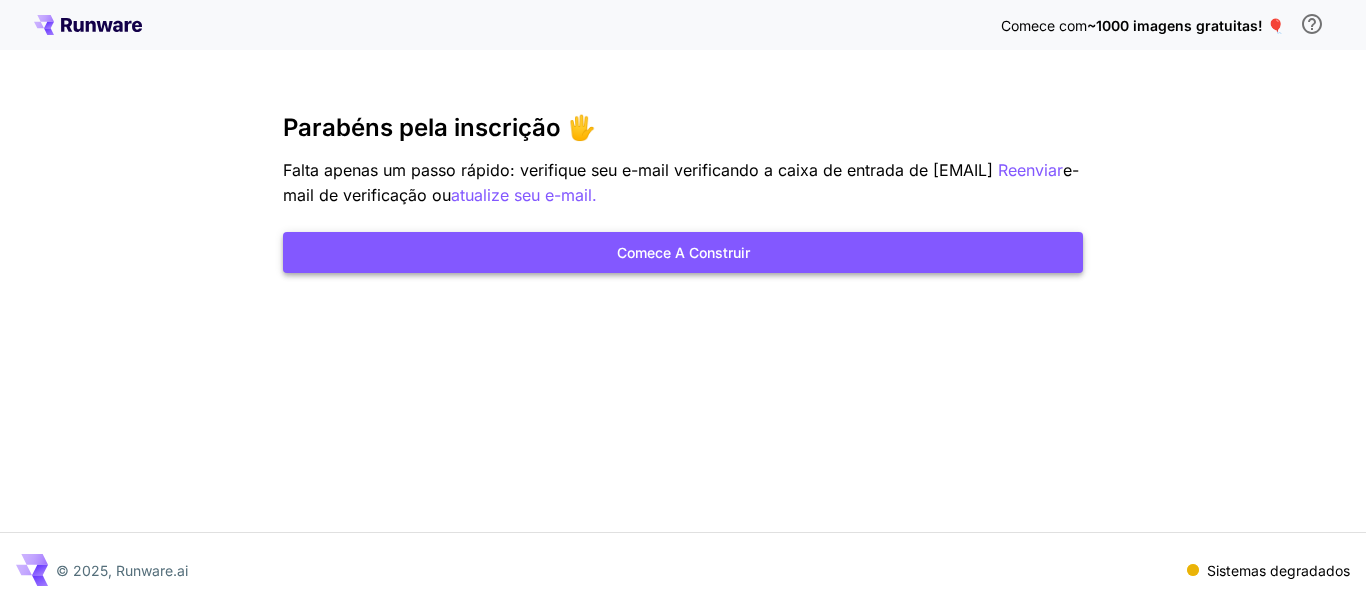 click on "Comece a construir" at bounding box center [683, 252] 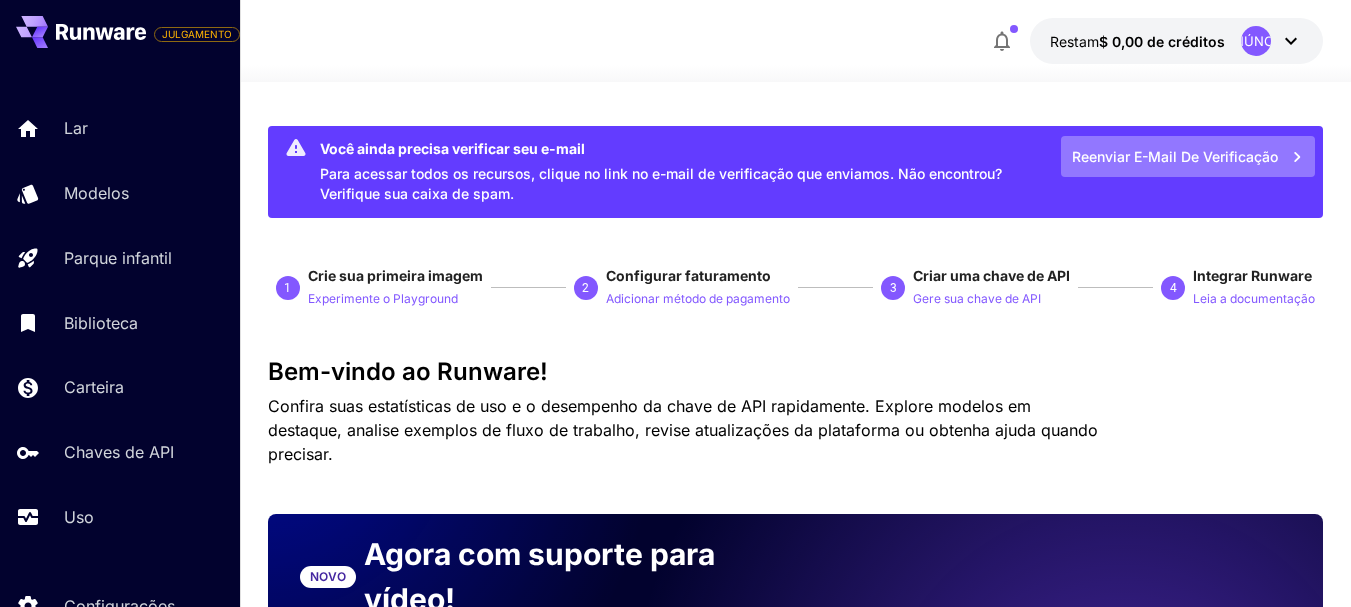 click on "Reenviar e-mail de verificação" at bounding box center (1175, 156) 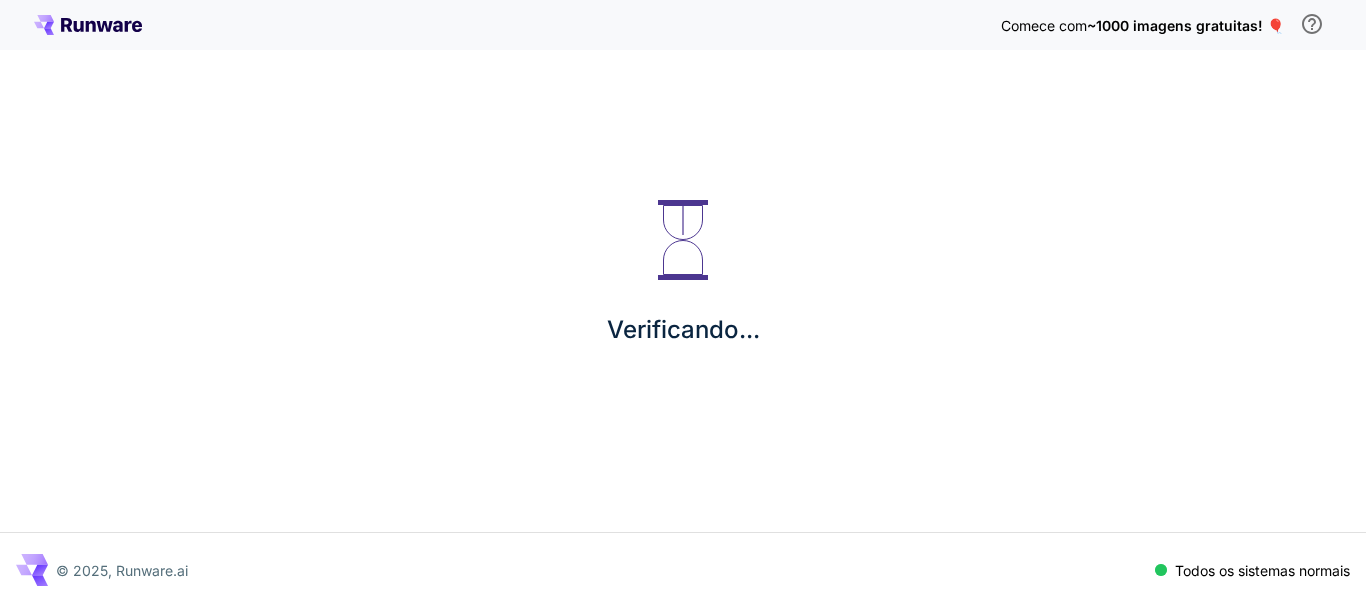 scroll, scrollTop: 0, scrollLeft: 0, axis: both 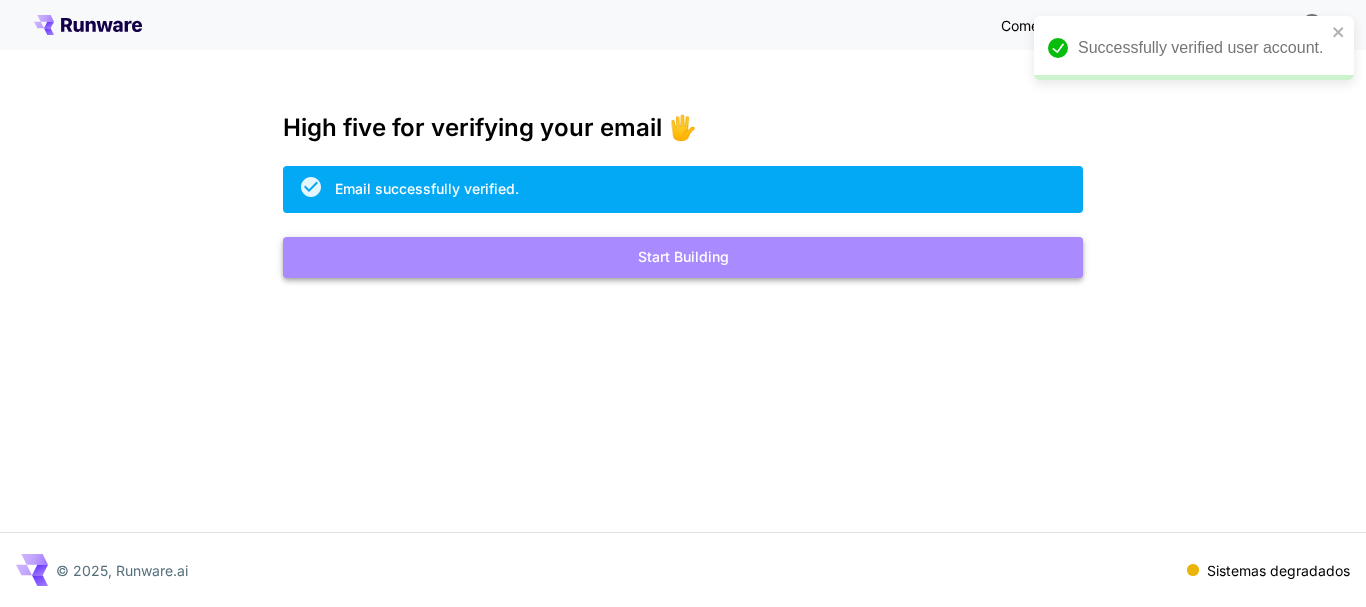 click on "Start Building" at bounding box center [683, 257] 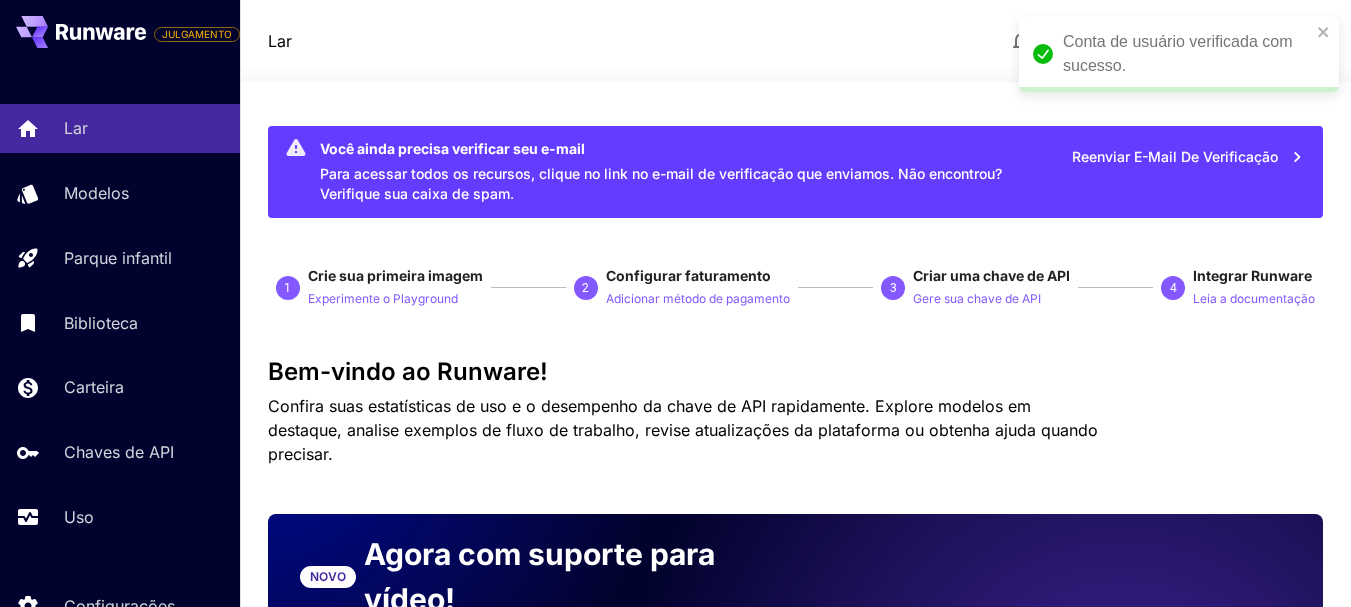 drag, startPoint x: 692, startPoint y: 95, endPoint x: 559, endPoint y: 75, distance: 134.49535 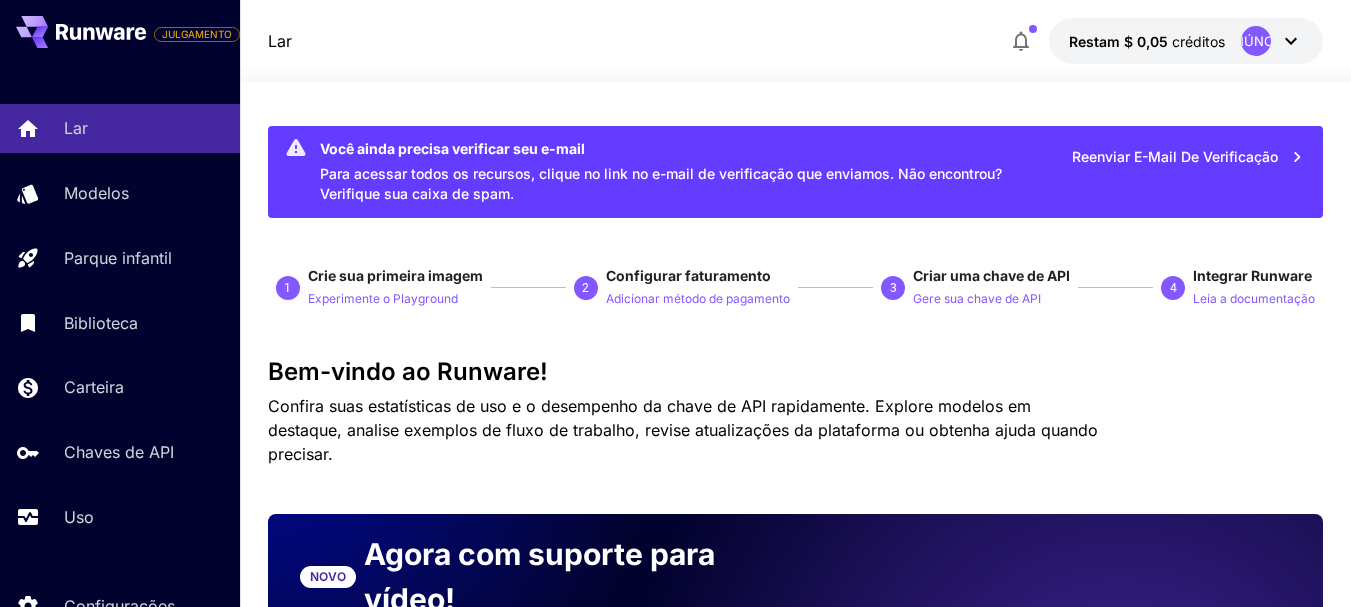 click at bounding box center (795, 70) 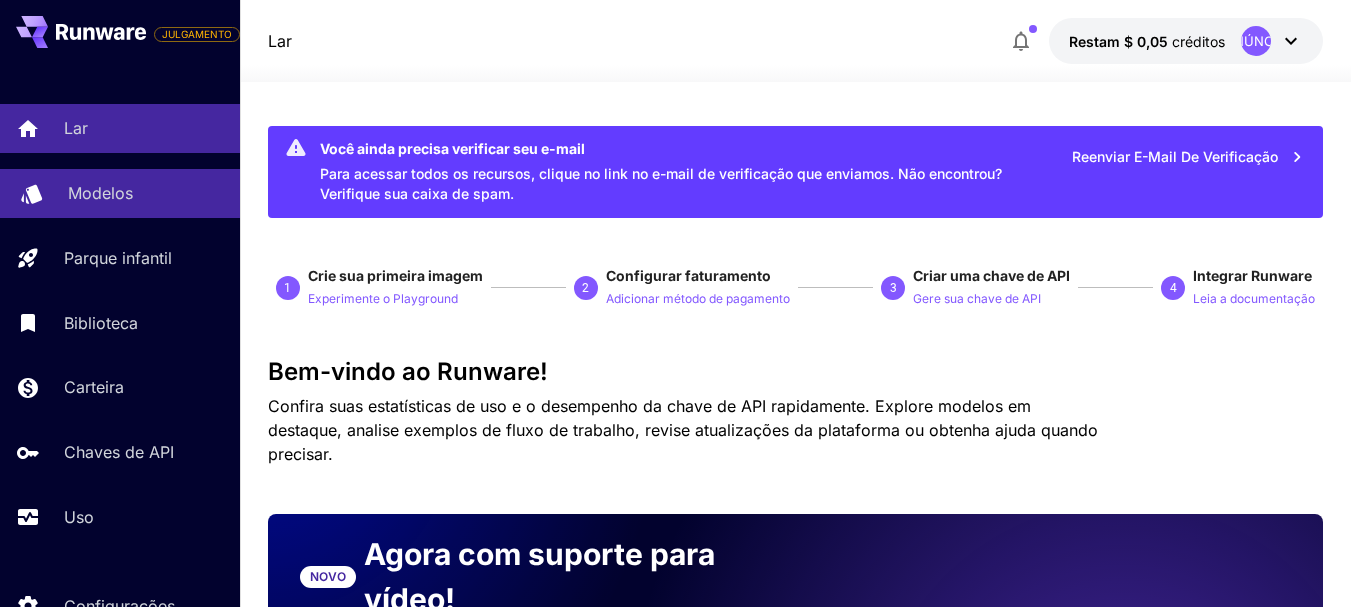 click on "Modelos" at bounding box center [100, 193] 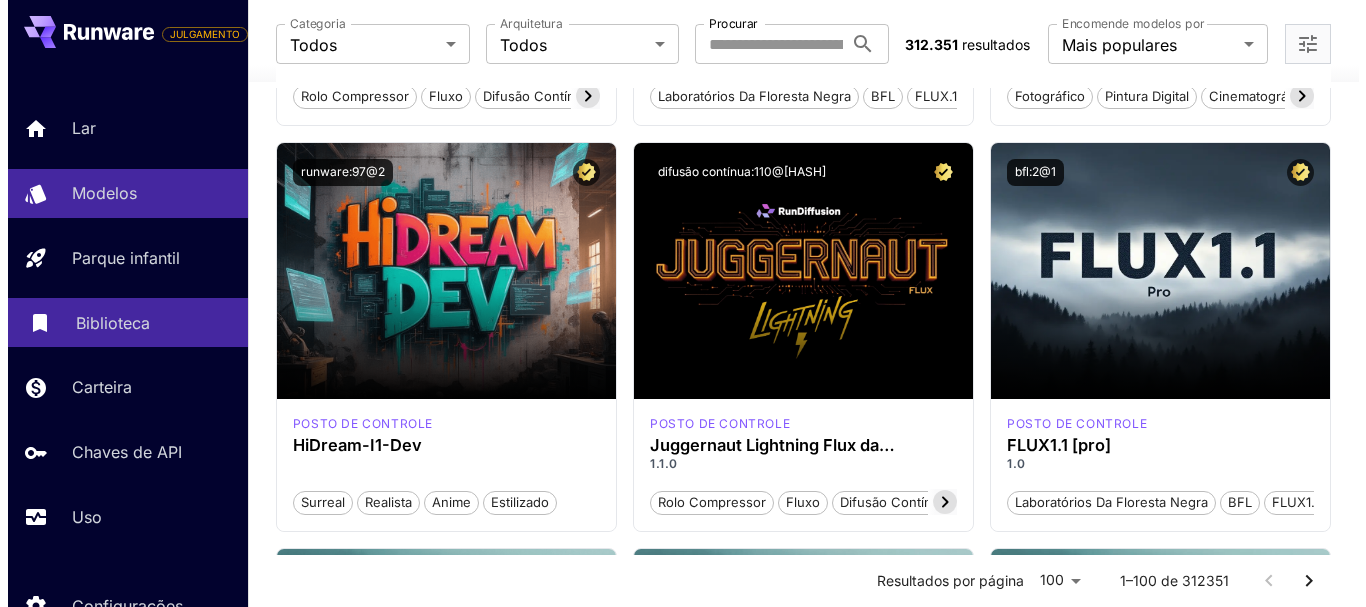 scroll, scrollTop: 400, scrollLeft: 0, axis: vertical 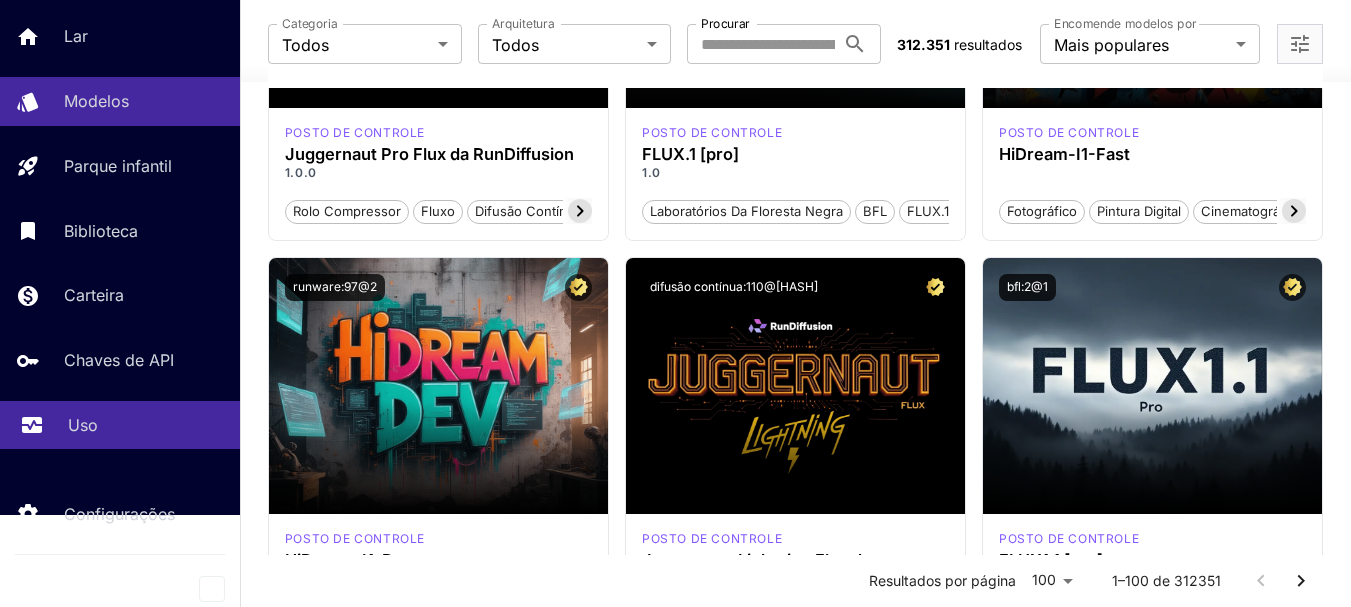 click on "Uso" at bounding box center [146, 425] 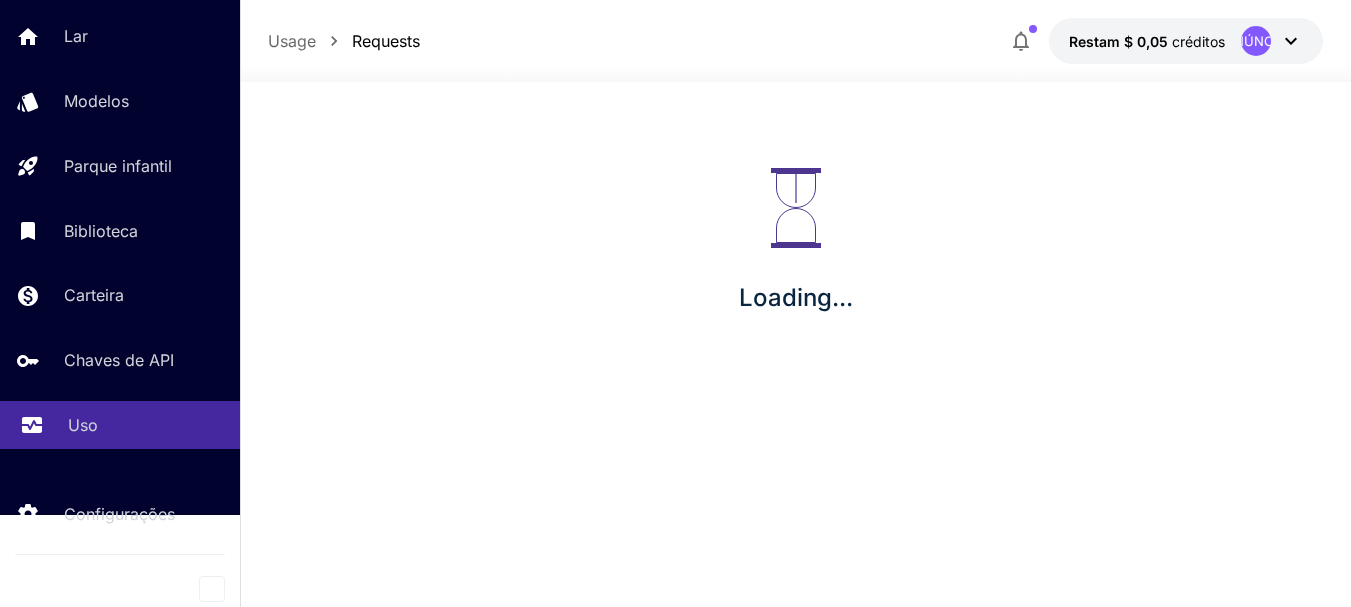scroll, scrollTop: 0, scrollLeft: 0, axis: both 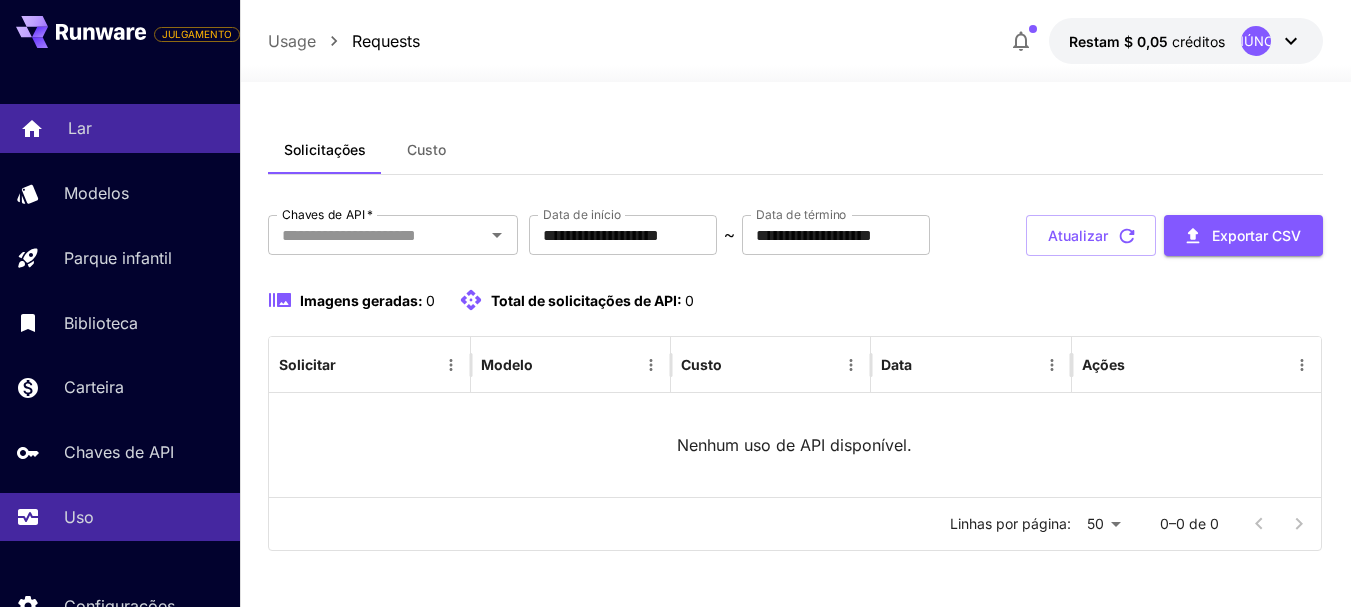 click on "Lar" at bounding box center [120, 128] 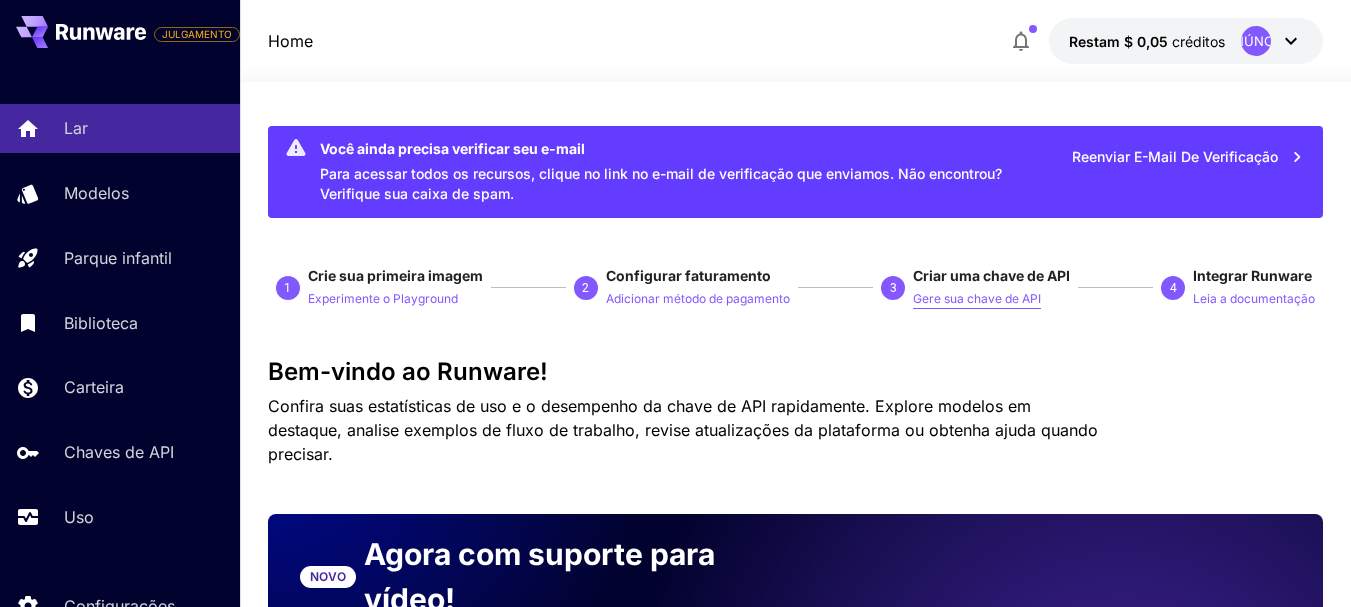 click on "Gere sua chave de API" at bounding box center (977, 298) 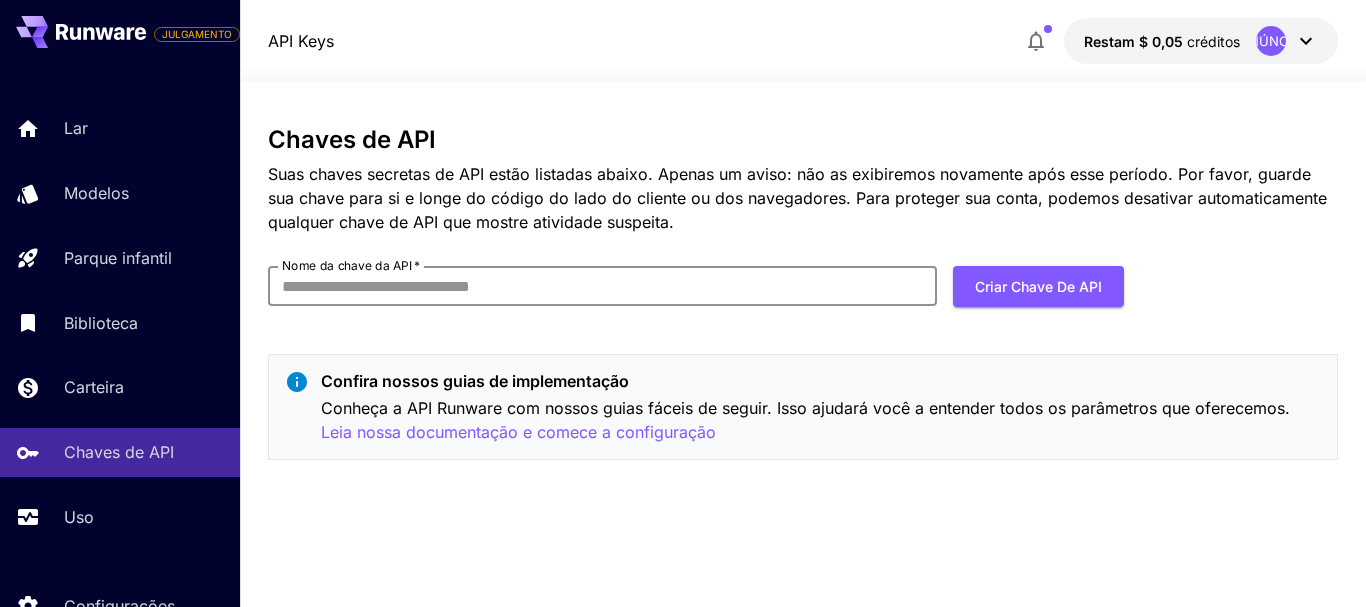 click on "Nome da chave da API   *" at bounding box center [602, 286] 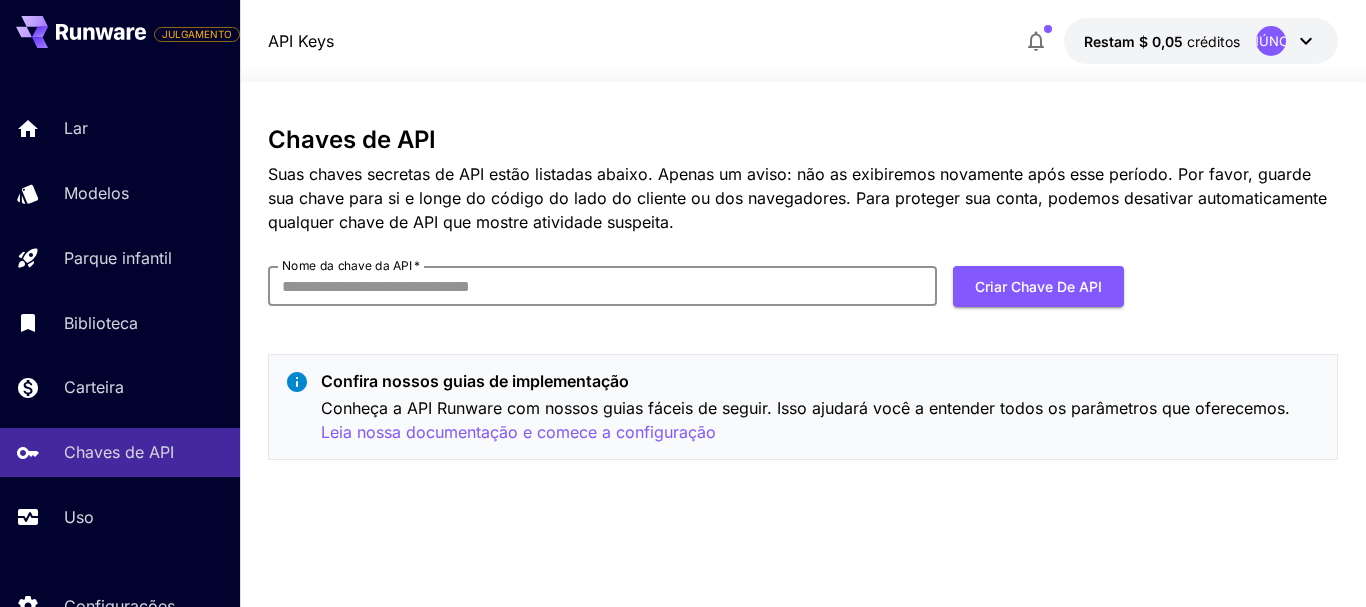 click on "Nome da chave da API   *" at bounding box center [602, 286] 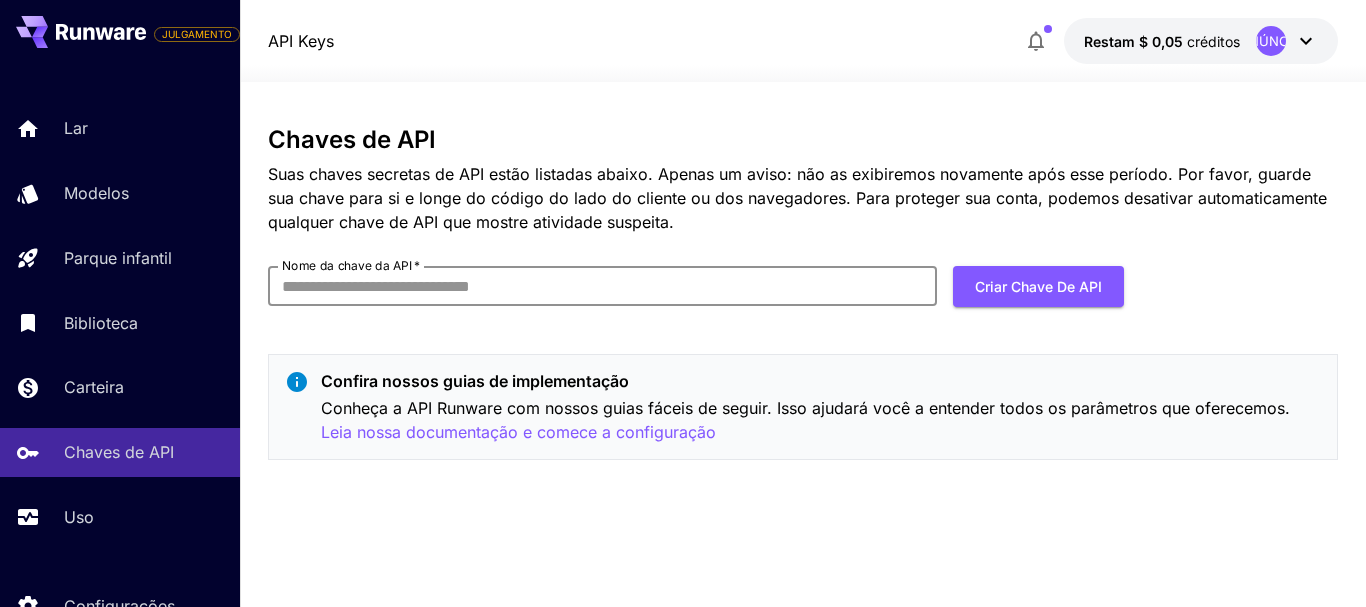type on "*" 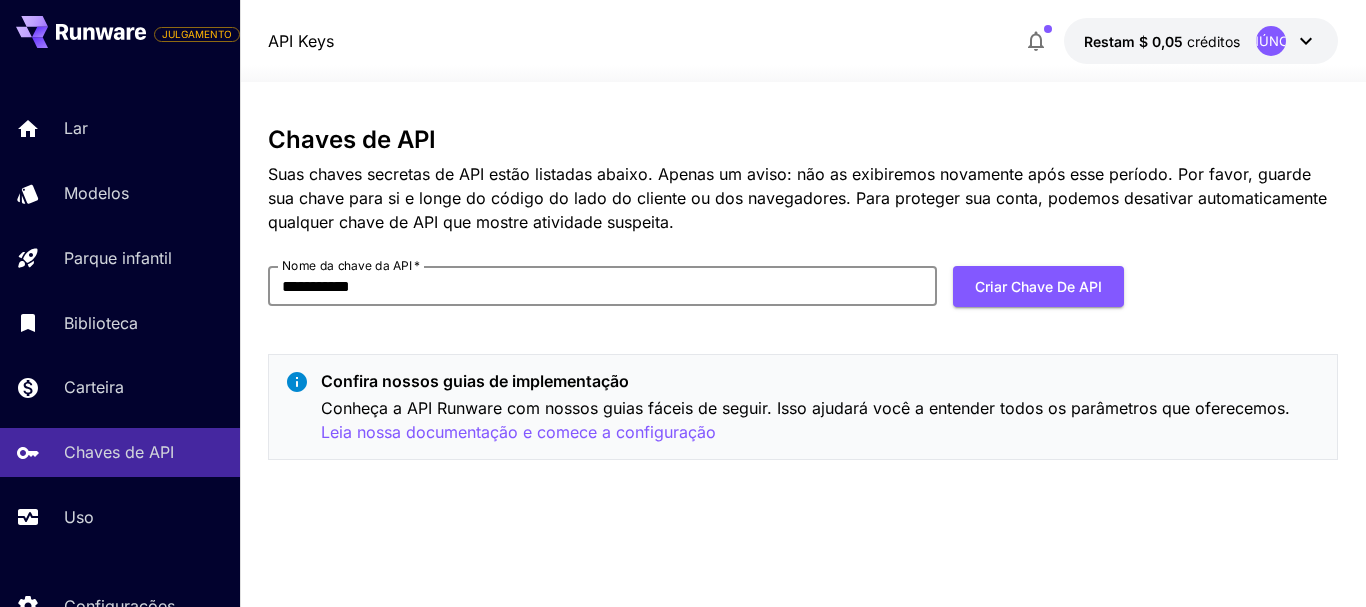 type on "**********" 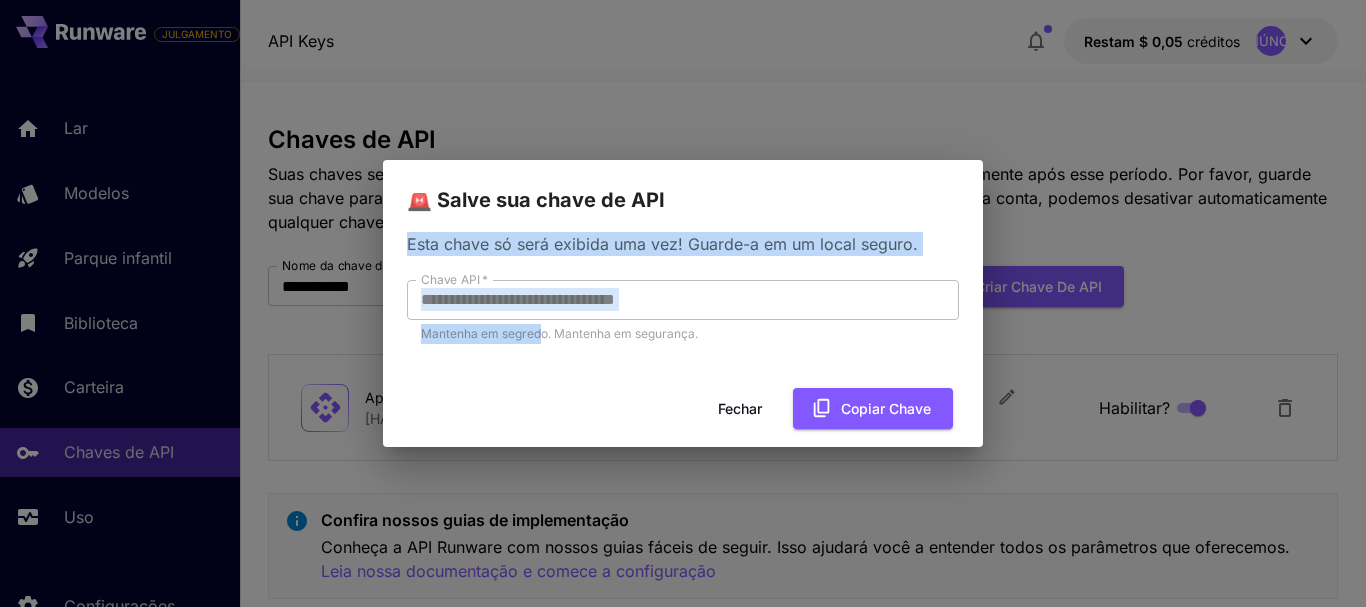 drag, startPoint x: 668, startPoint y: 145, endPoint x: 530, endPoint y: 361, distance: 256.3201 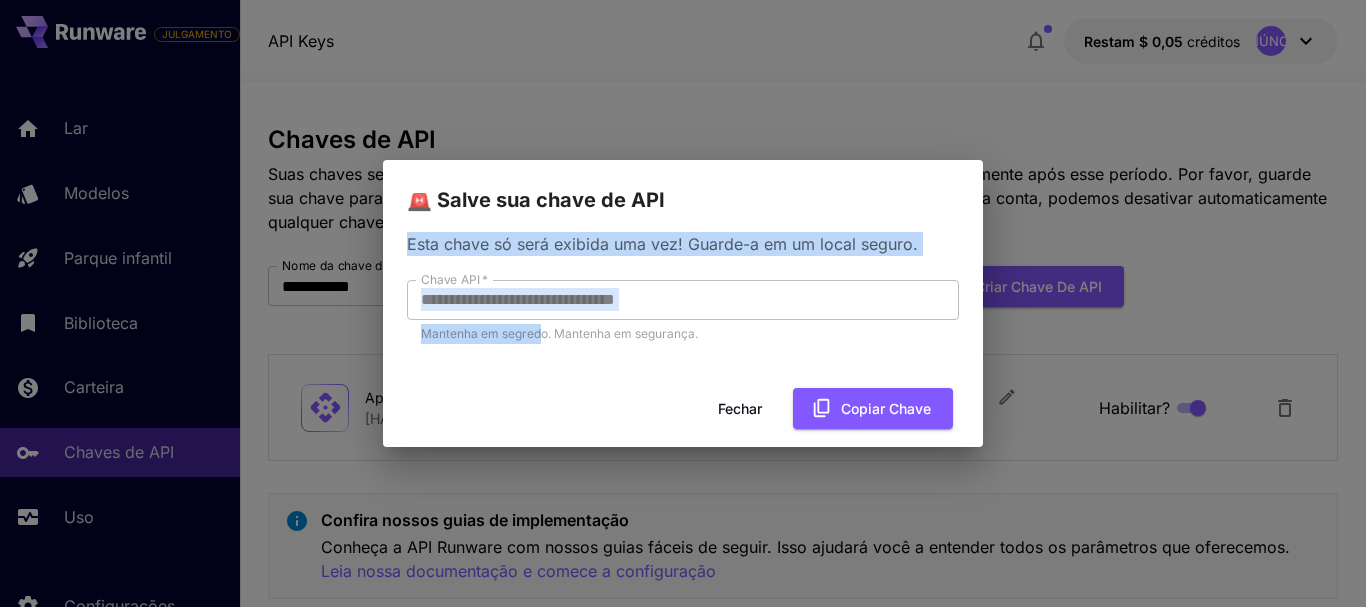 click on "**********" at bounding box center (683, 303) 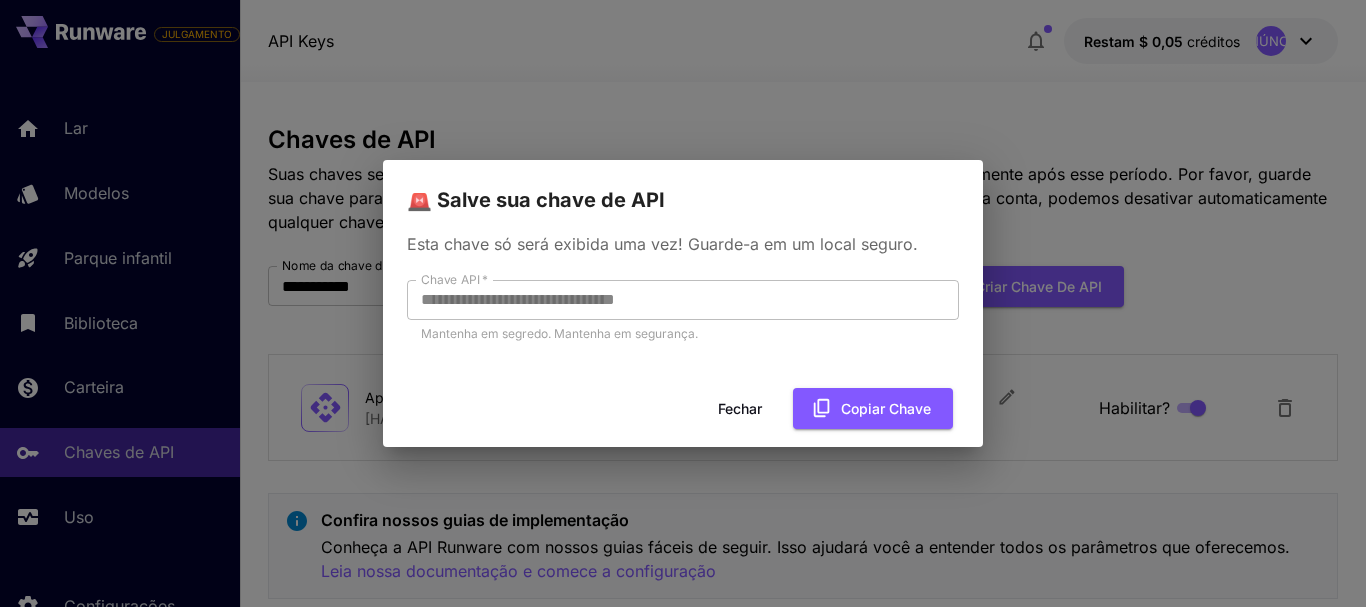 click on "**********" at bounding box center (683, 303) 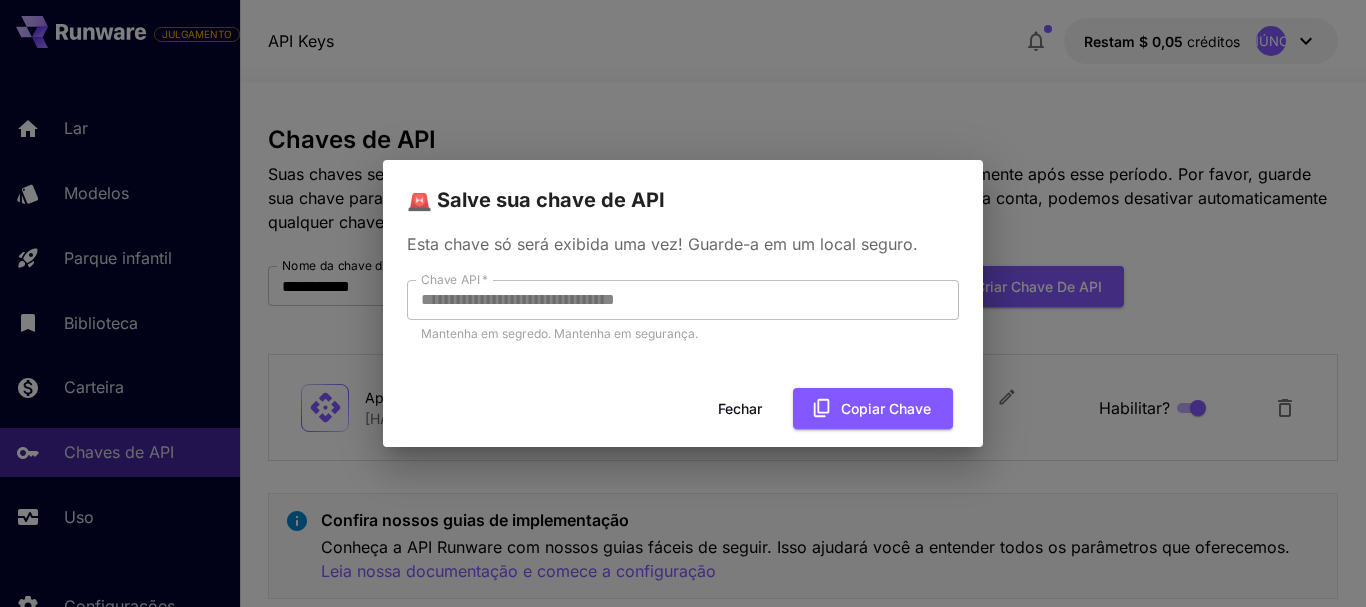 click on "**********" at bounding box center [683, 298] 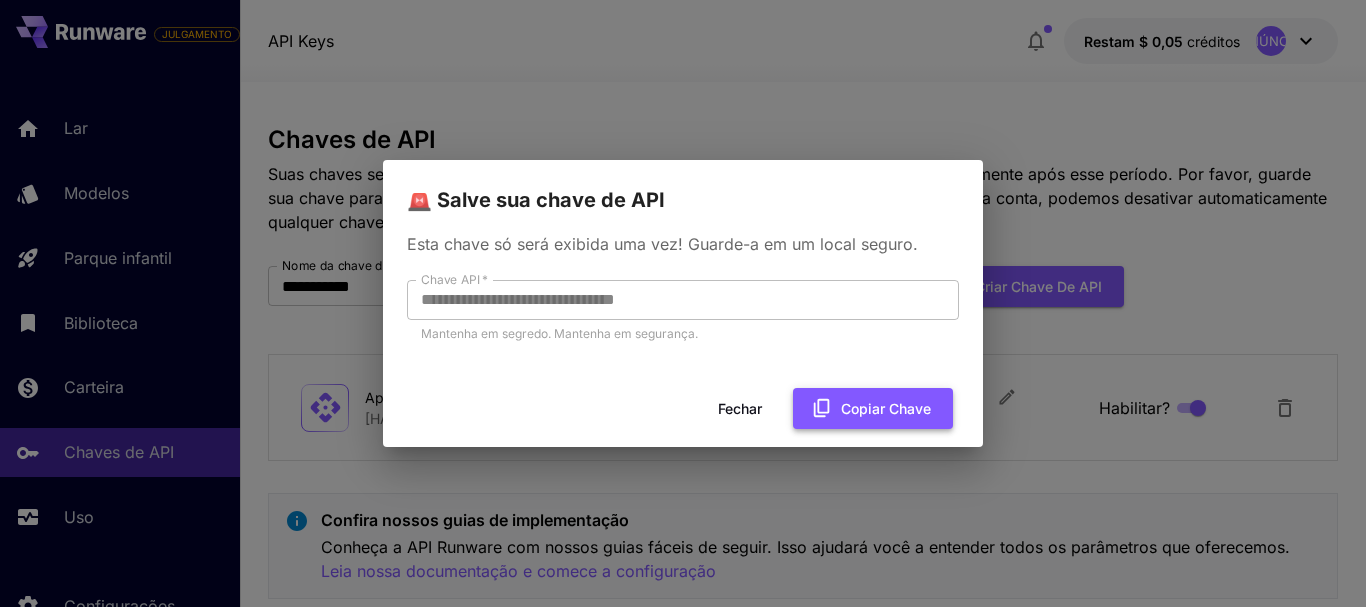 click on "Copiar chave" at bounding box center (886, 408) 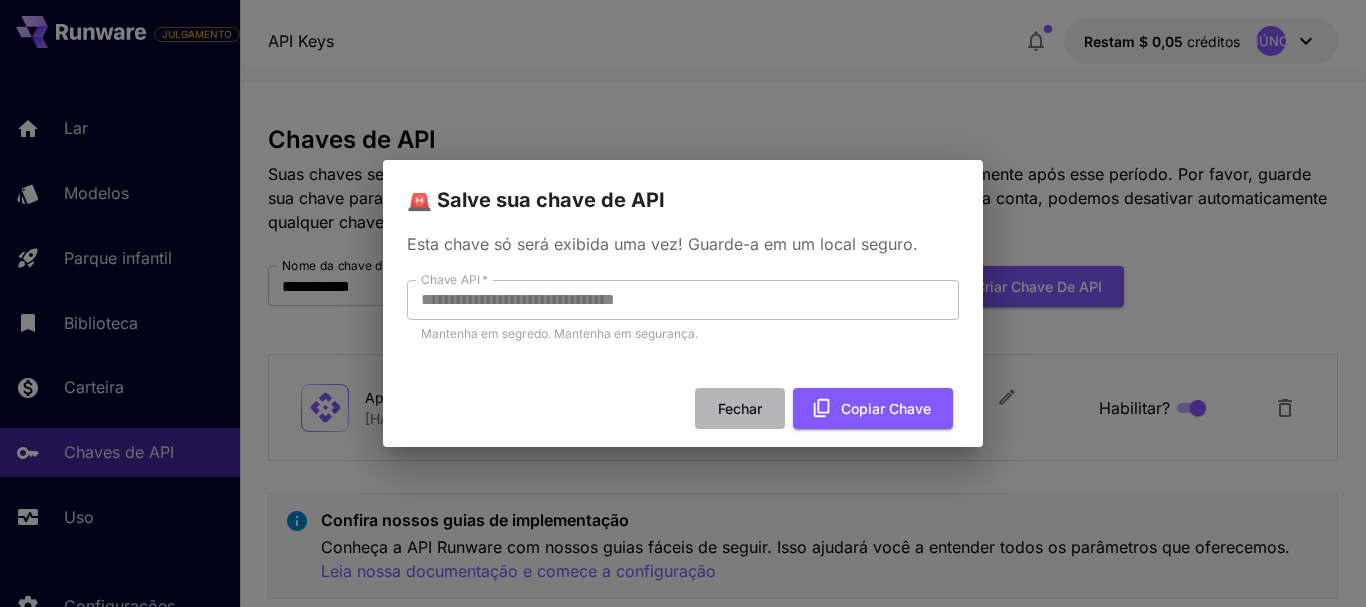 click on "Fechar" at bounding box center [740, 408] 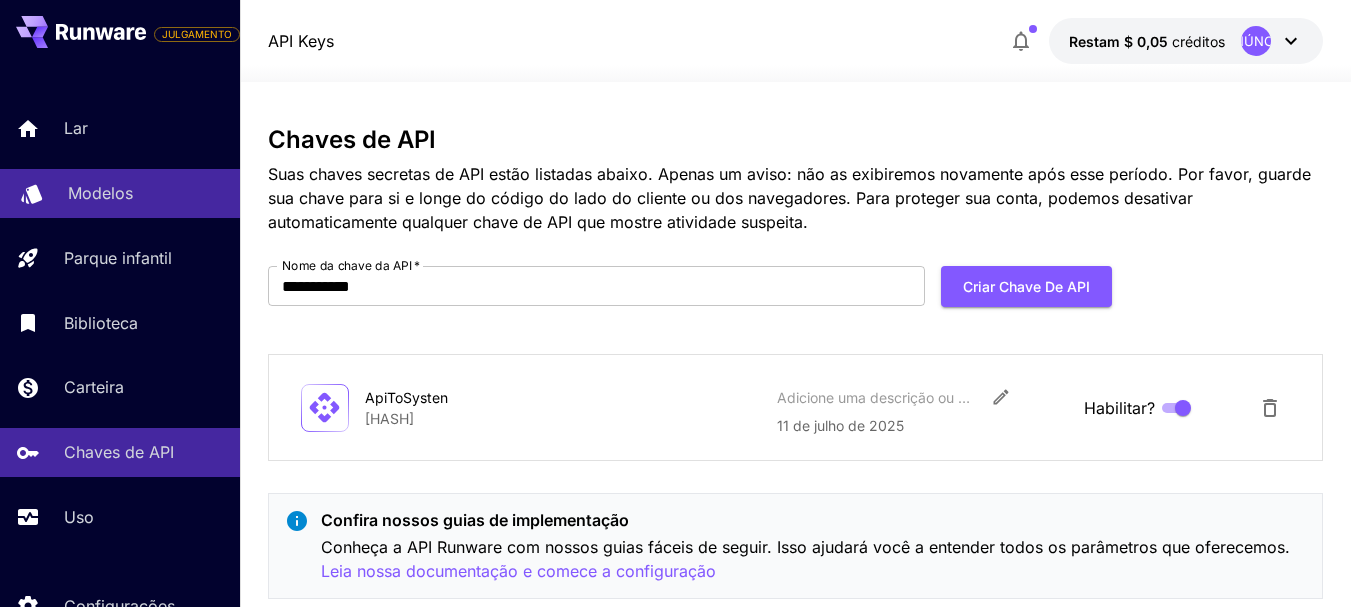 click 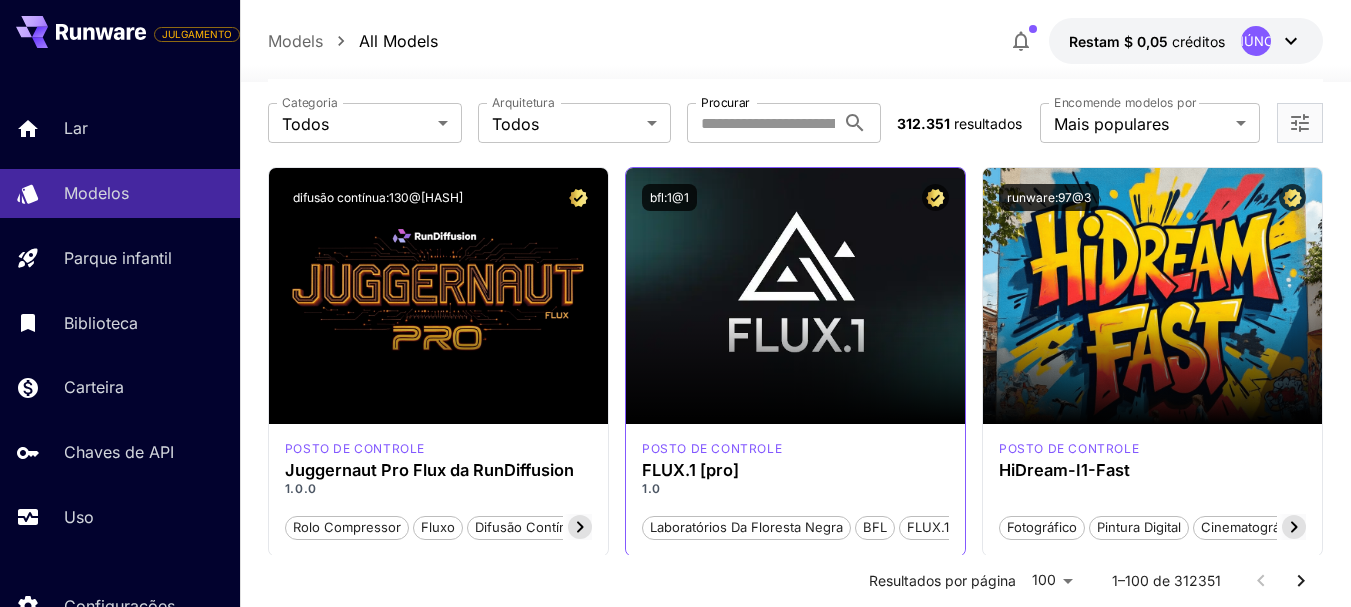 scroll, scrollTop: 0, scrollLeft: 0, axis: both 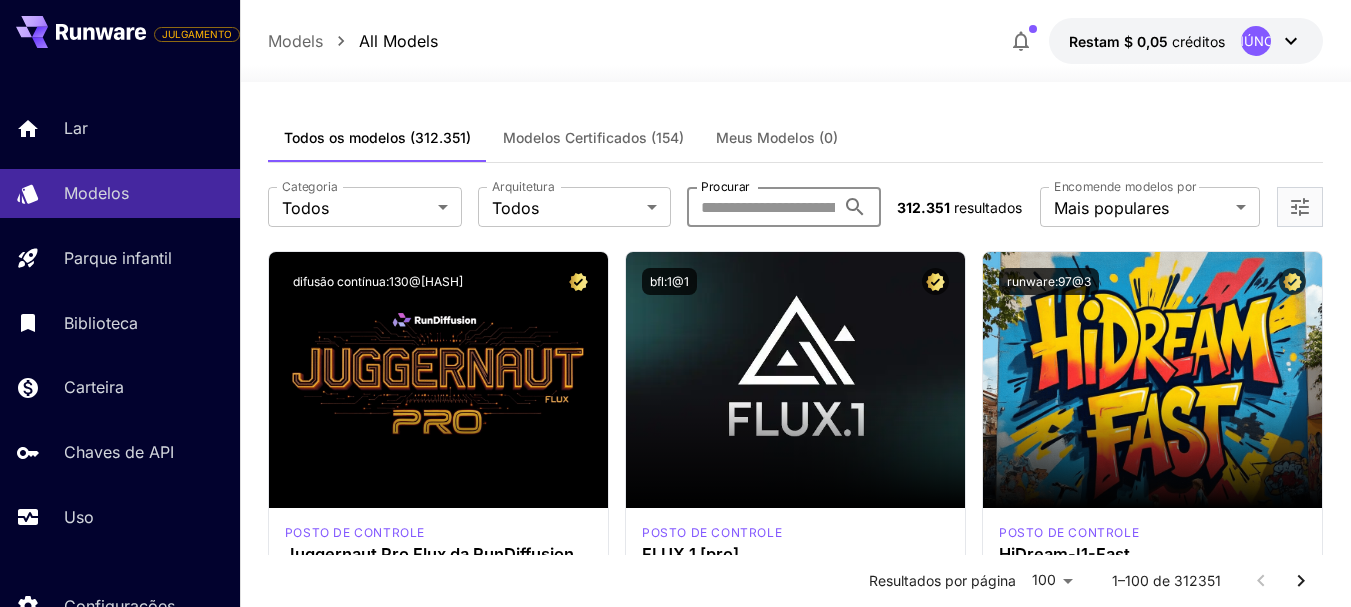 click on "Procurar" at bounding box center [761, 207] 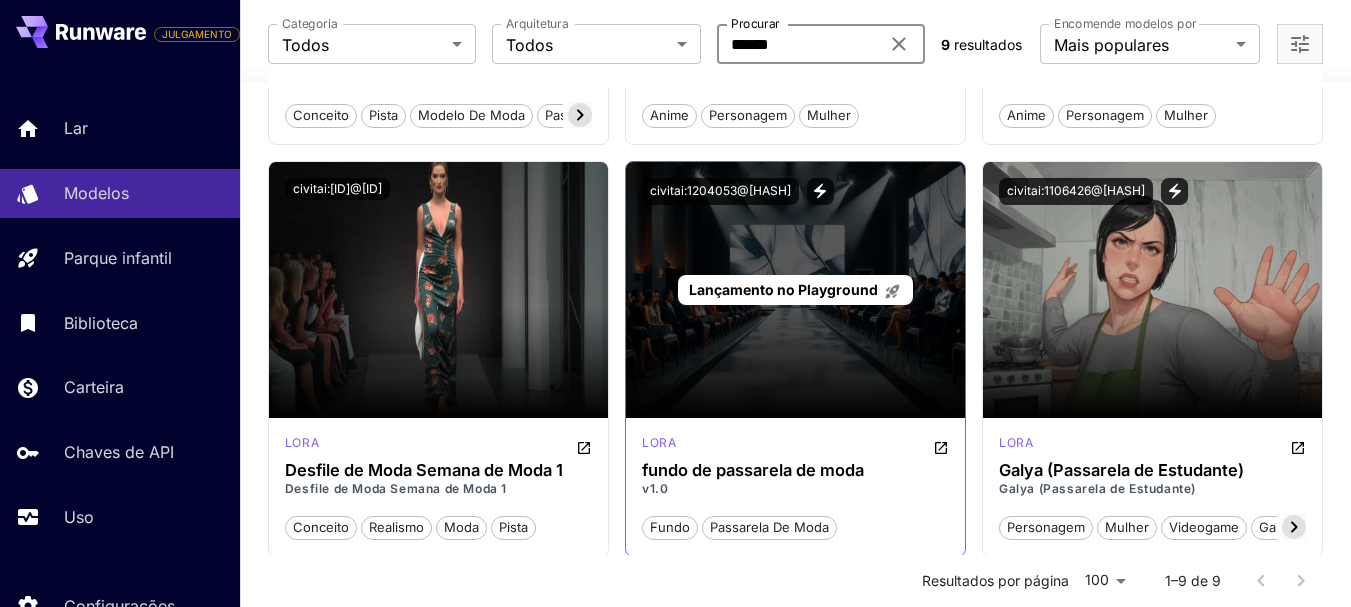 scroll, scrollTop: 1000, scrollLeft: 0, axis: vertical 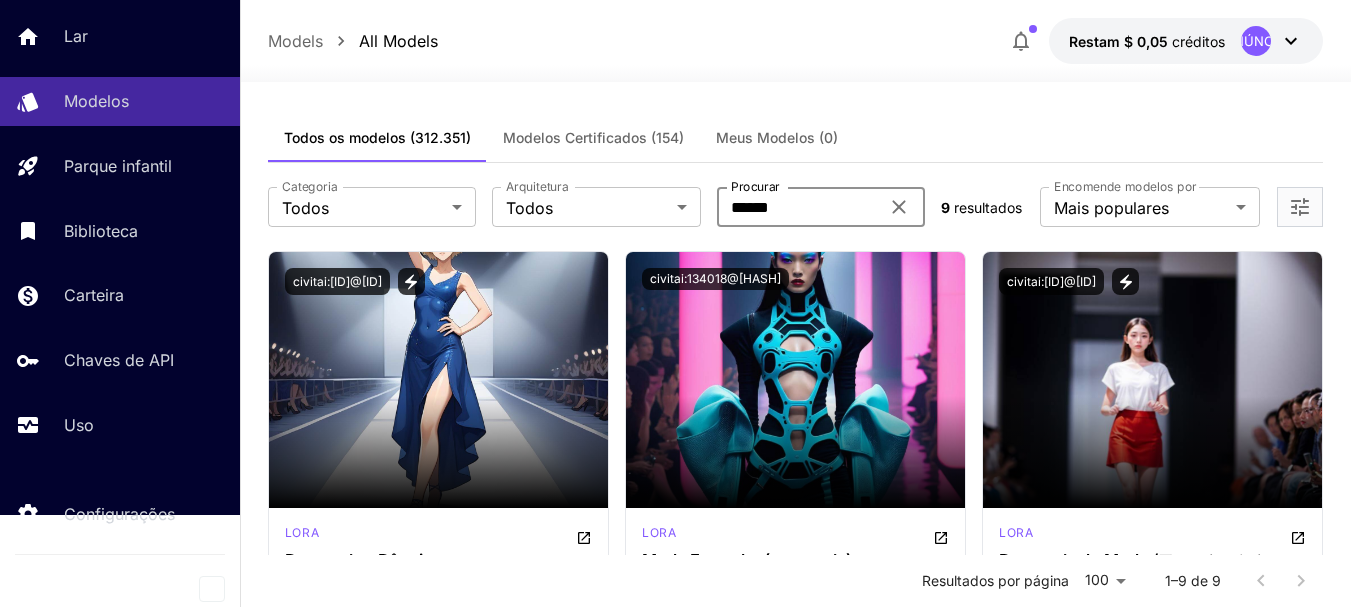 type on "******" 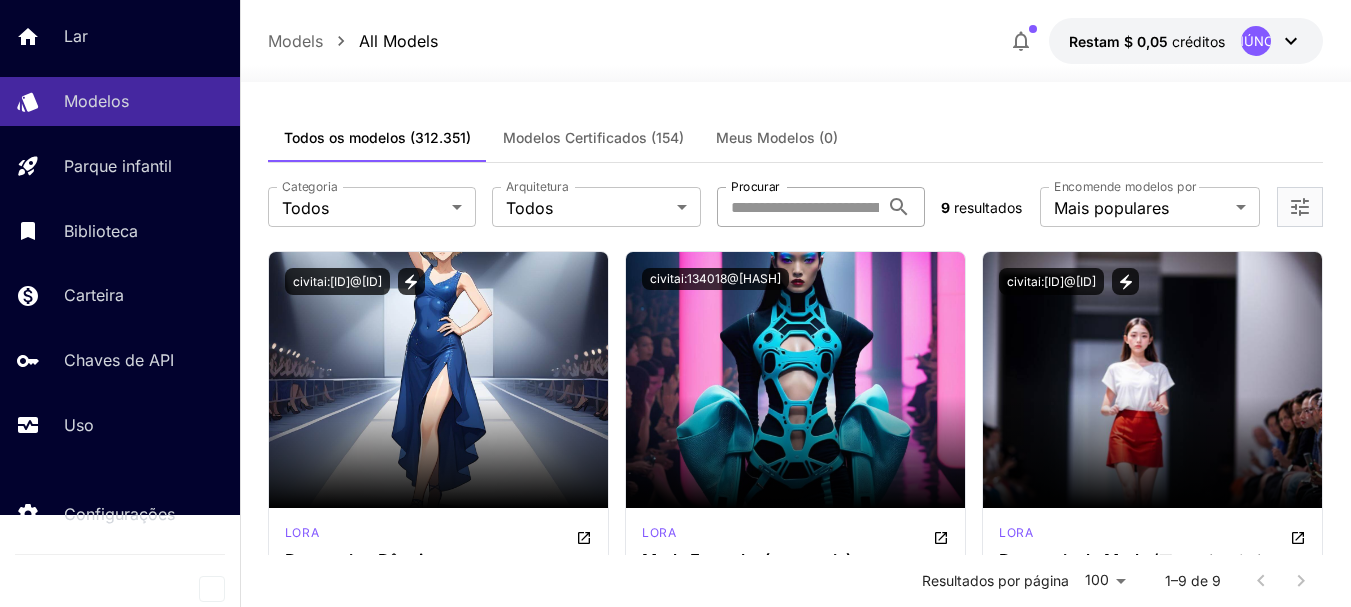 click on "Procurar" at bounding box center (798, 207) 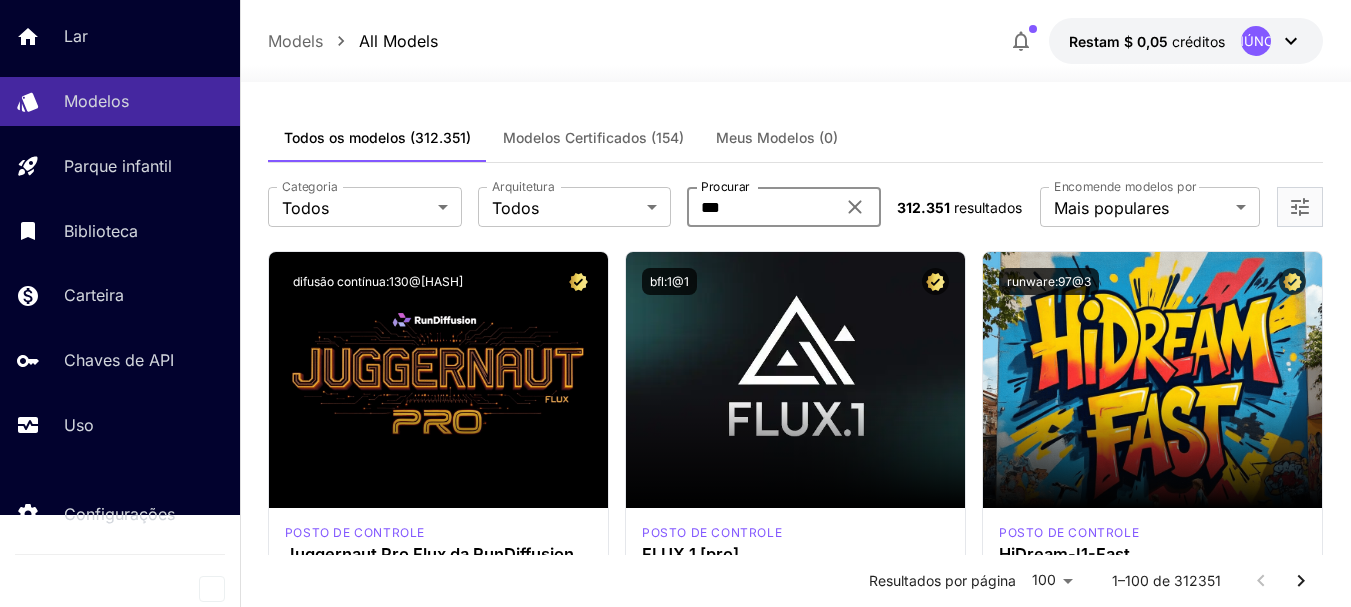 type on "***" 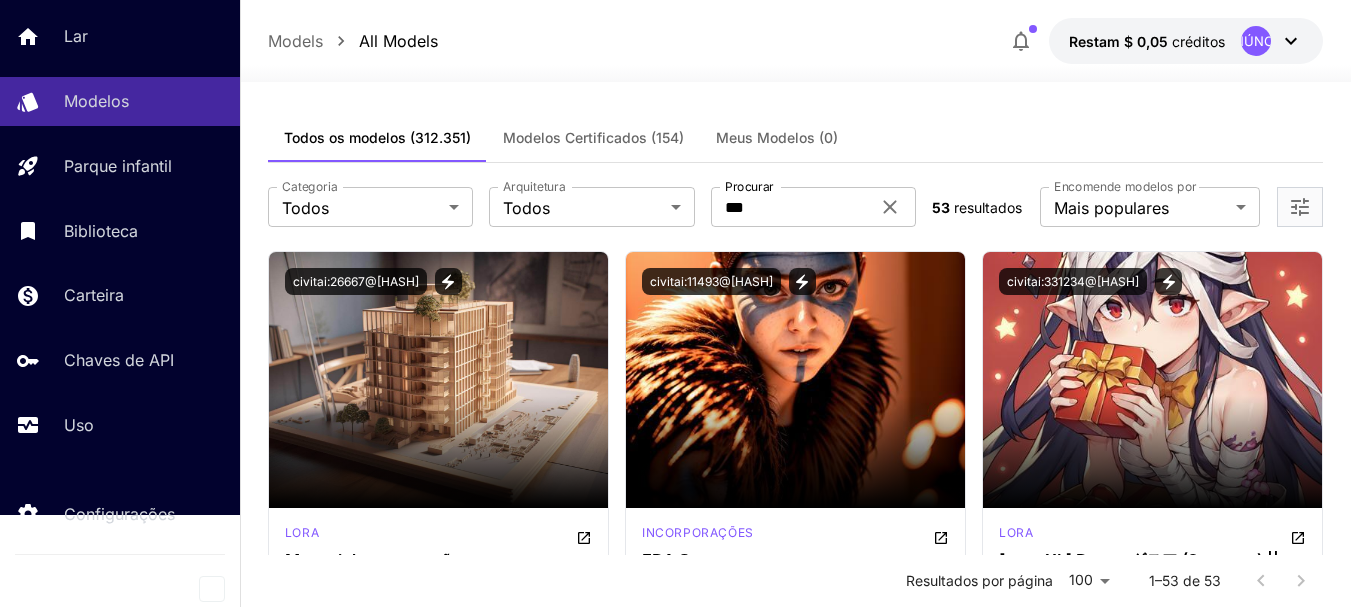 click 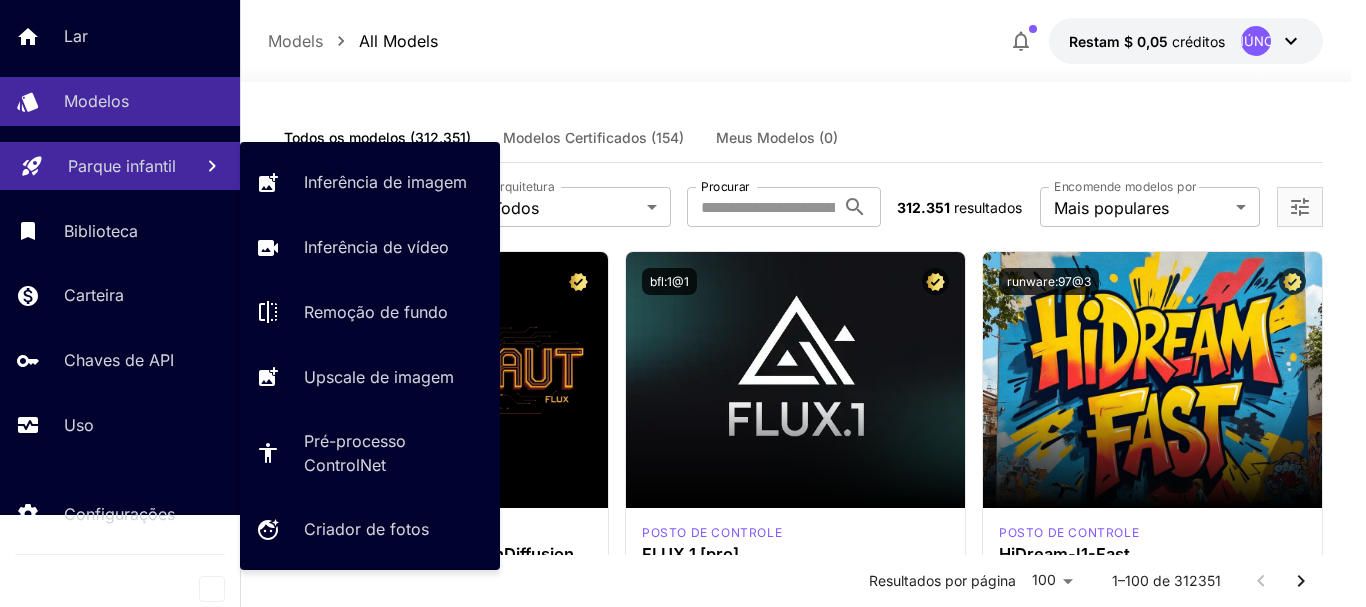 click on "Parque infantil" at bounding box center (122, 166) 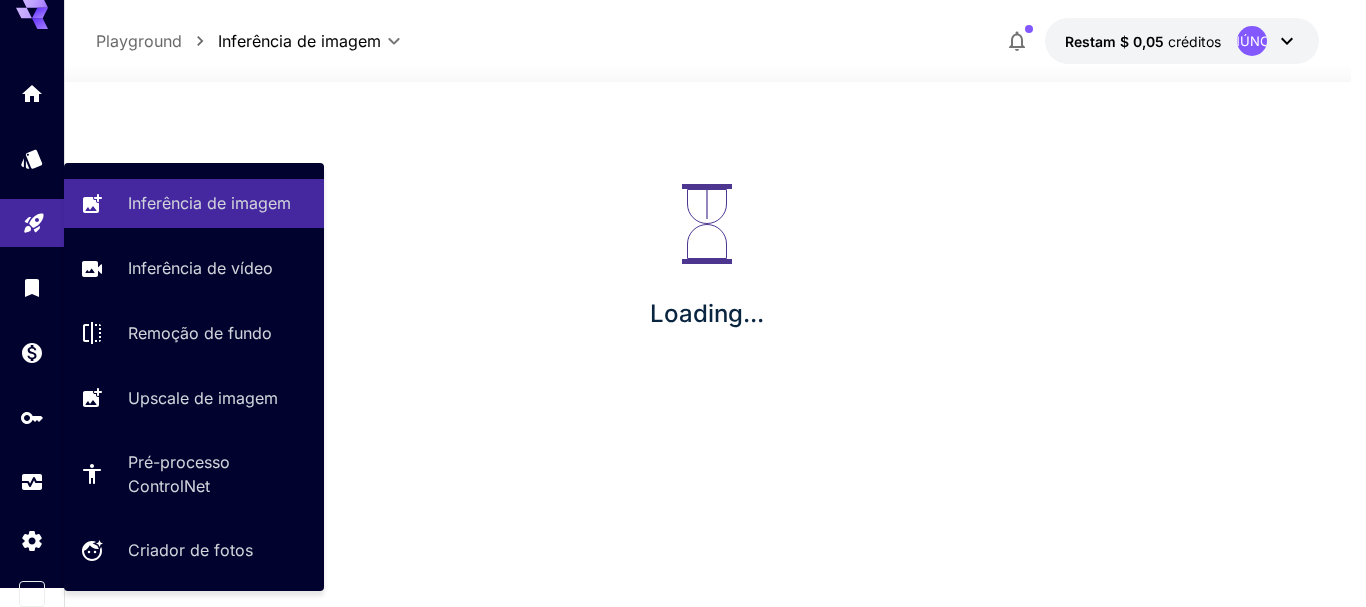 scroll, scrollTop: 19, scrollLeft: 0, axis: vertical 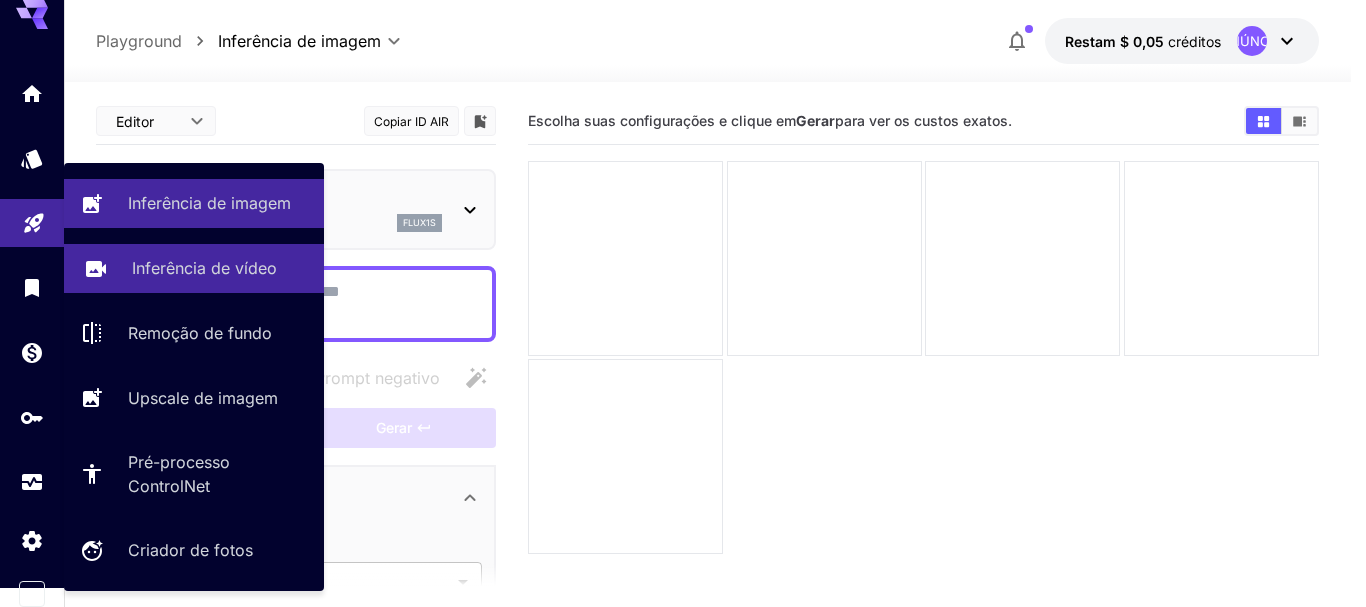 click on "Inferência de vídeo" at bounding box center [194, 268] 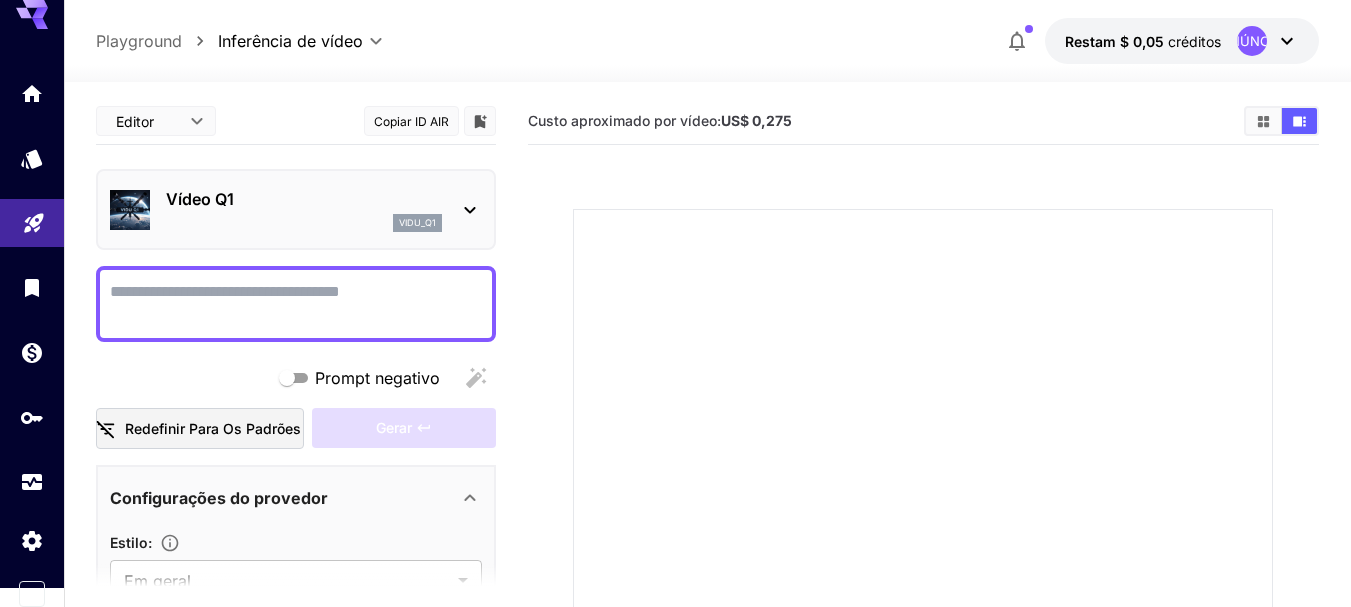 click 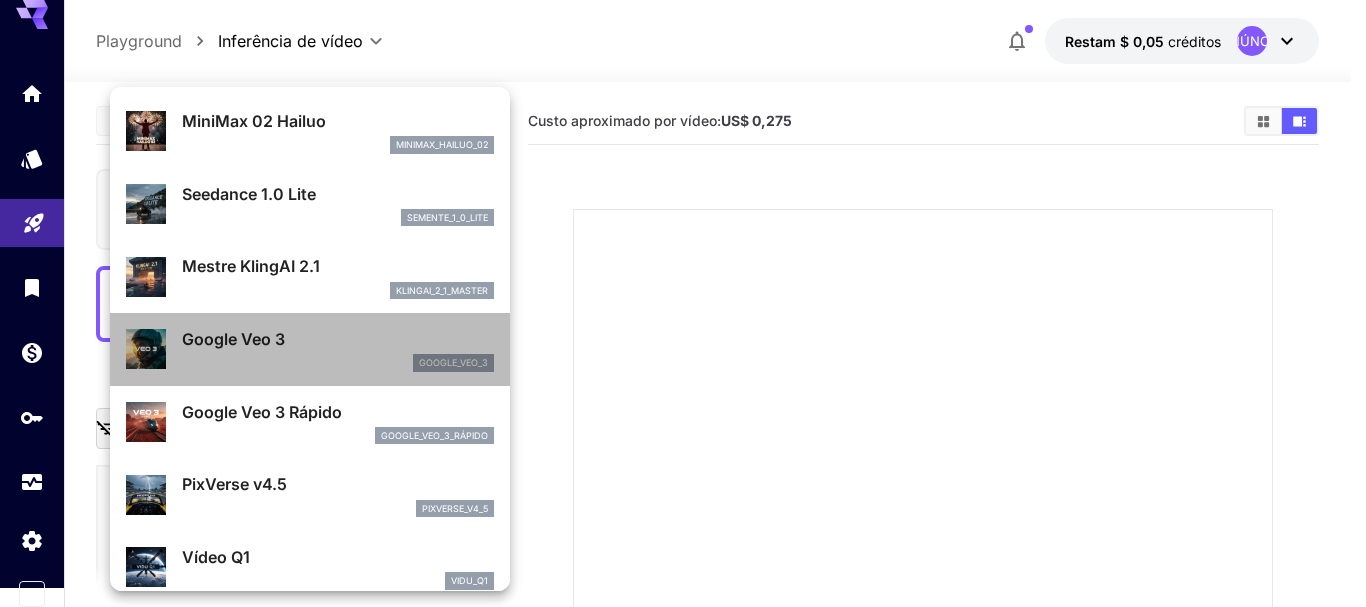 click on "Google Veo 3" at bounding box center [338, 339] 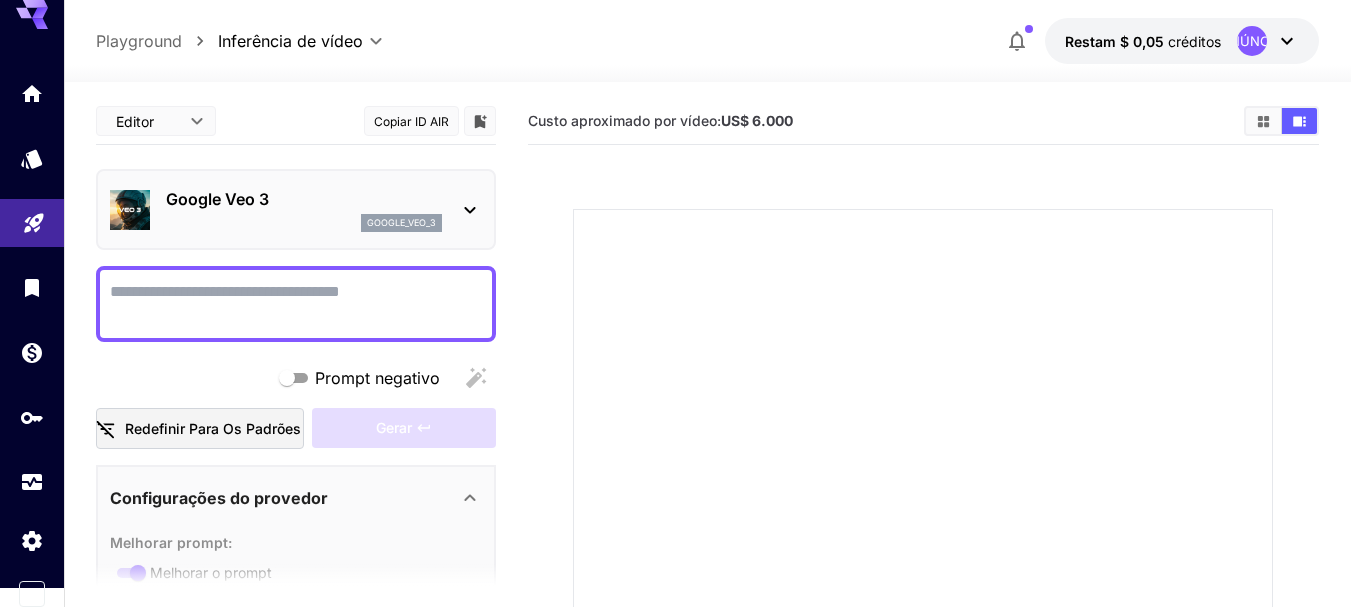 click on "Google Veo 3" at bounding box center [217, 199] 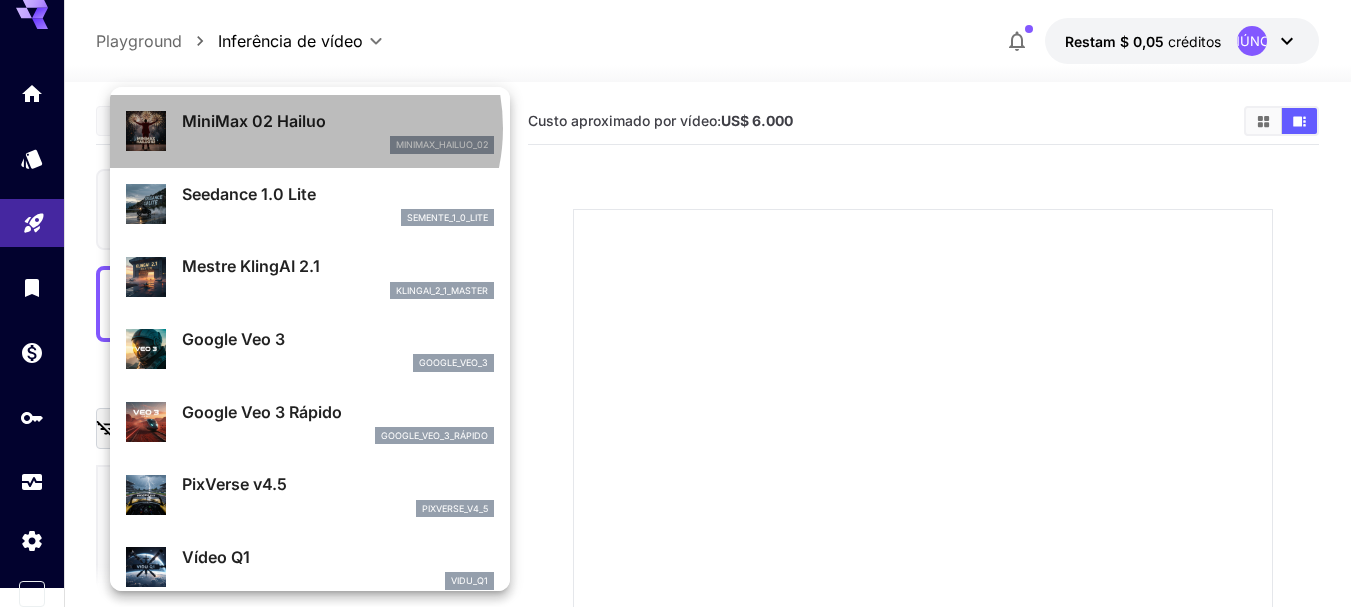 click on "MiniMax 02 Hailuo" at bounding box center (254, 121) 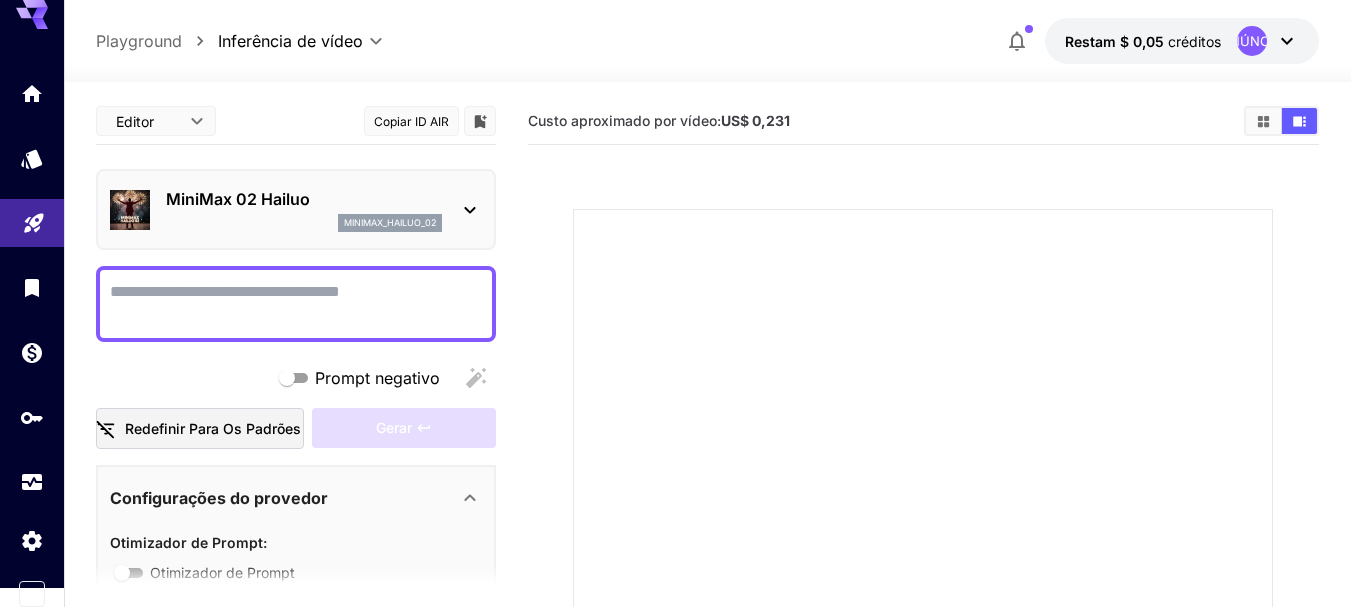 click on "minimax_hailuo_02" at bounding box center (390, 223) 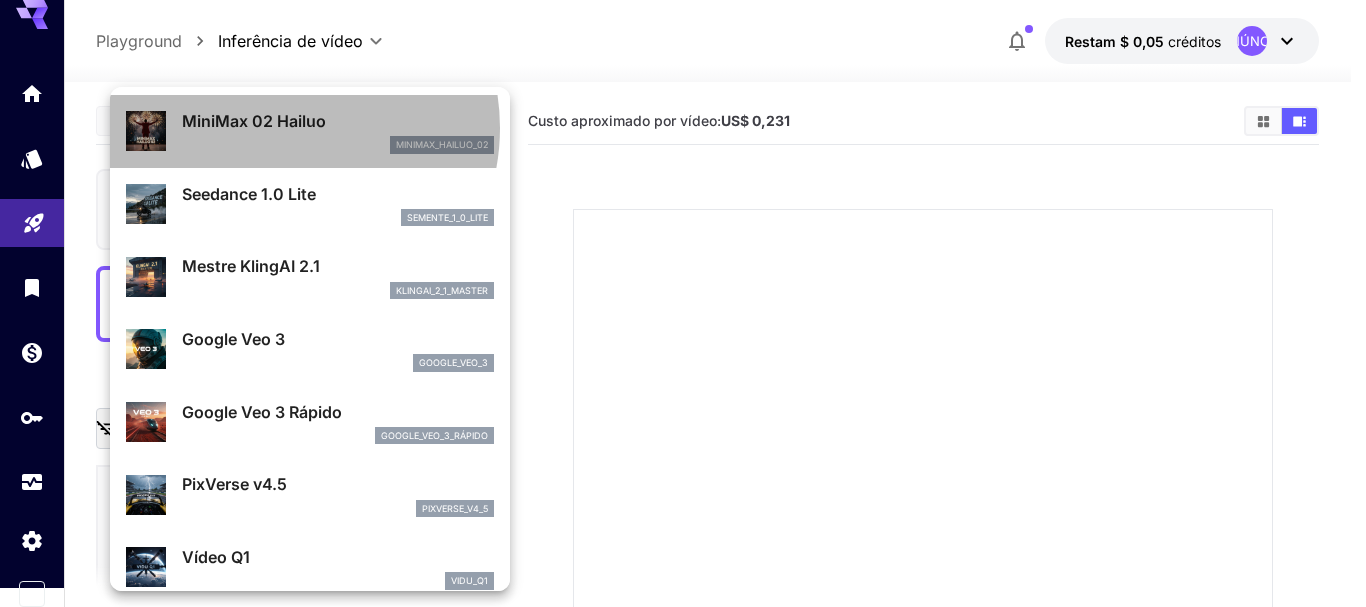 click on "MiniMax 02 Hailuo" at bounding box center [254, 121] 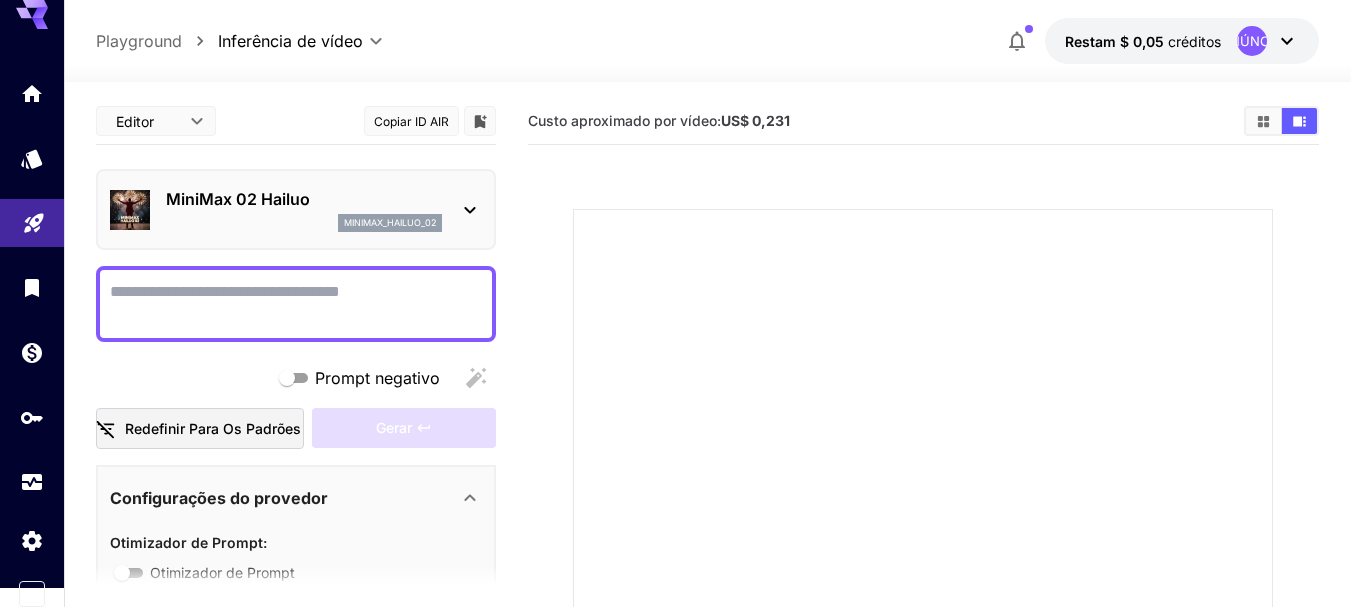 click on "minimax_hailuo_02" at bounding box center [390, 222] 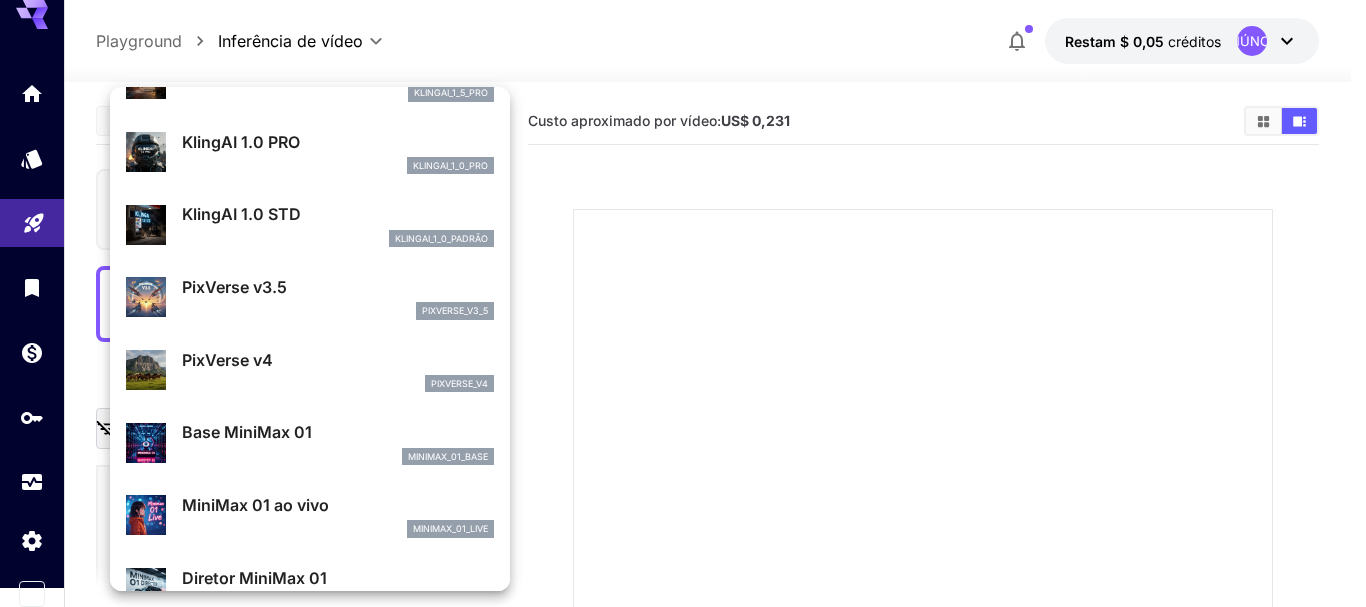 scroll, scrollTop: 1262, scrollLeft: 0, axis: vertical 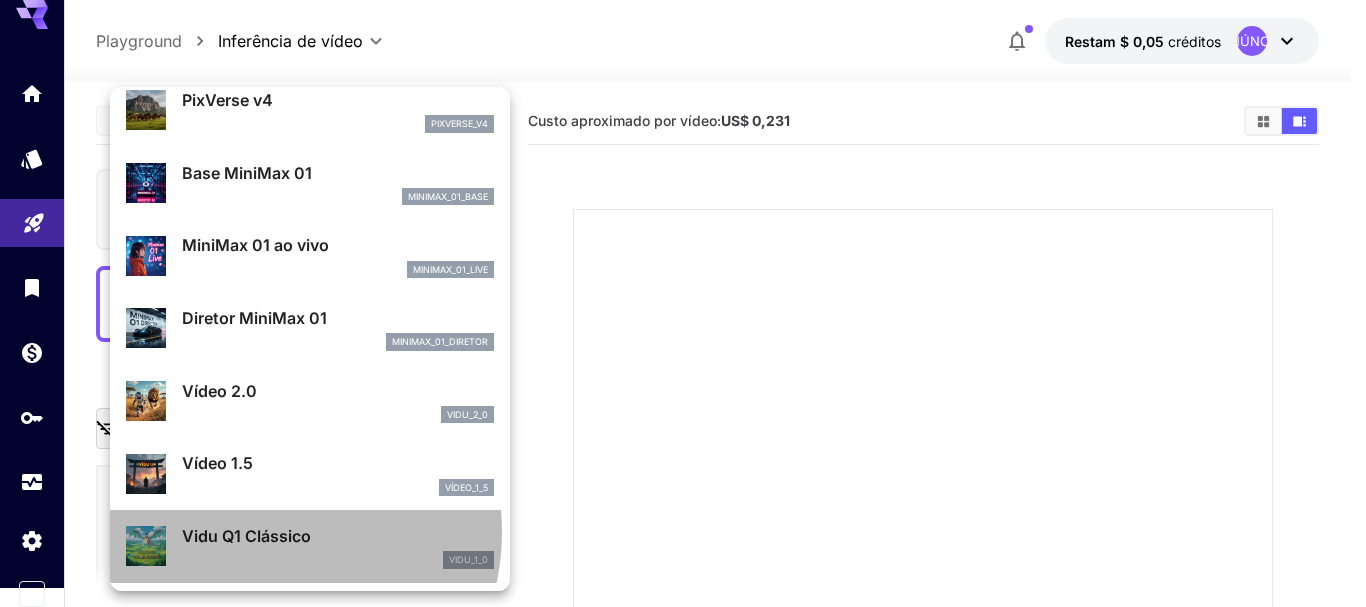 click on "Vidu Q1 Clássico" at bounding box center (246, 536) 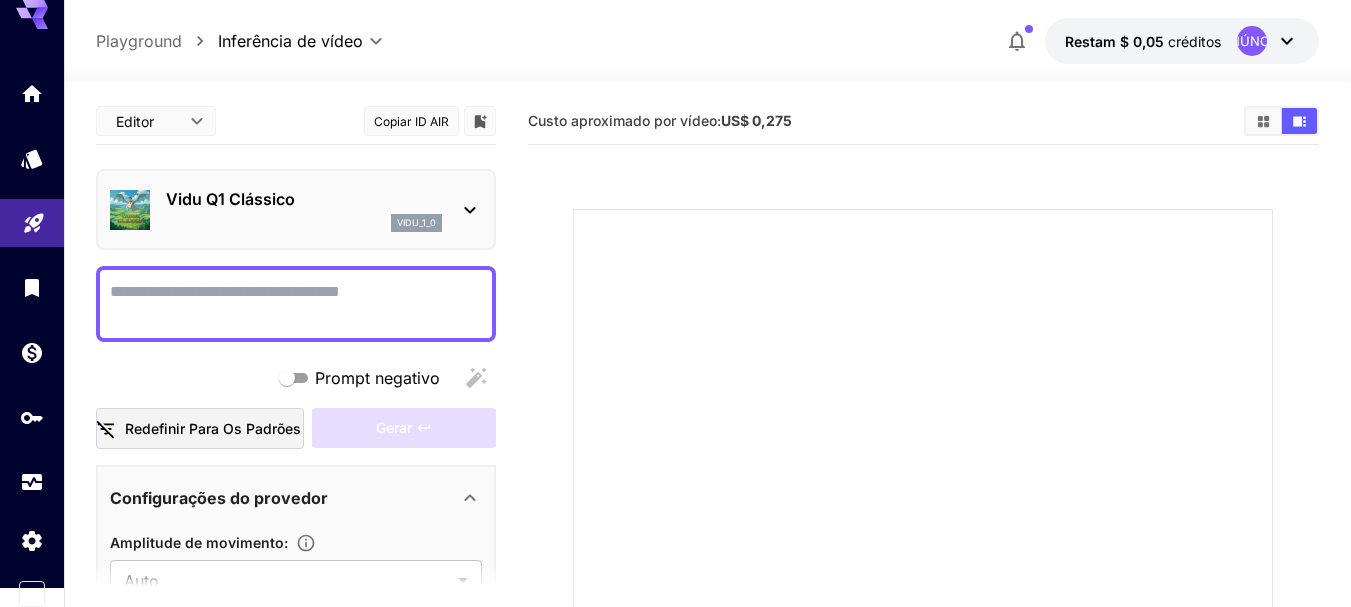 click on "vidu_1_0" at bounding box center [304, 223] 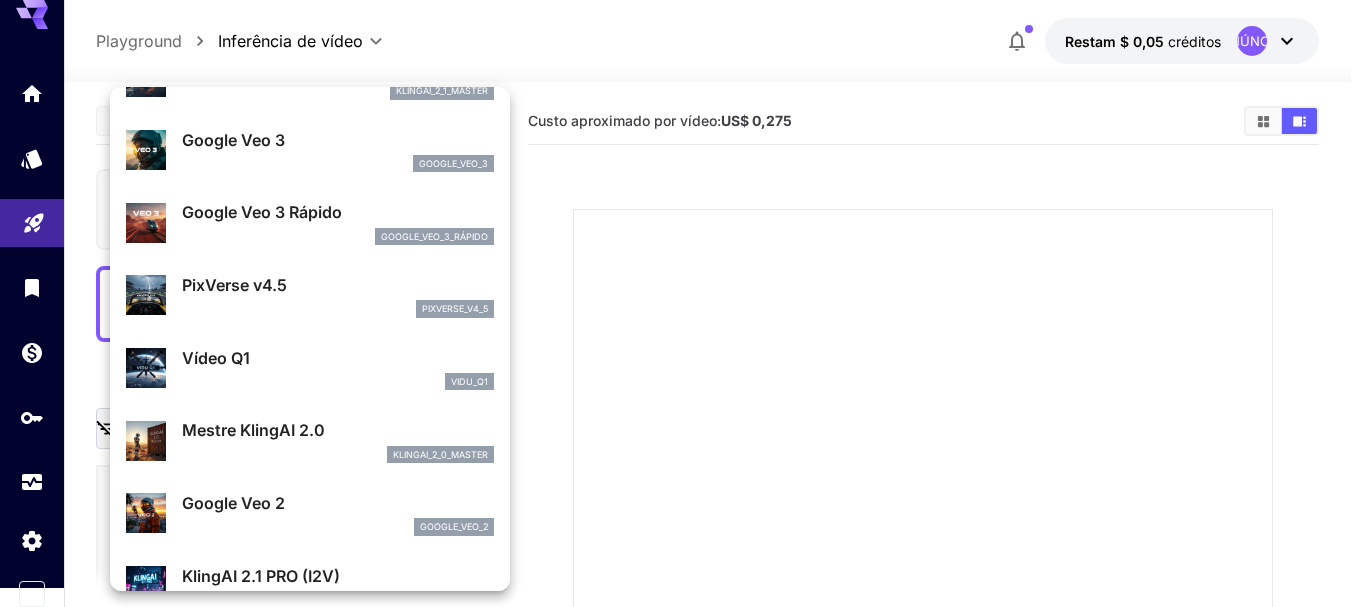 scroll, scrollTop: 300, scrollLeft: 0, axis: vertical 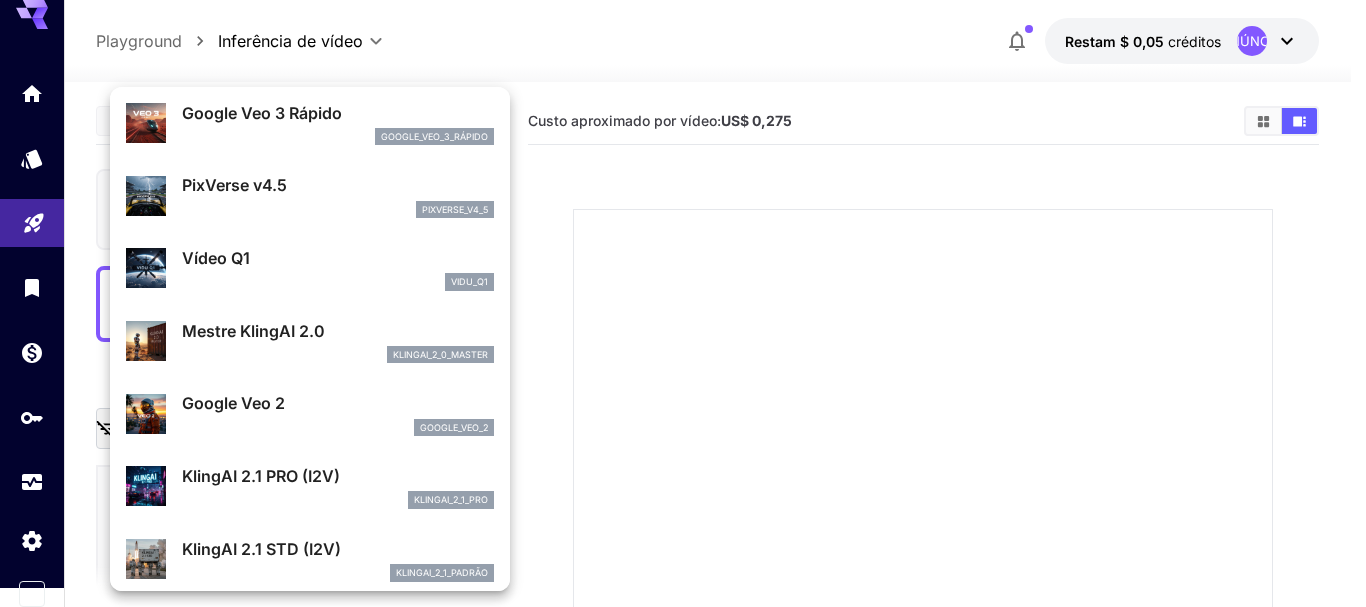 click on "Google Veo 2" at bounding box center (338, 403) 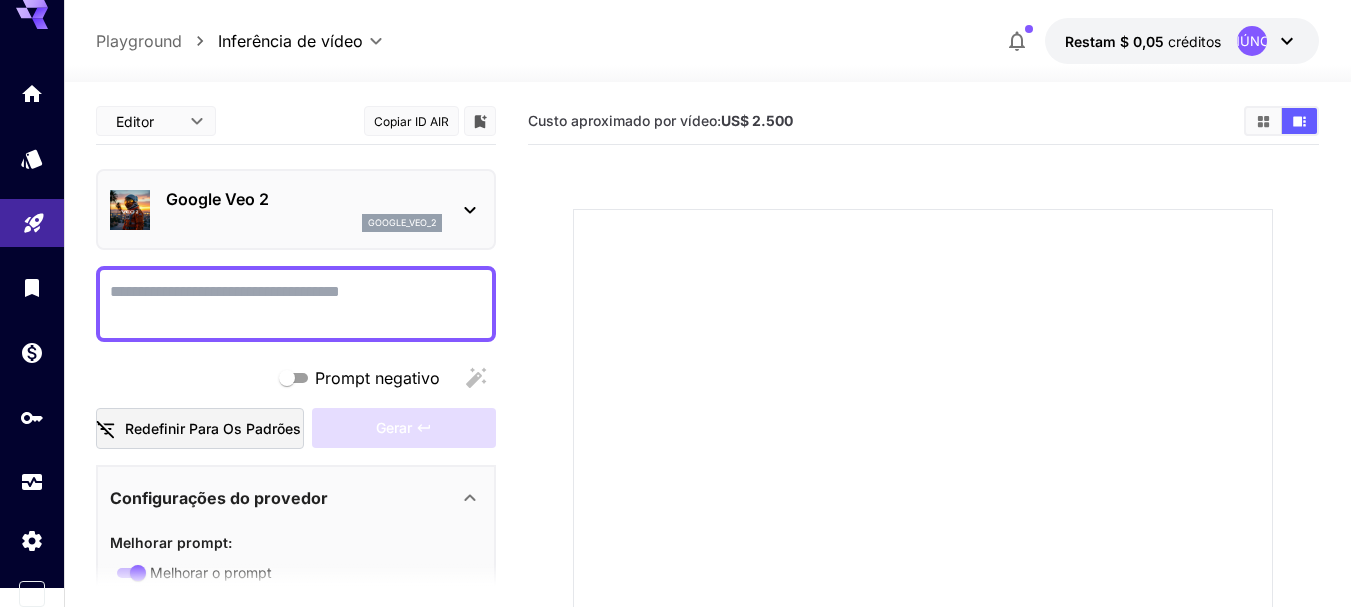 click on "google_veo_2" at bounding box center (304, 223) 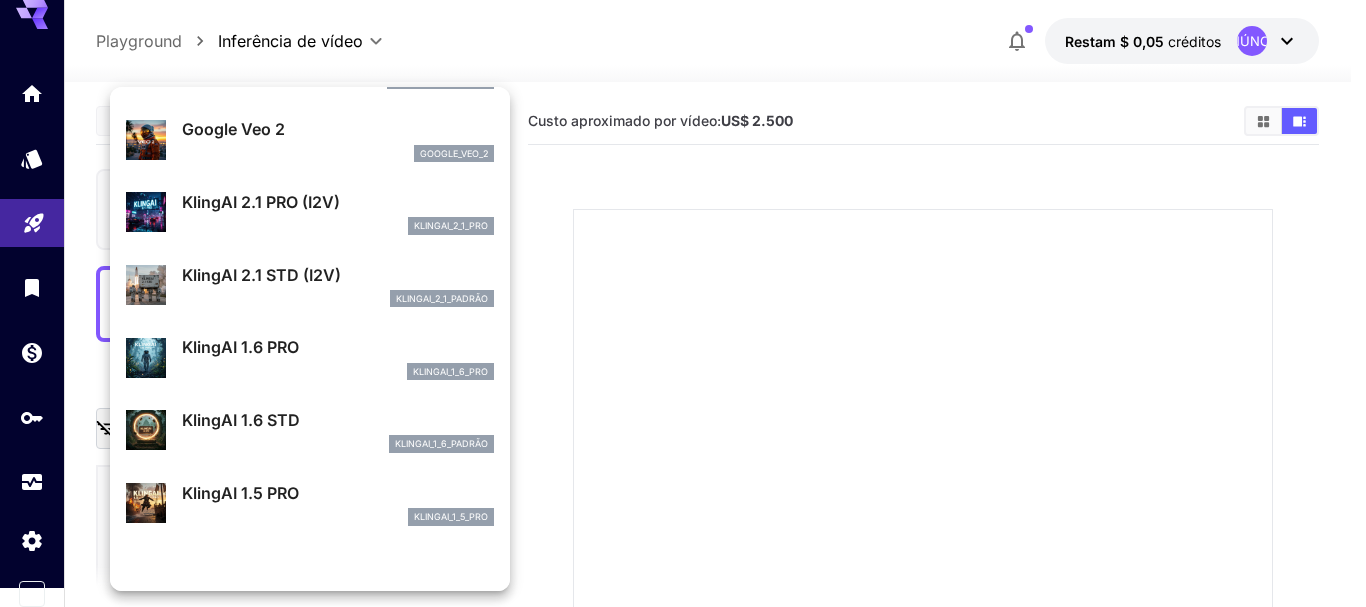 scroll, scrollTop: 462, scrollLeft: 0, axis: vertical 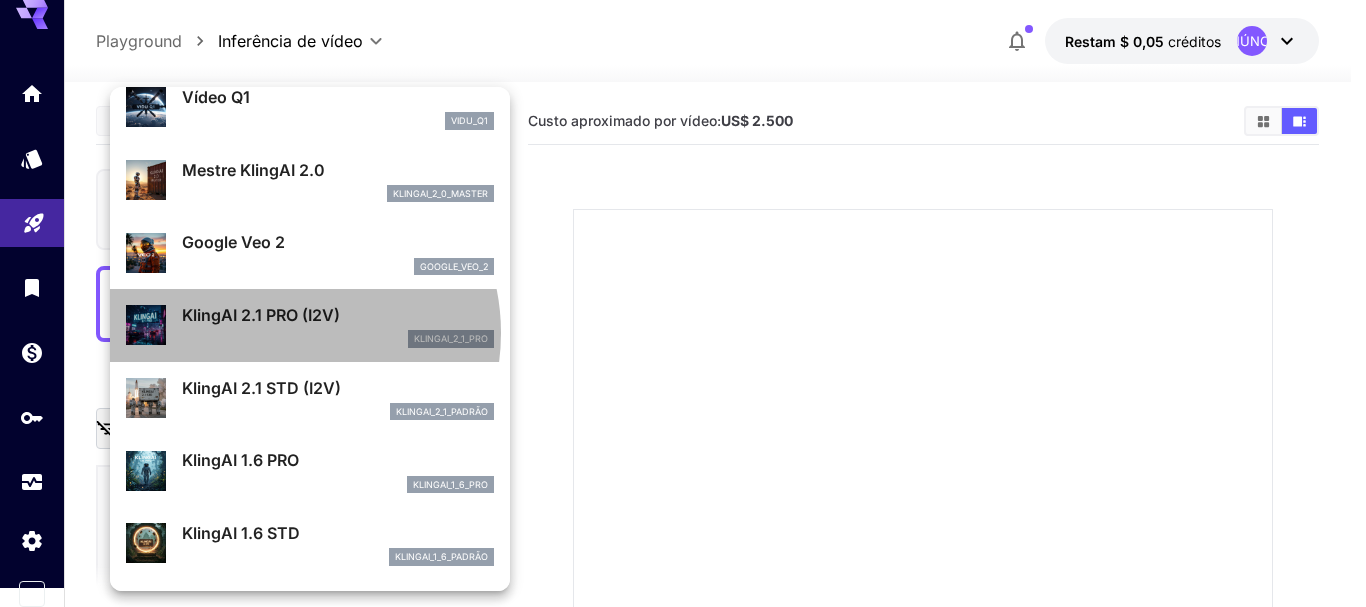 click on "klingai_2_1_pro" at bounding box center [338, 339] 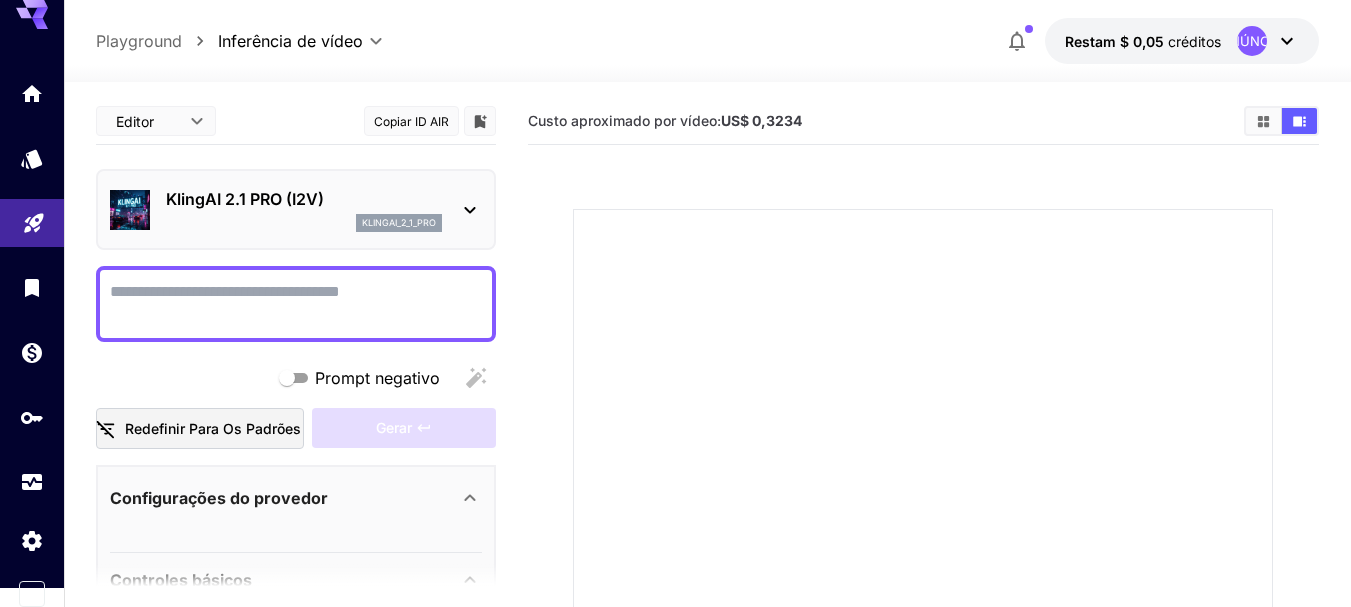 click on "KlingAI 2.1 PRO (I2V)" at bounding box center [304, 199] 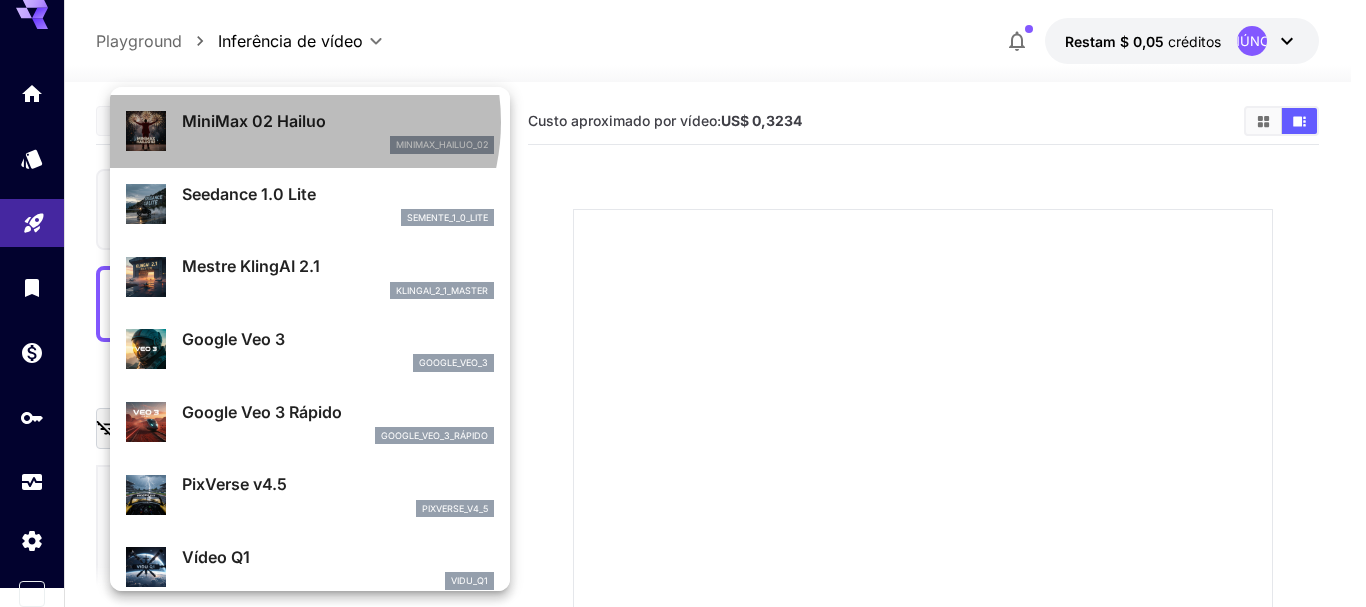 click on "MiniMax 02 Hailuo" at bounding box center [254, 121] 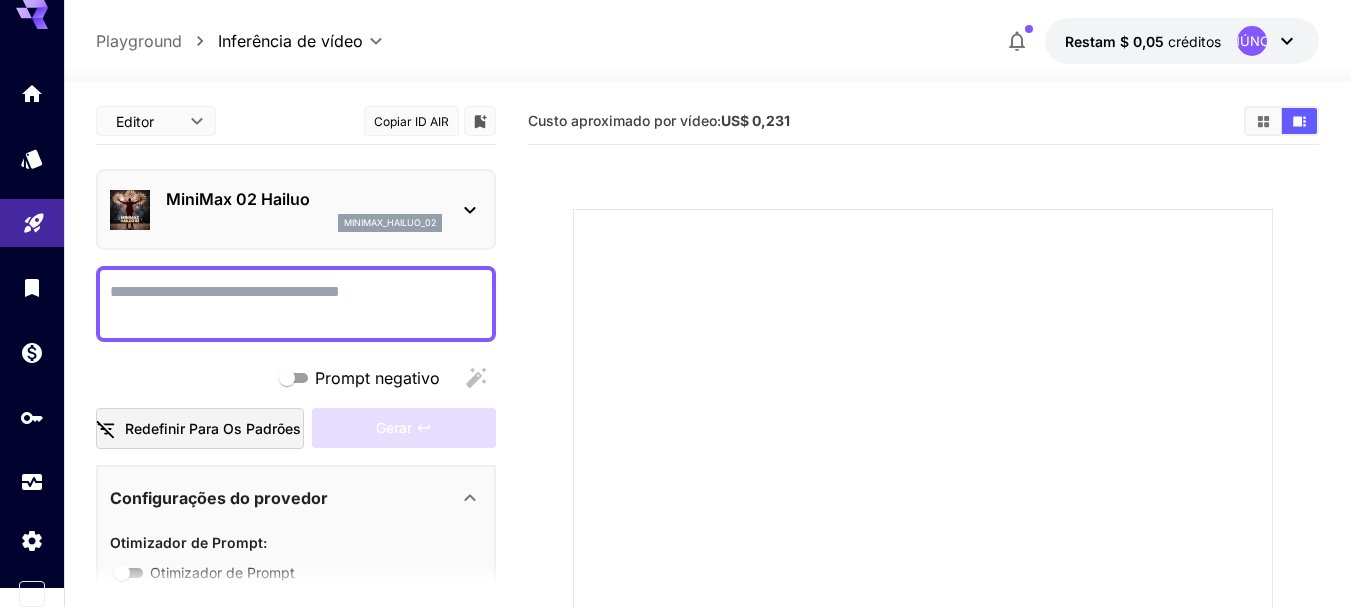 click on "Prompt negativo" at bounding box center [296, 304] 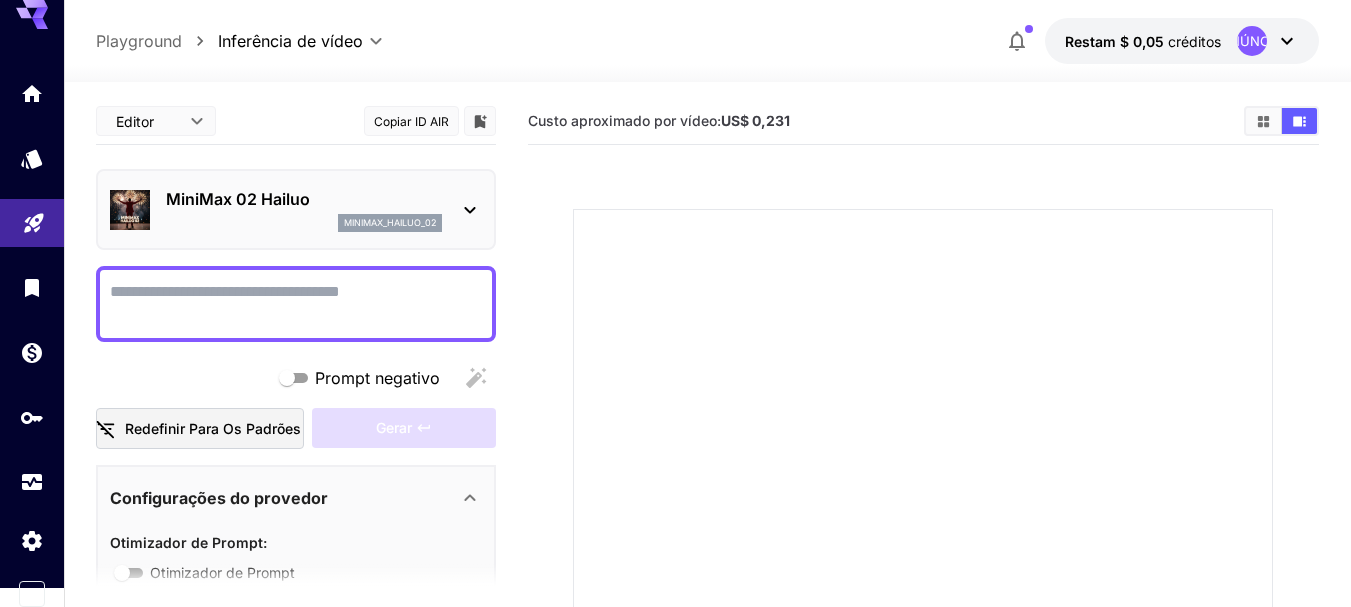 click on "MiniMax 02 Hailuo minimax_hailuo_02" at bounding box center [304, 209] 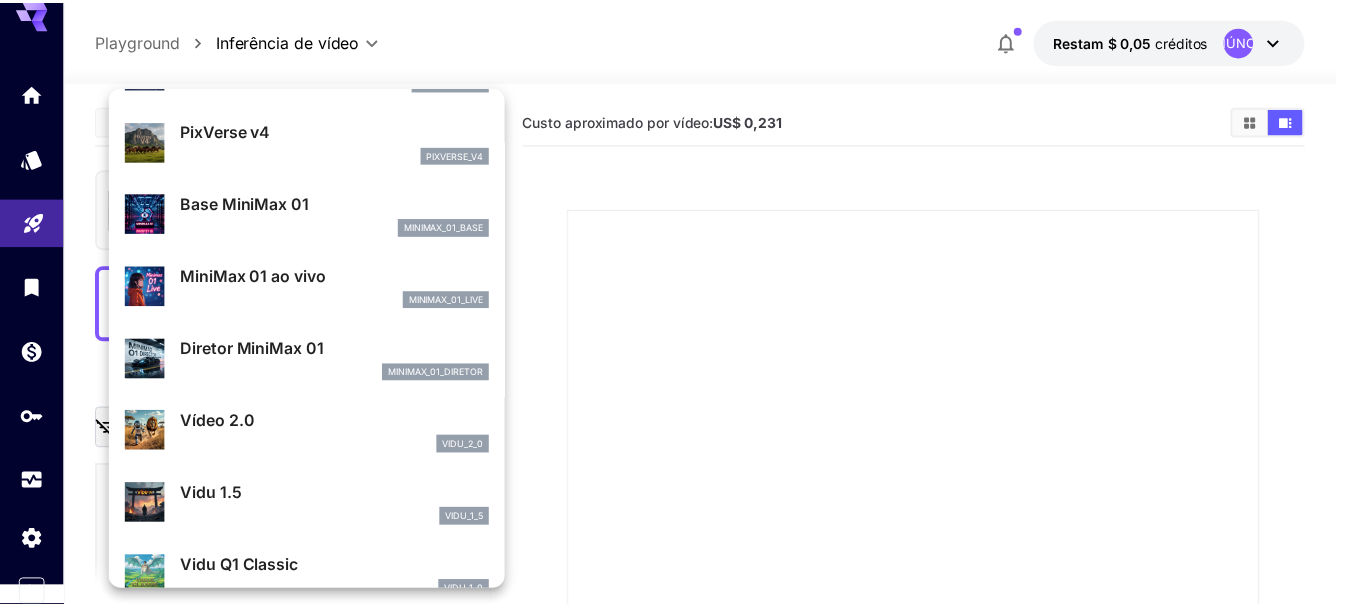 scroll, scrollTop: 1262, scrollLeft: 0, axis: vertical 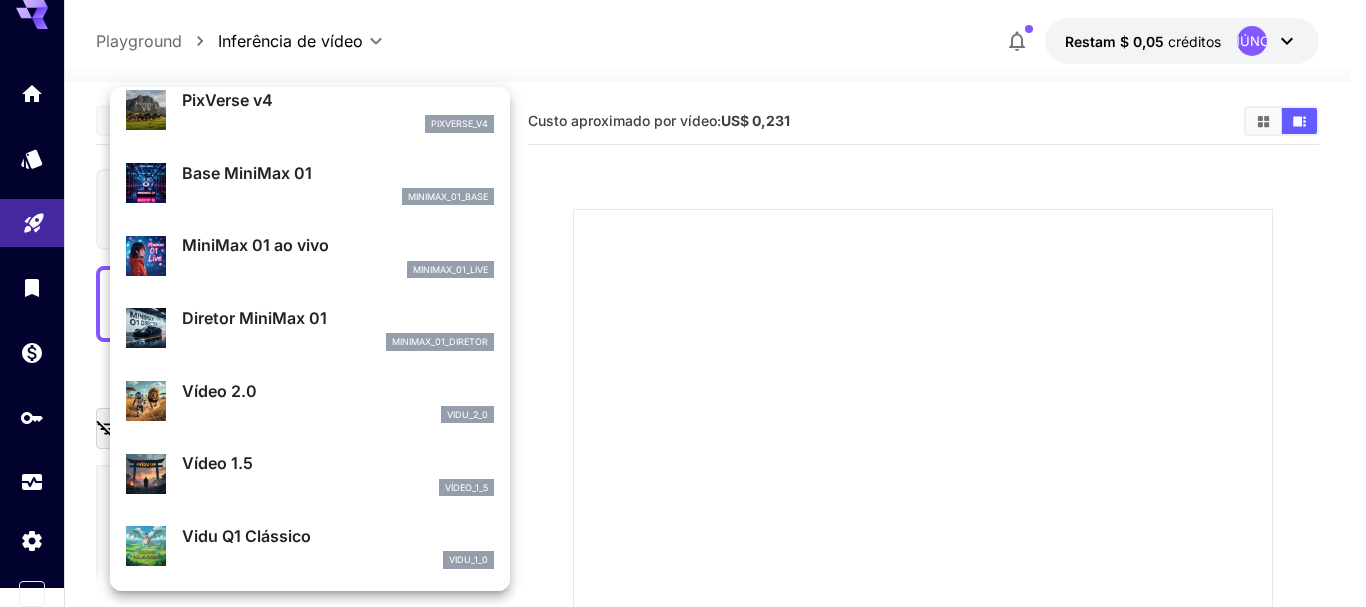 click on "vidu_1_0" at bounding box center [338, 560] 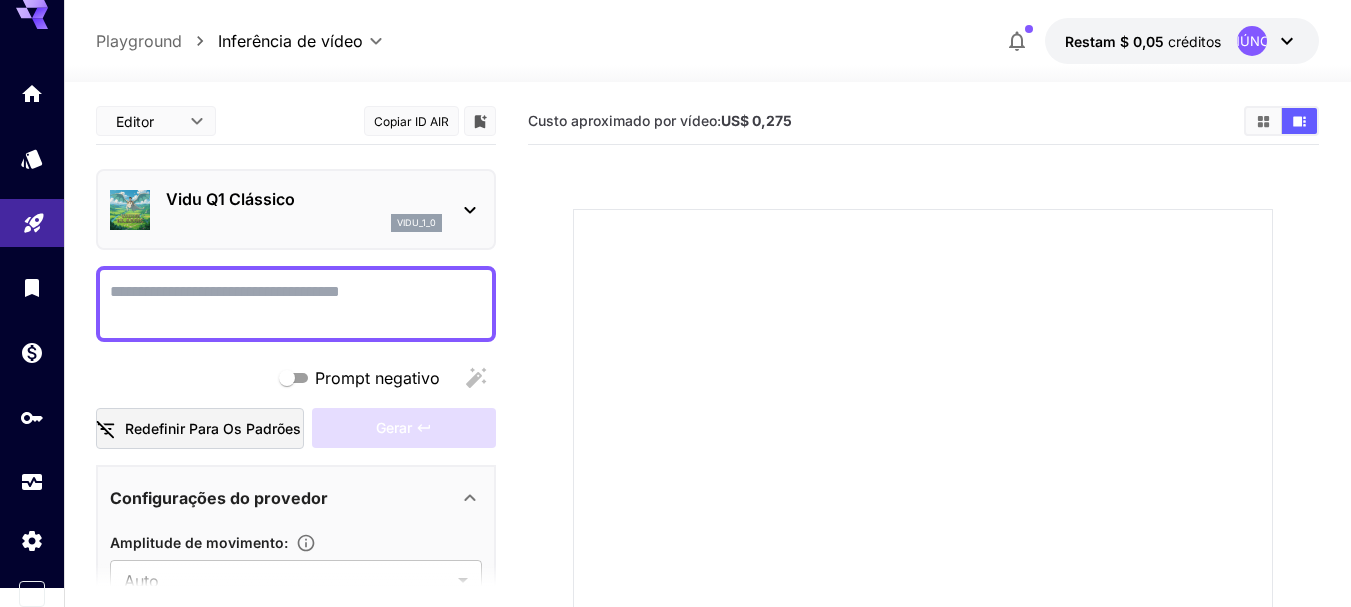 click at bounding box center [296, 304] 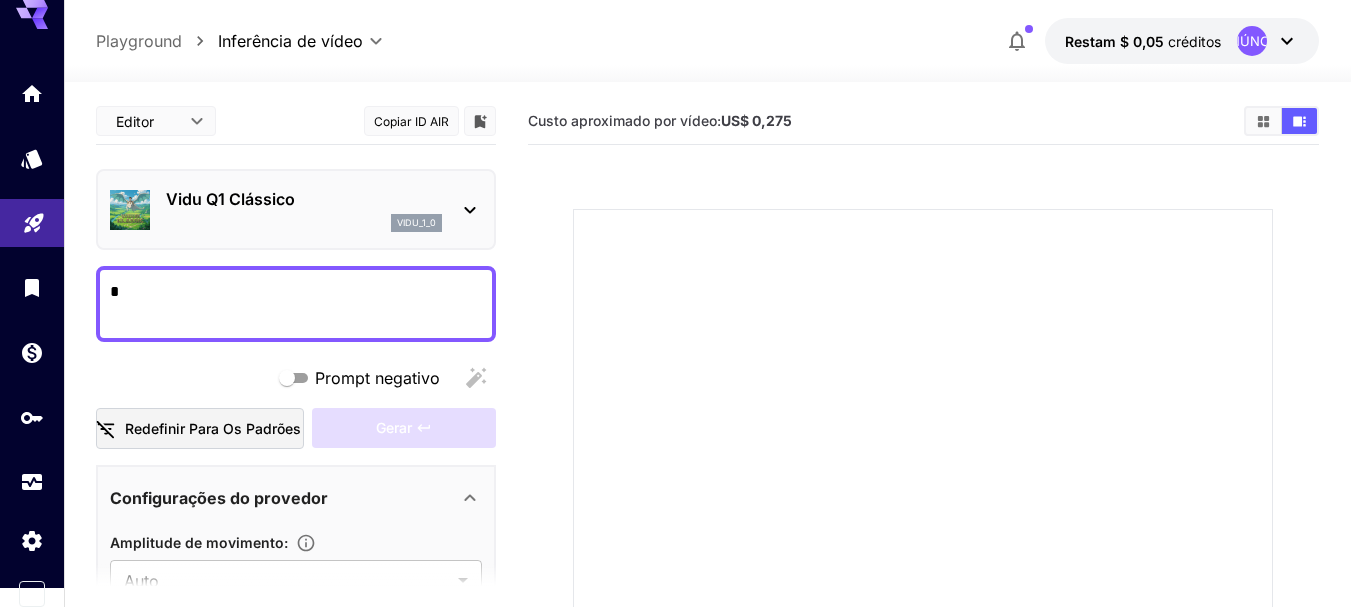 type 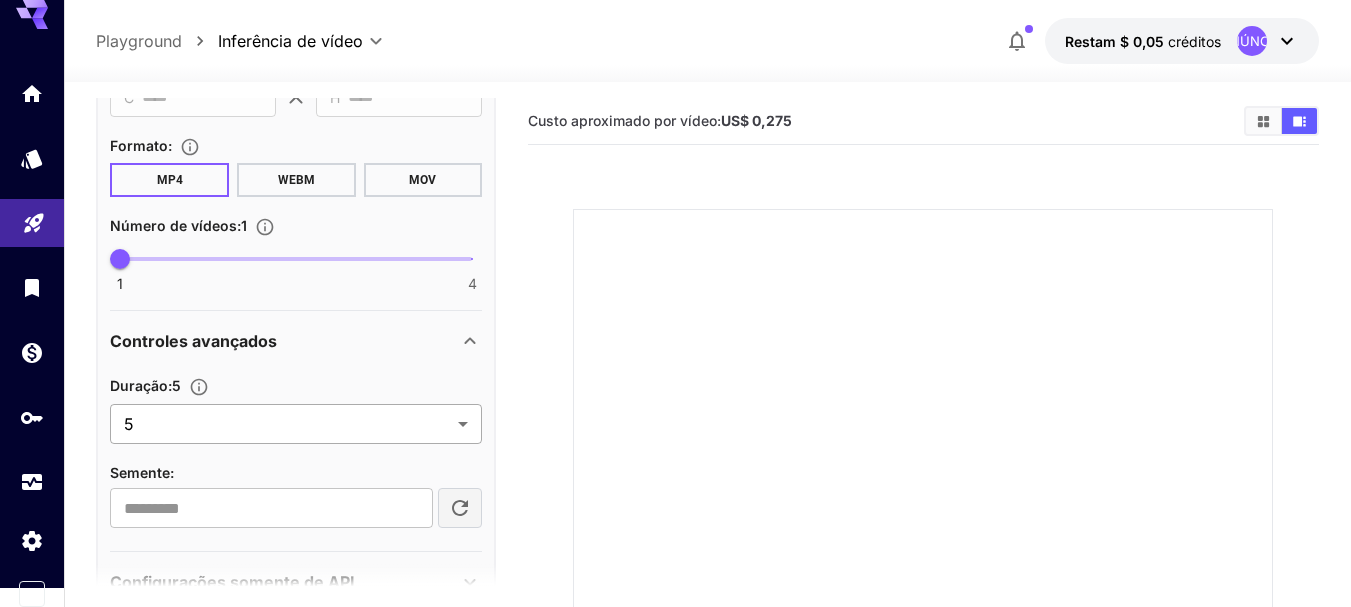 scroll, scrollTop: 909, scrollLeft: 0, axis: vertical 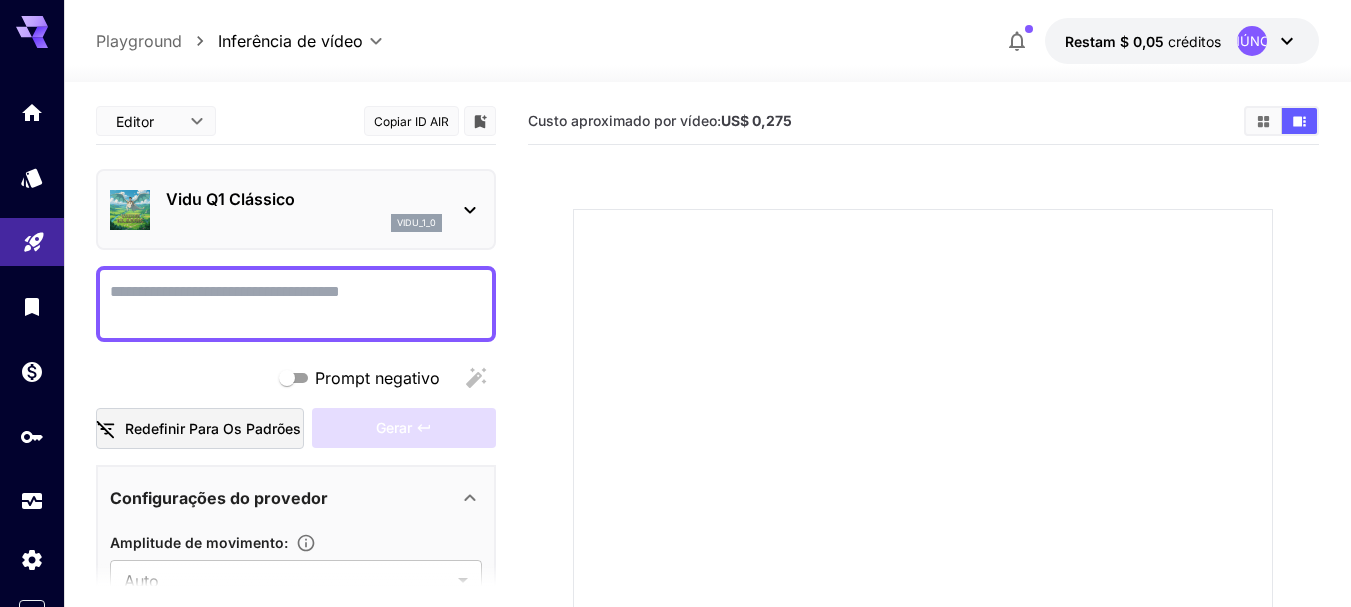 click 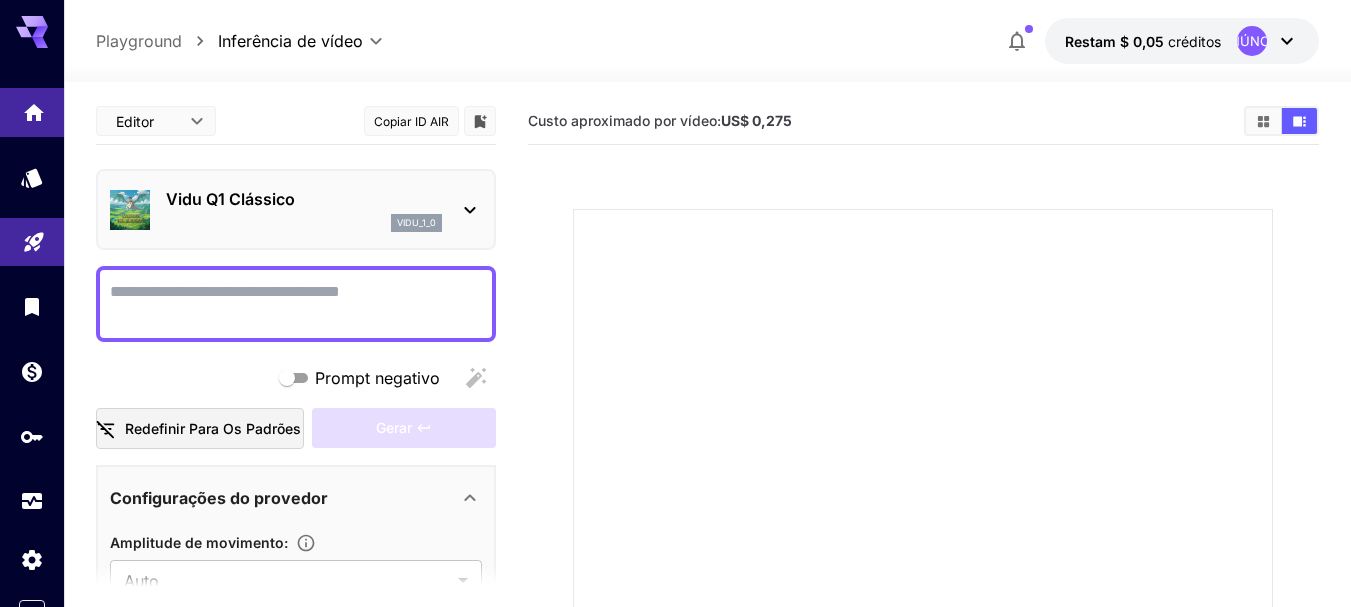 click 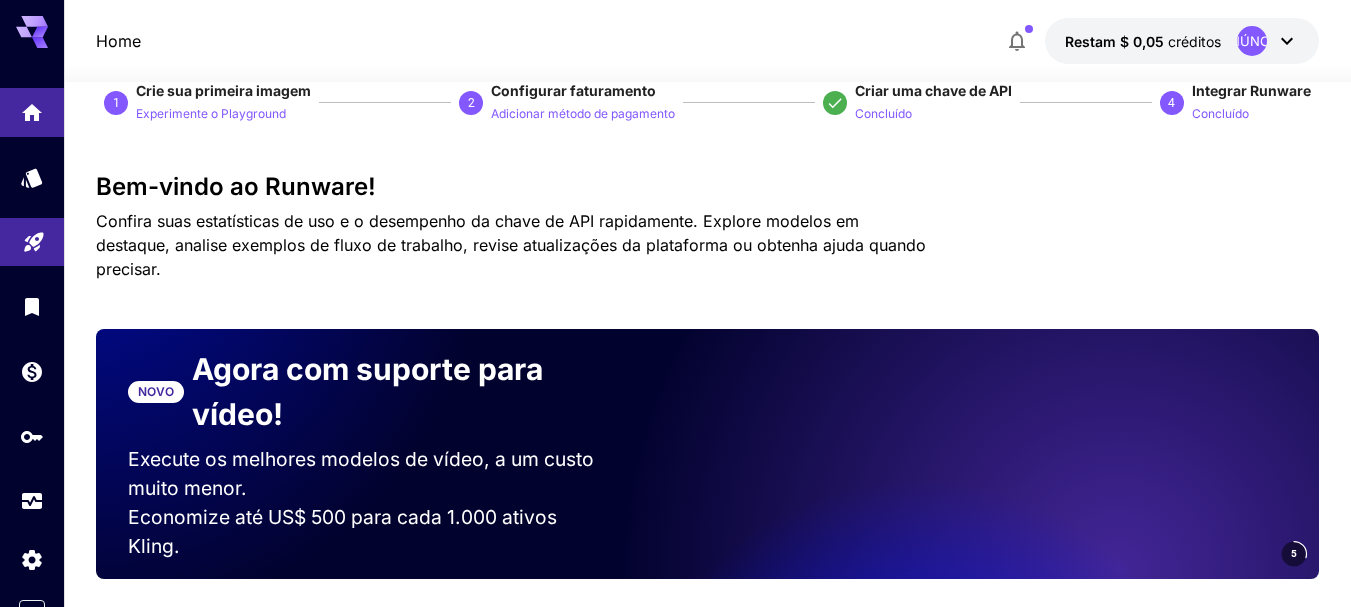 scroll, scrollTop: 100, scrollLeft: 0, axis: vertical 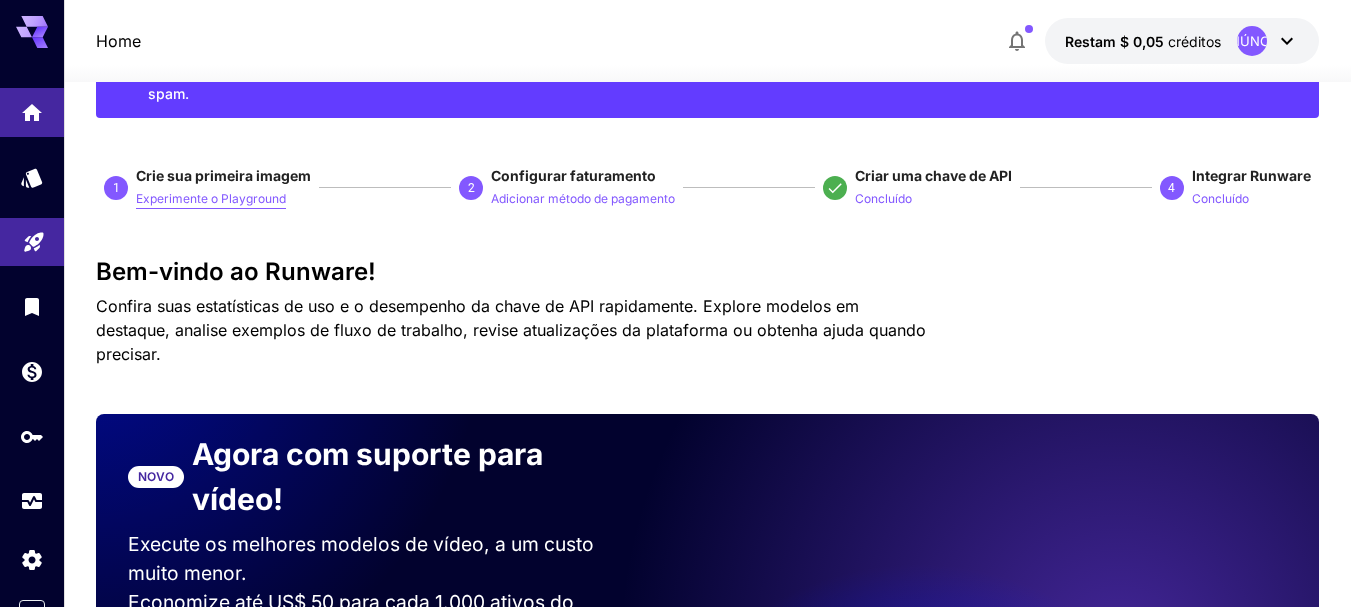 click on "Experimente o Playground" at bounding box center (211, 198) 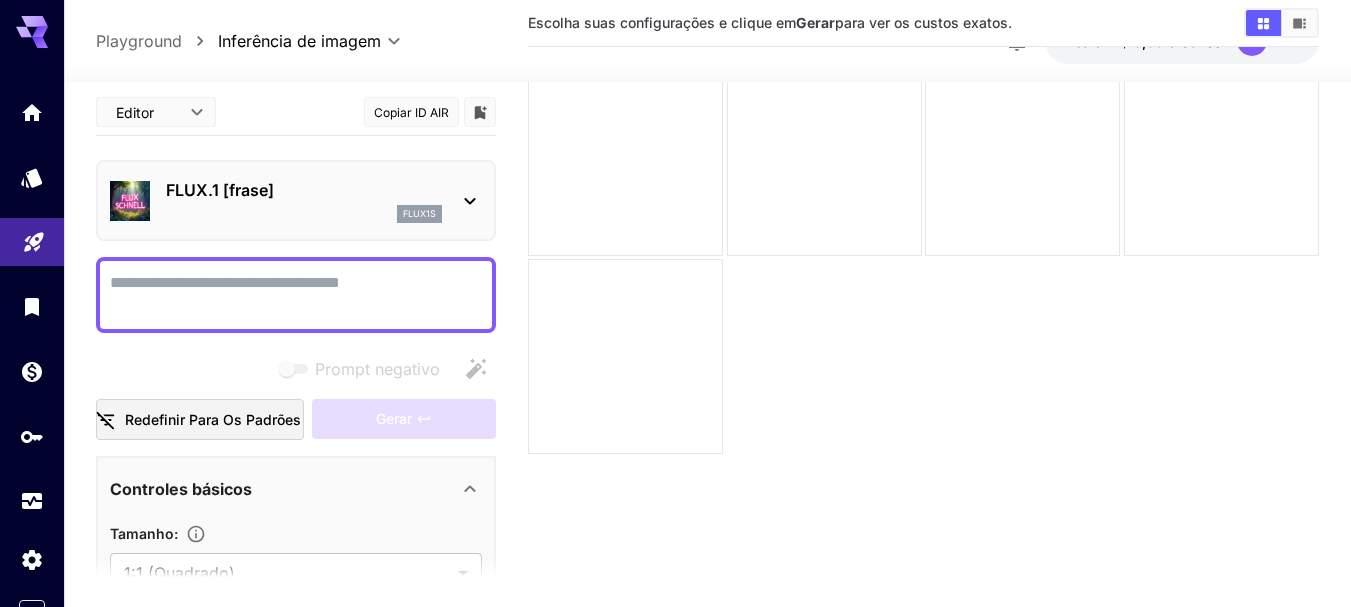 click on "FLUX.1 [frase] flux1s" at bounding box center [304, 200] 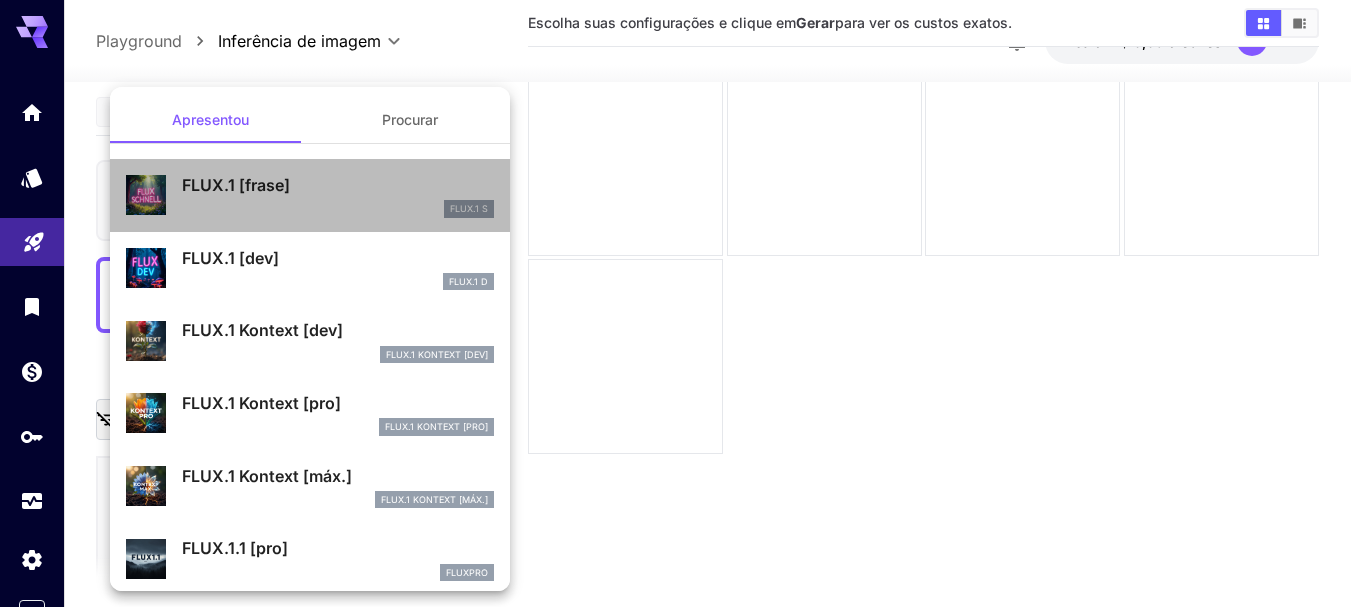 click on "FLUX.1 [frase]" at bounding box center (338, 185) 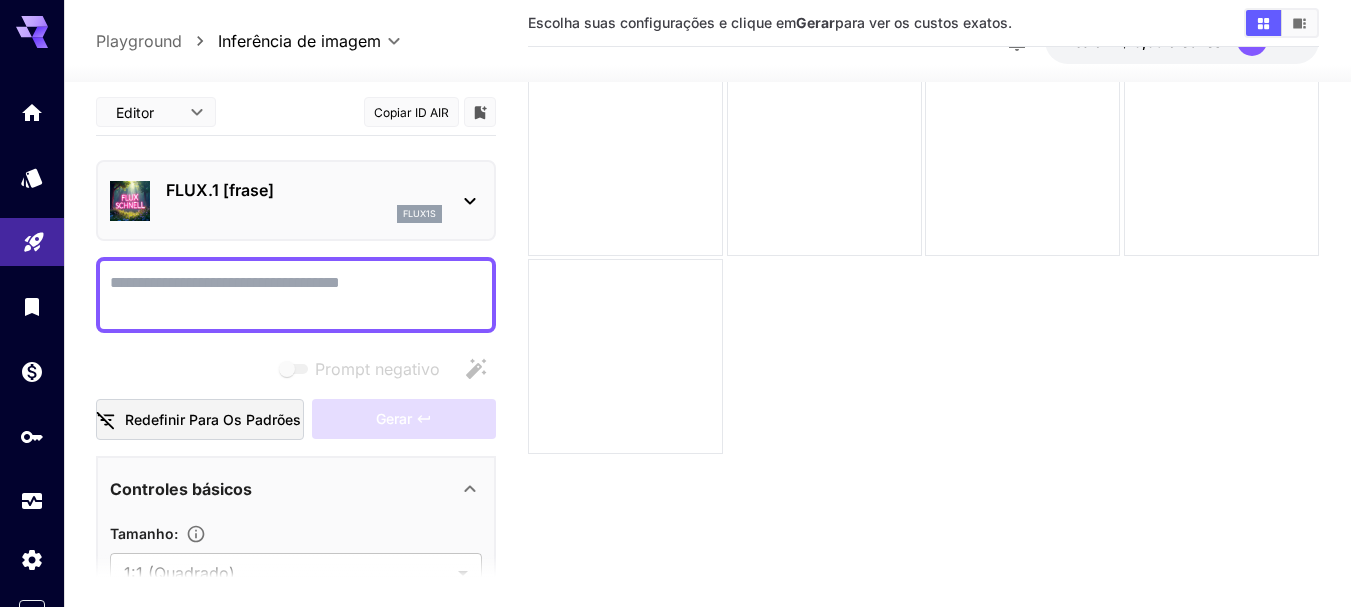 click at bounding box center [296, 295] 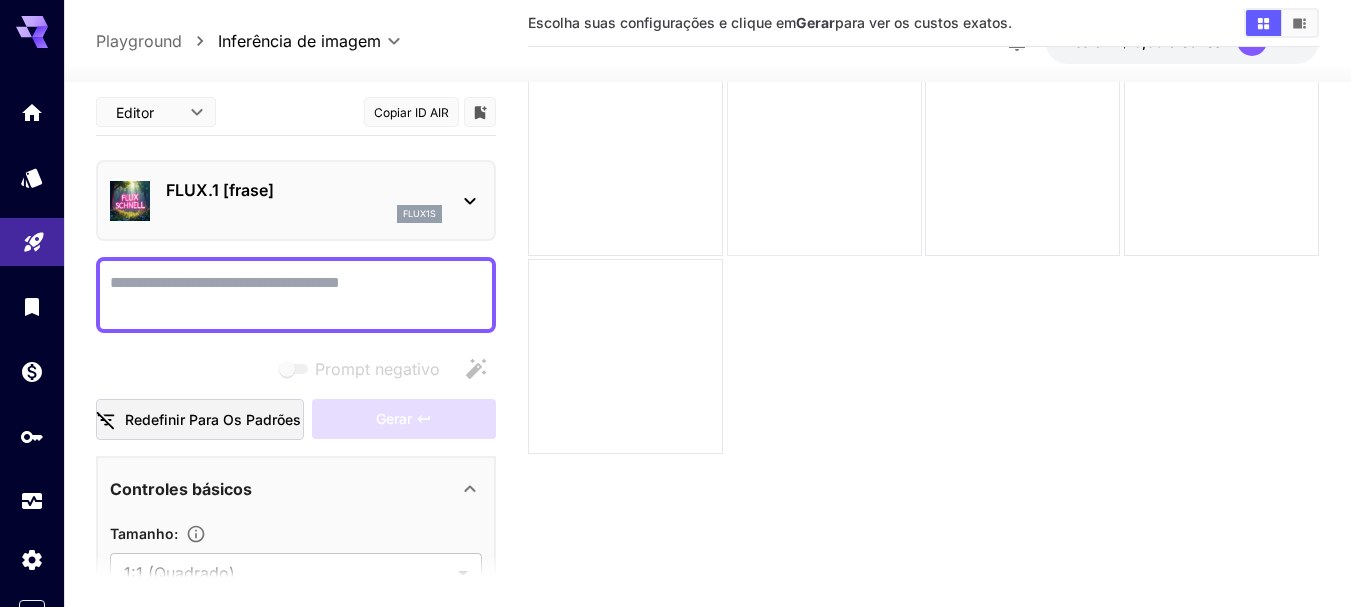 drag, startPoint x: 785, startPoint y: 218, endPoint x: 773, endPoint y: 201, distance: 20.808653 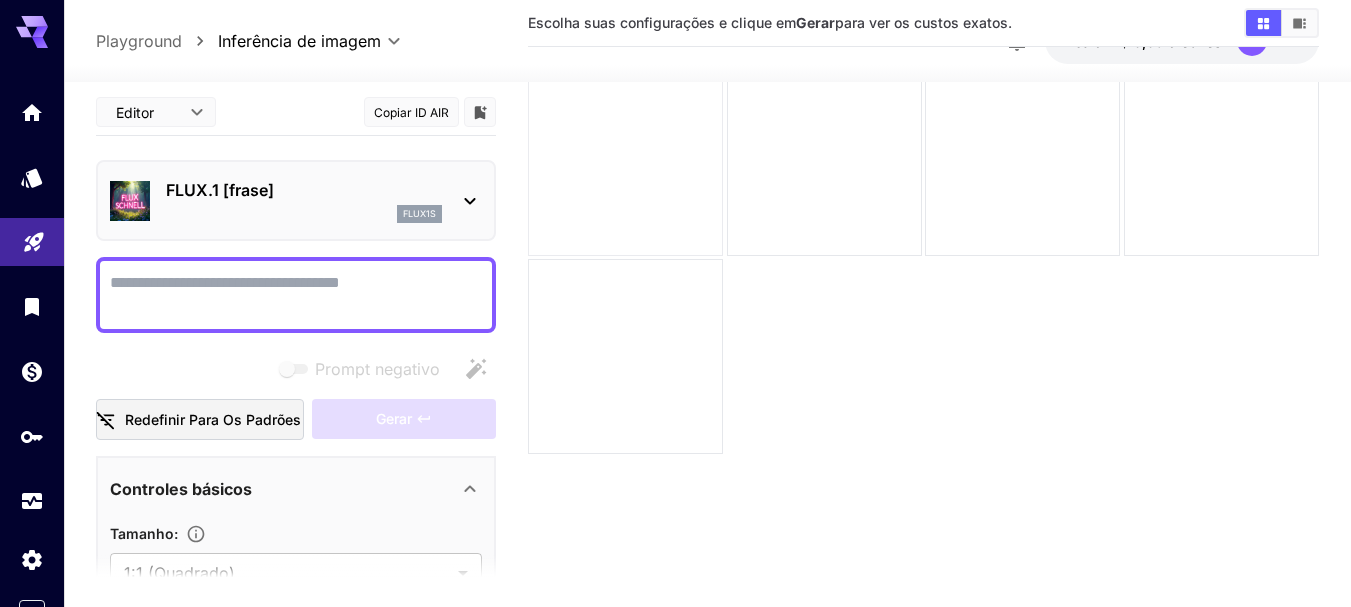 click at bounding box center (625, 158) 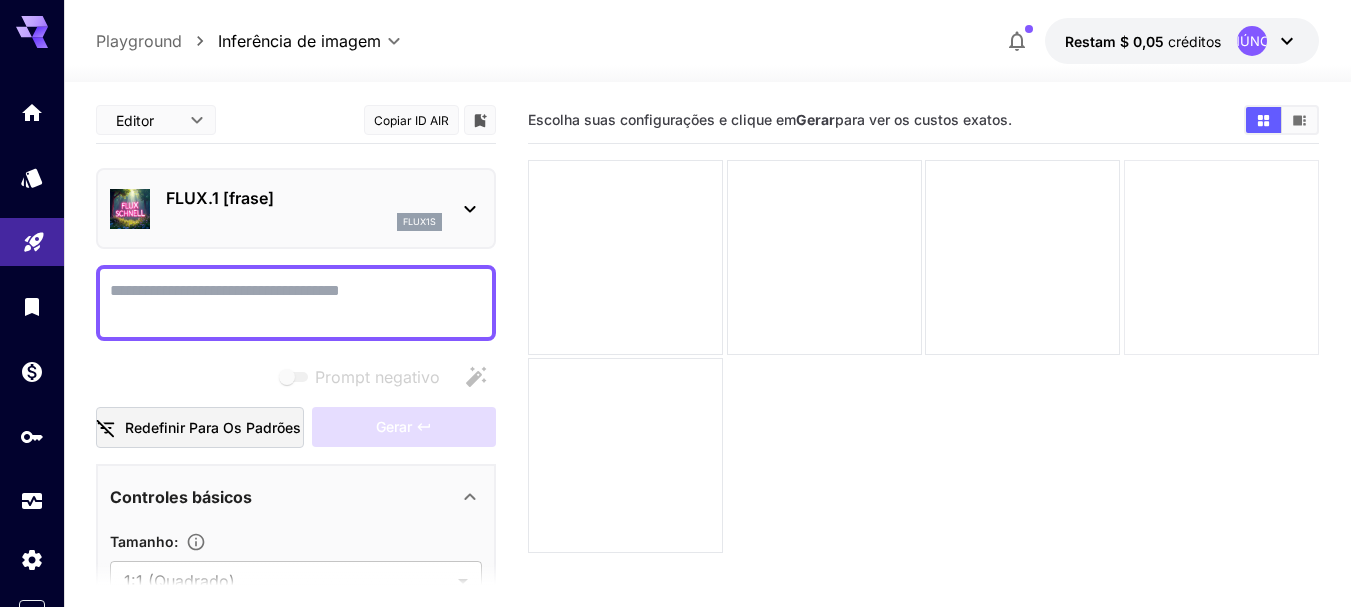 scroll, scrollTop: 0, scrollLeft: 0, axis: both 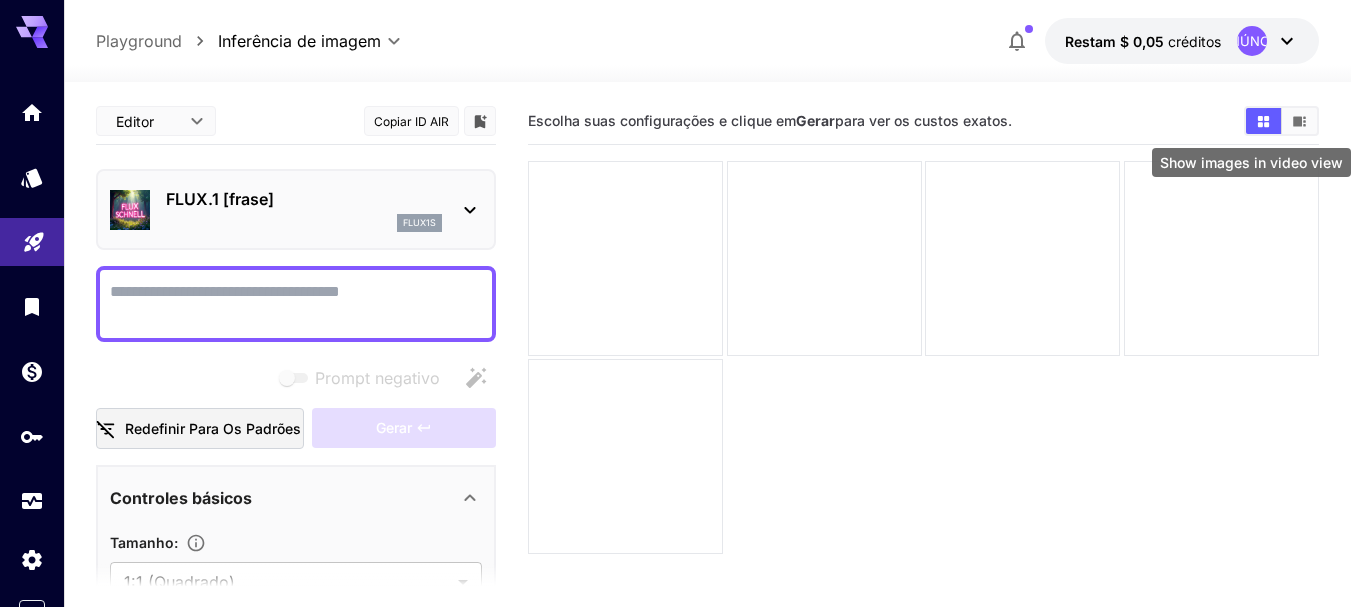click at bounding box center [1299, 121] 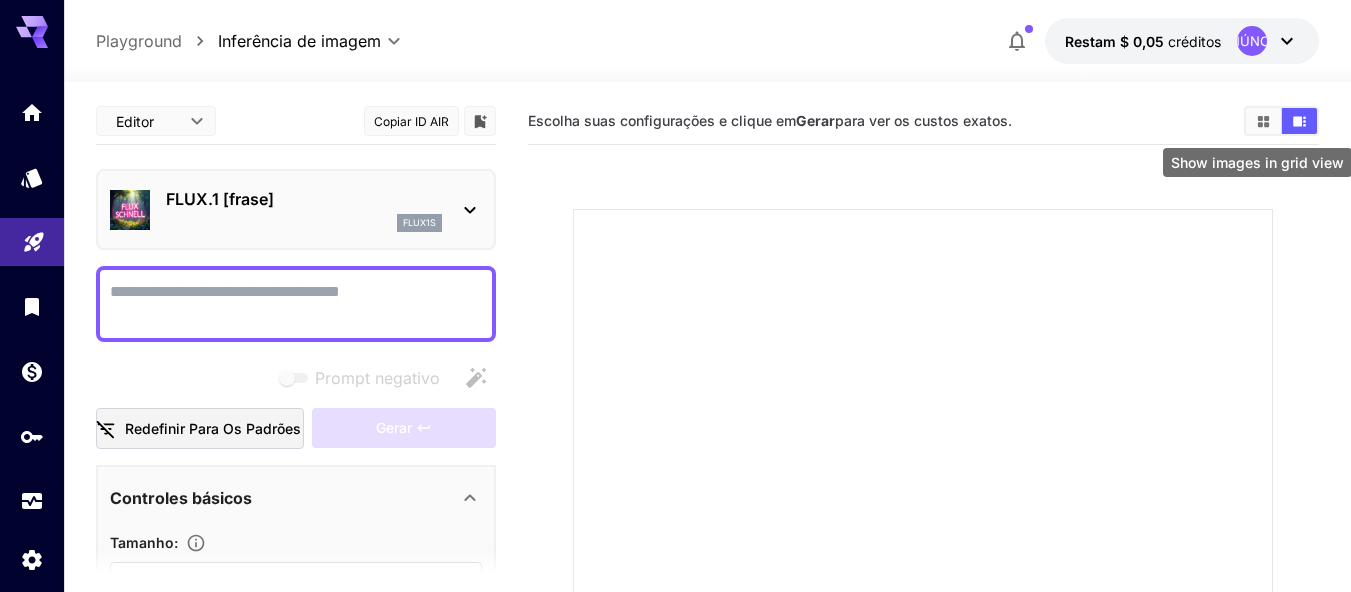 click 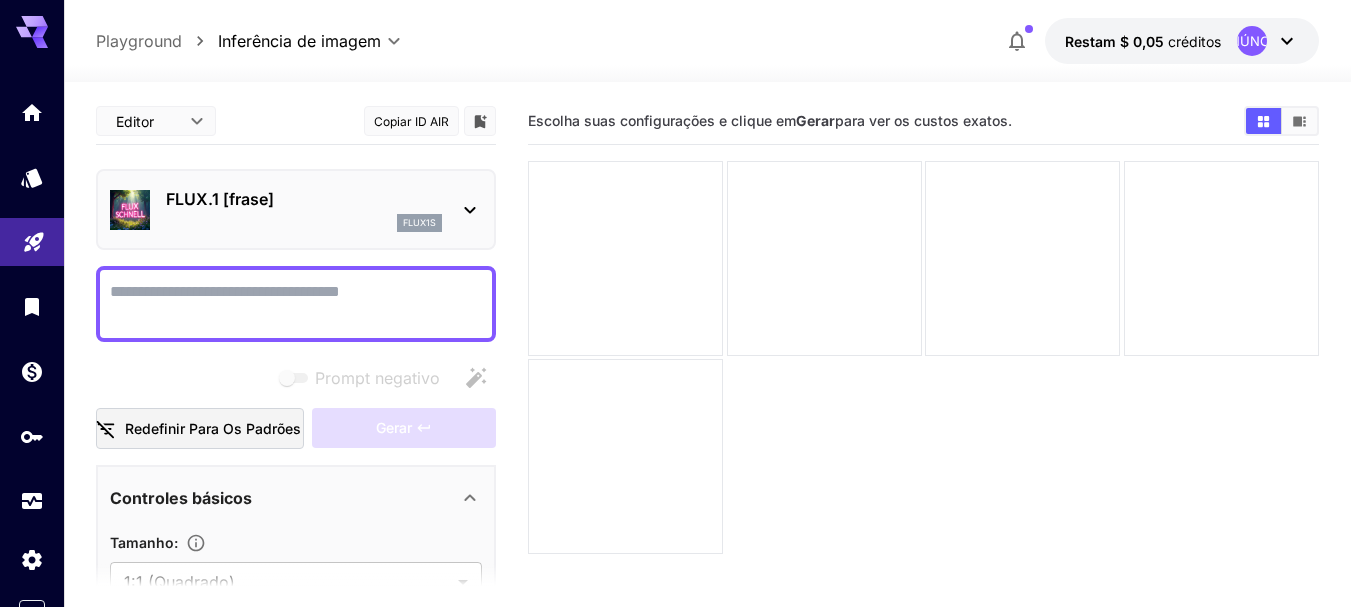 click on "Prompt negativo" at bounding box center [296, 304] 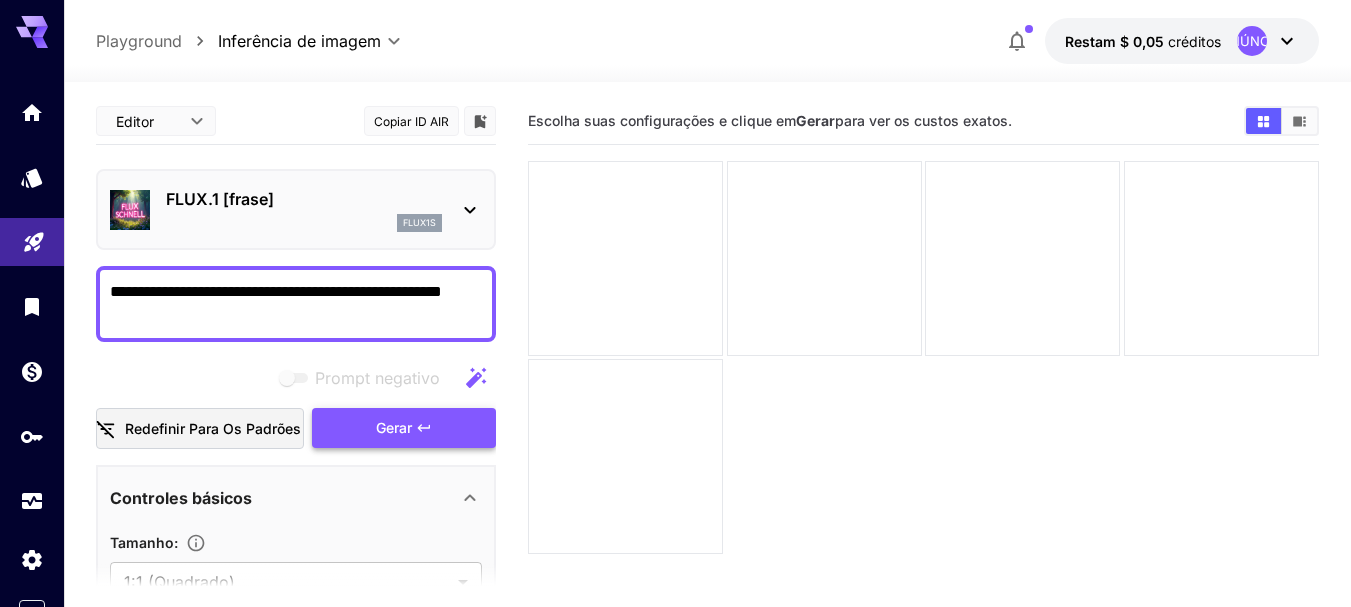 type on "**********" 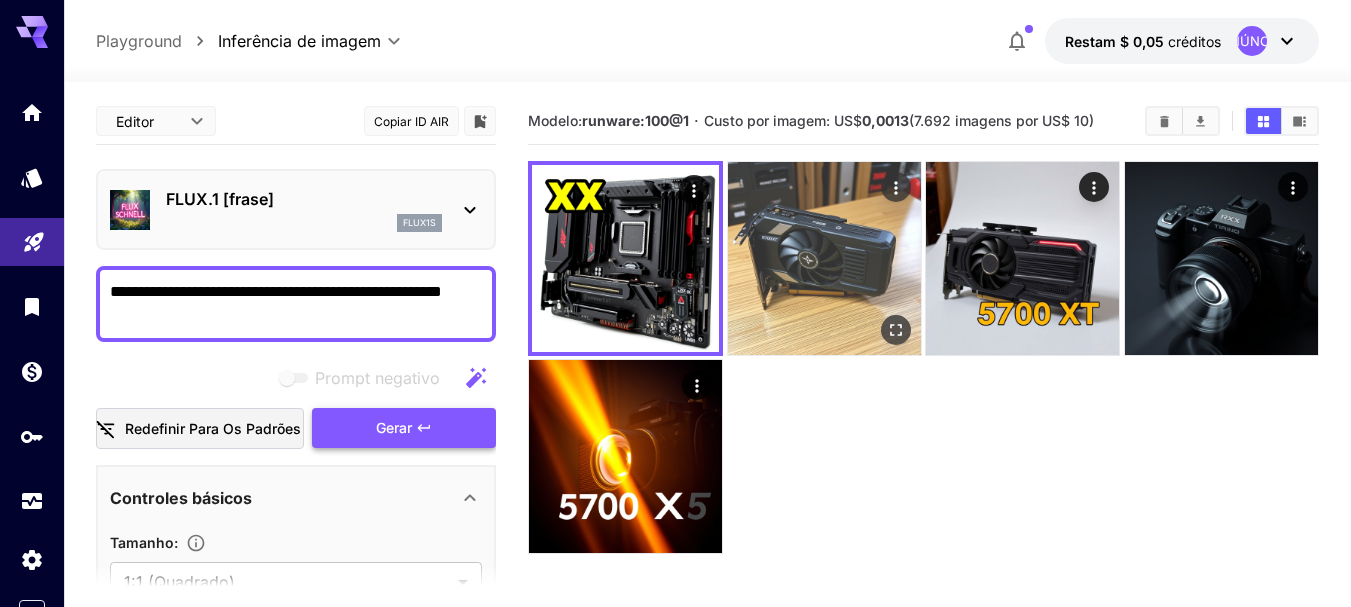 click at bounding box center (824, 258) 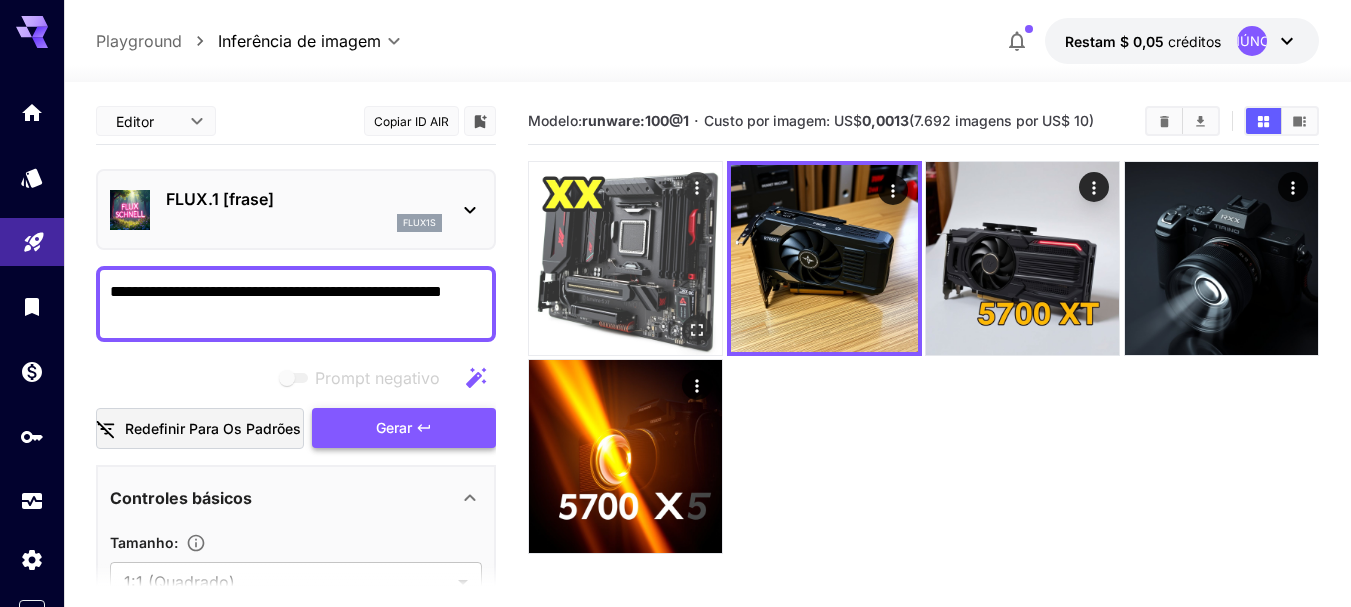 click at bounding box center [625, 258] 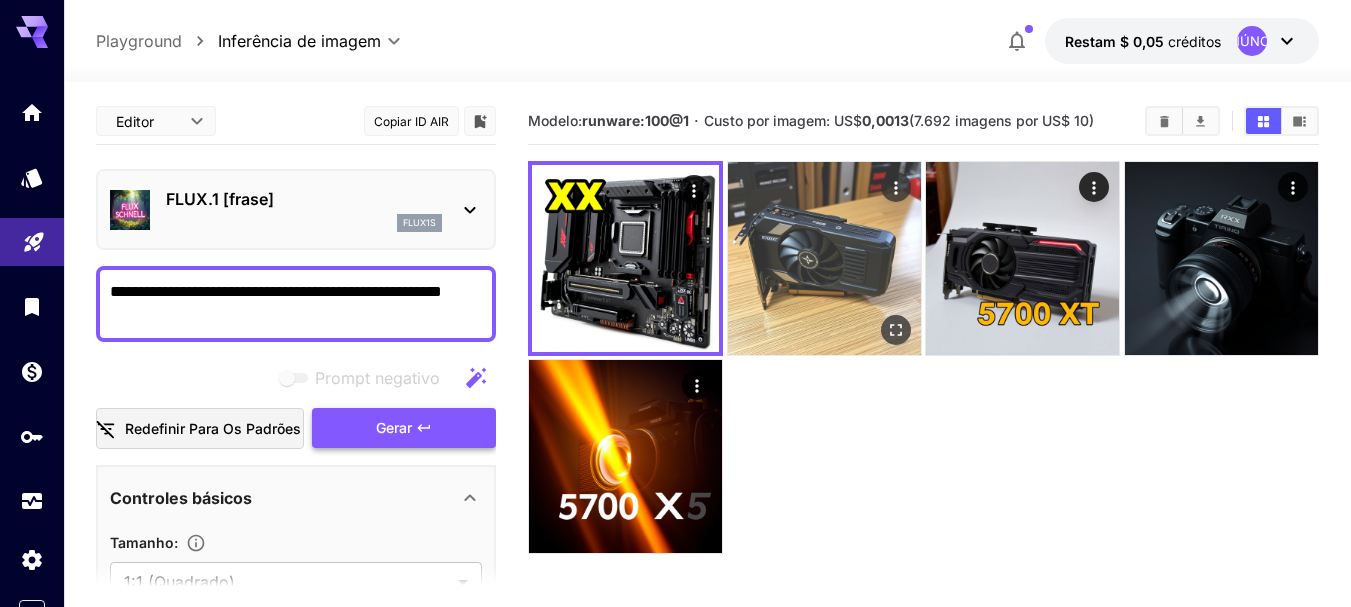 click at bounding box center (824, 258) 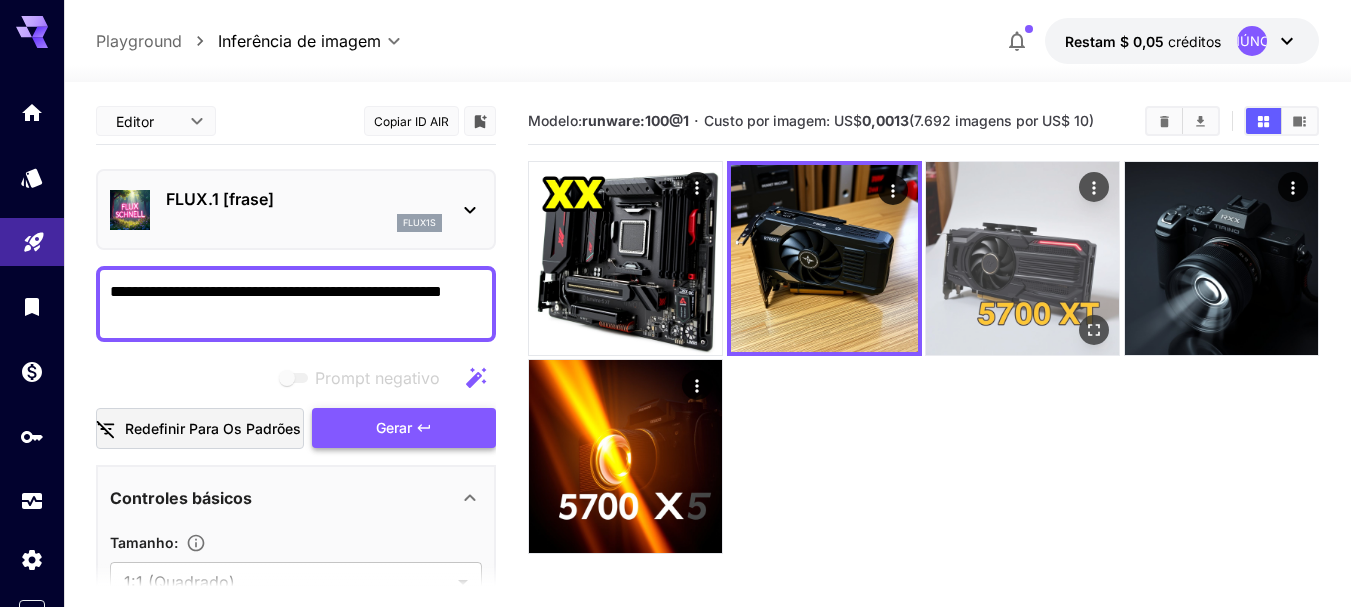 click at bounding box center [1022, 258] 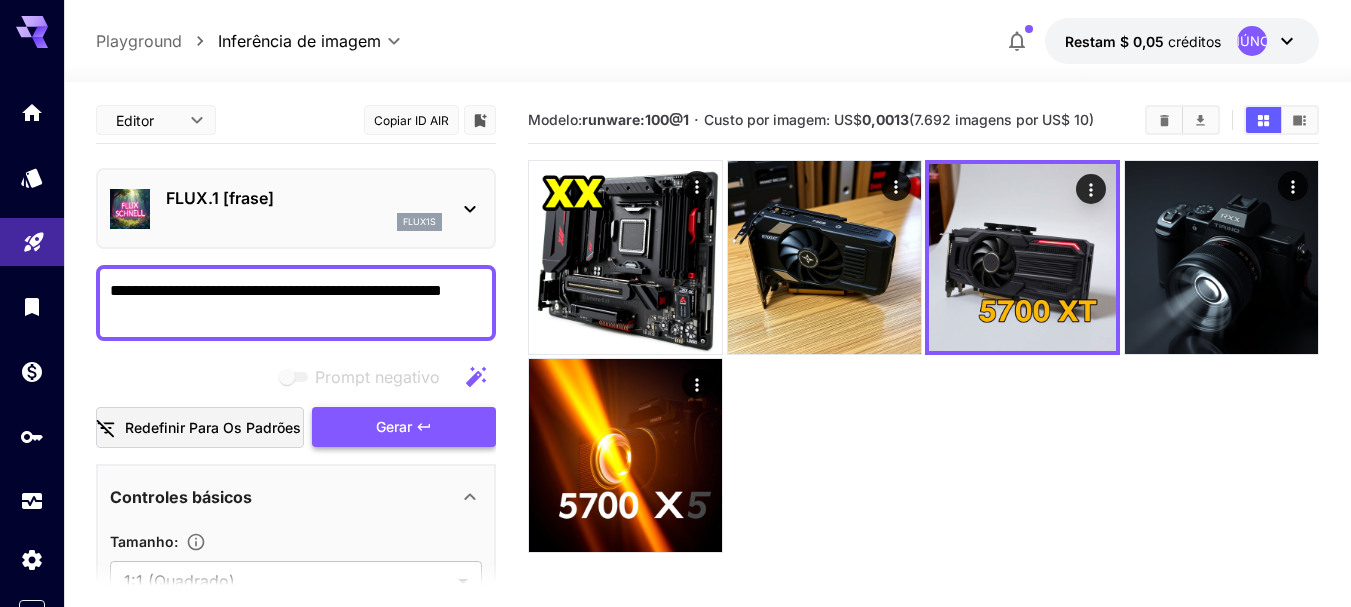 scroll, scrollTop: 0, scrollLeft: 0, axis: both 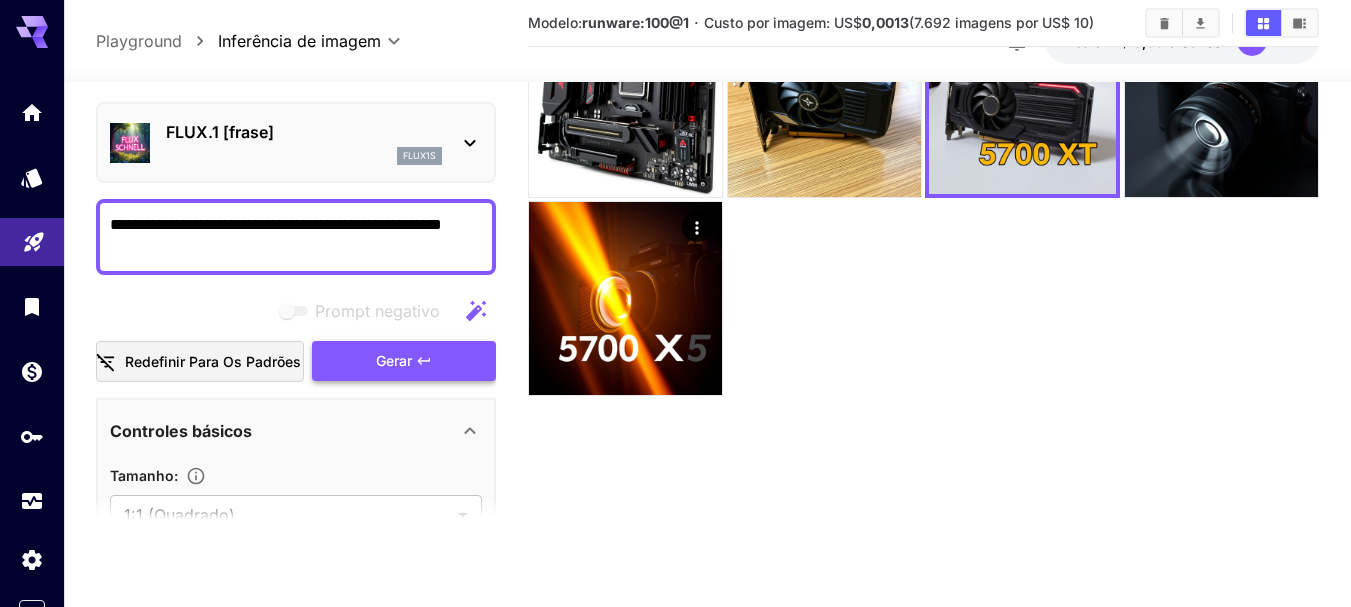click on "FLUX.1 [frase]" at bounding box center [304, 132] 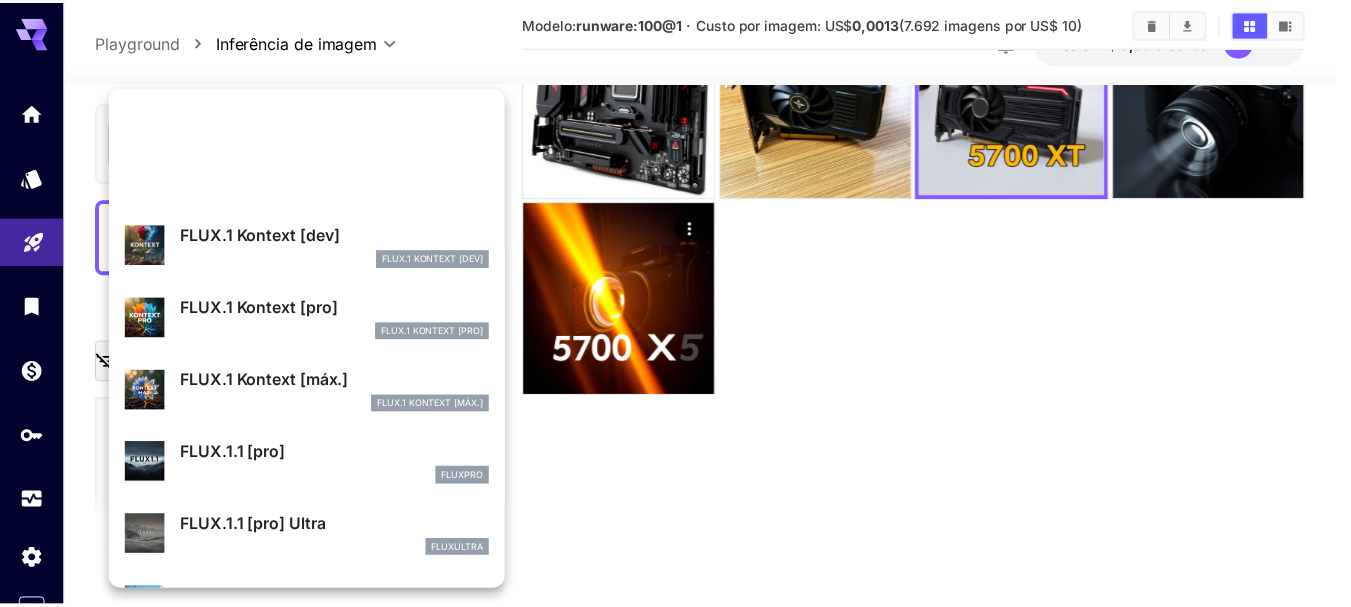 scroll, scrollTop: 377, scrollLeft: 0, axis: vertical 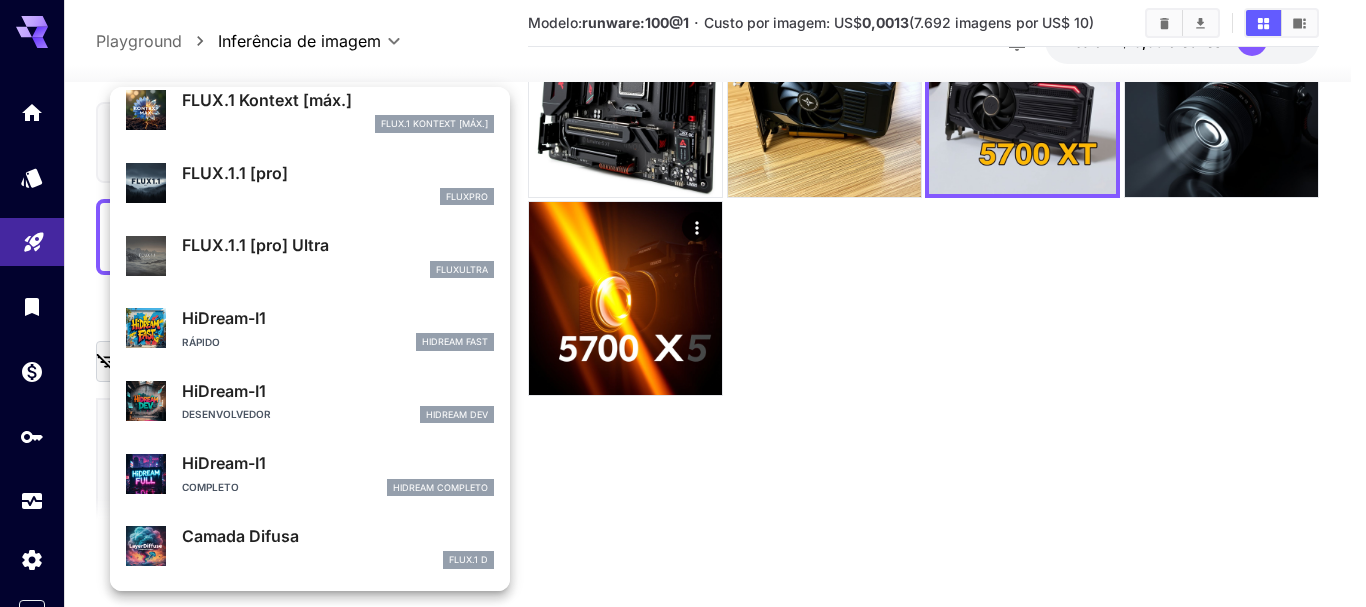 click at bounding box center (683, 303) 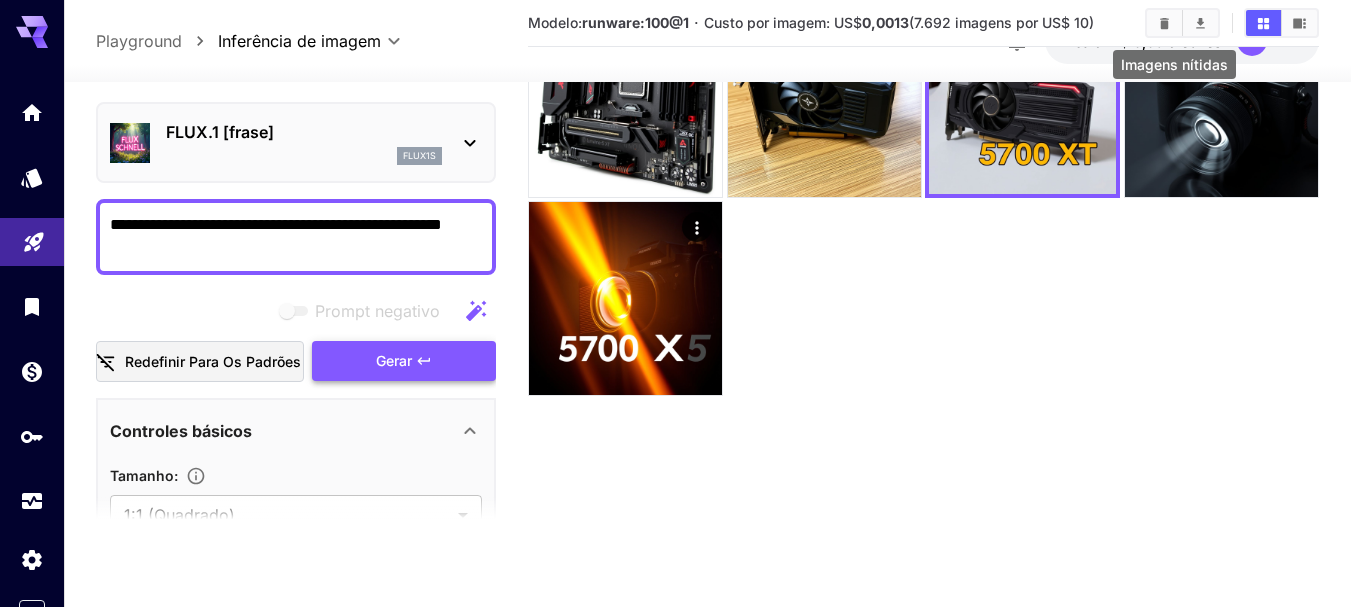 click 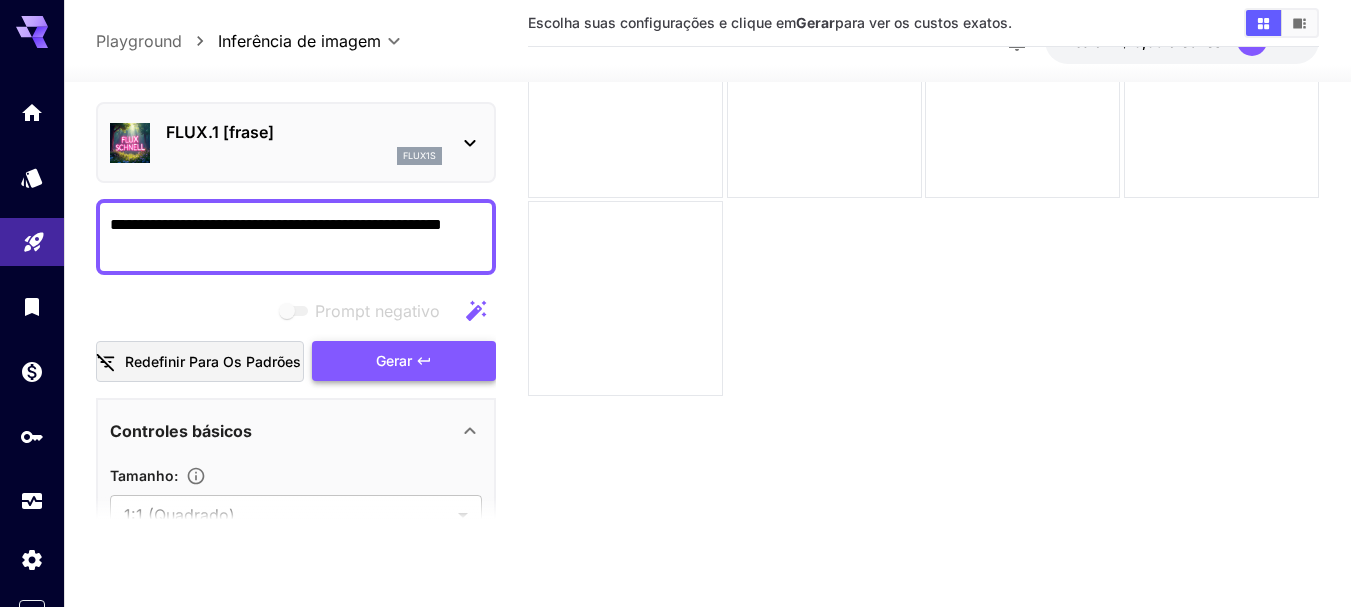 click at bounding box center [32, 306] 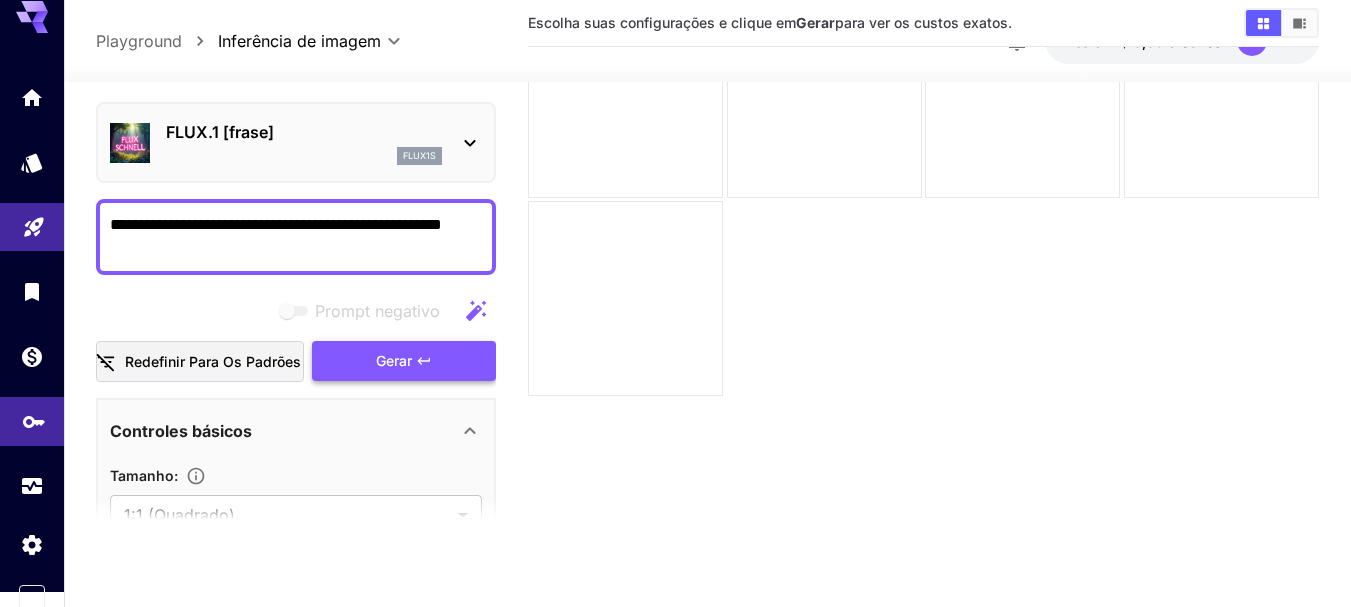 scroll, scrollTop: 19, scrollLeft: 0, axis: vertical 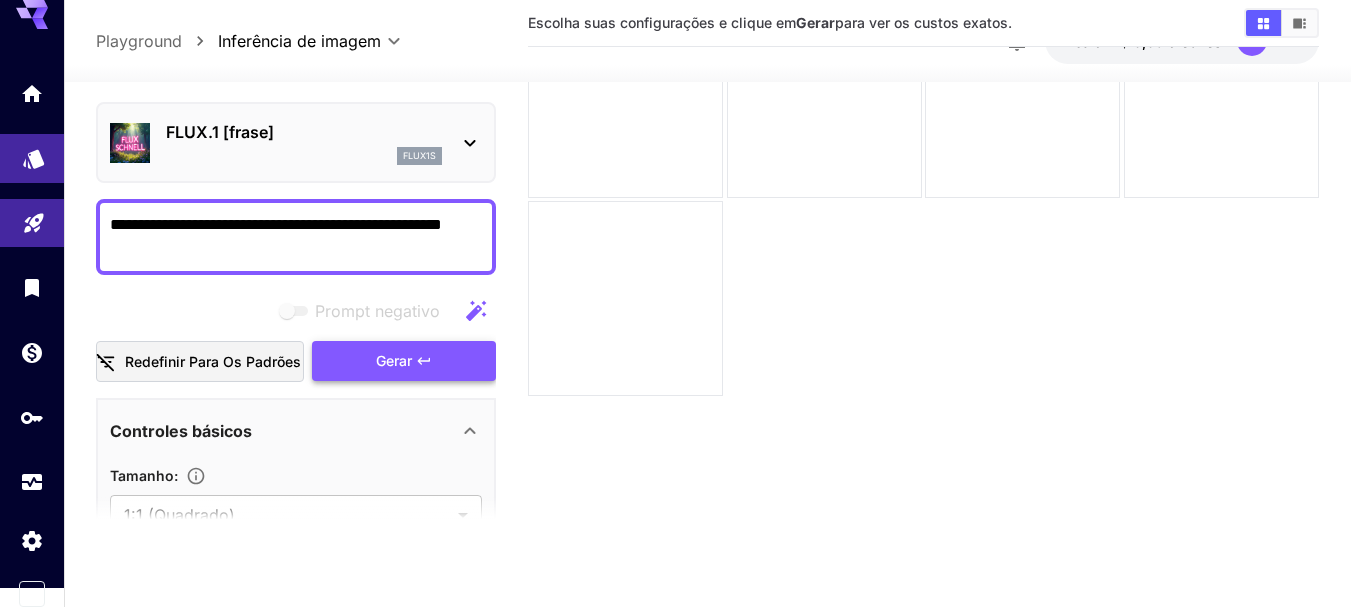 click at bounding box center (32, 158) 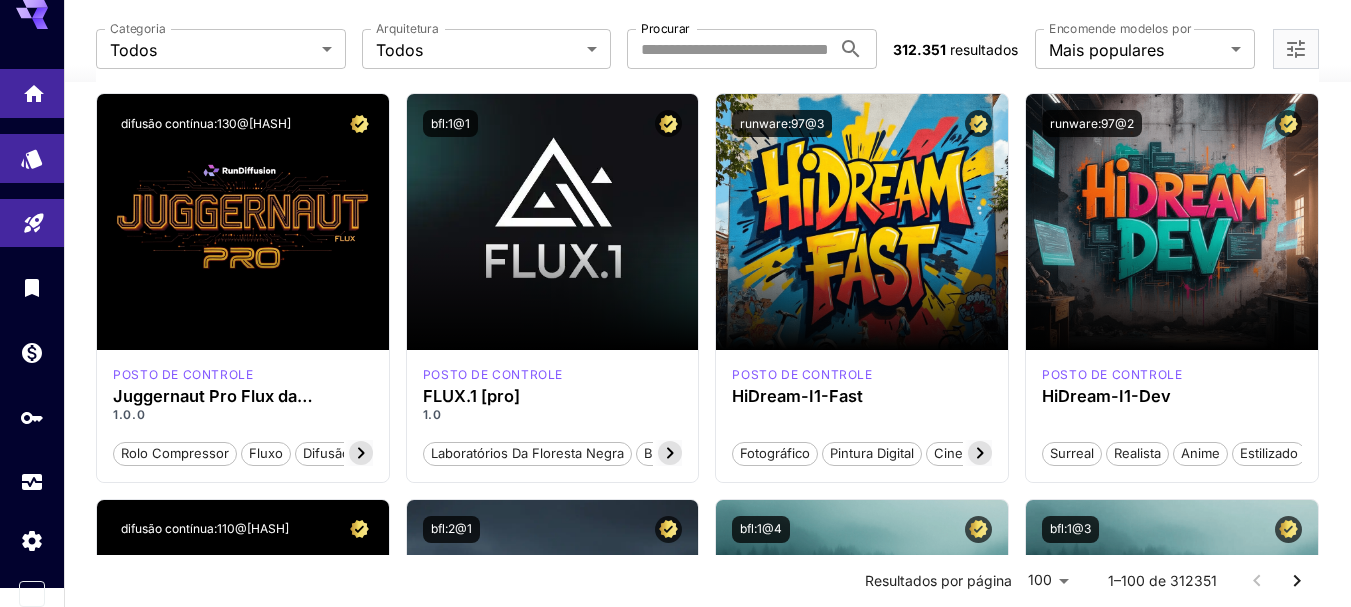 click at bounding box center [32, 93] 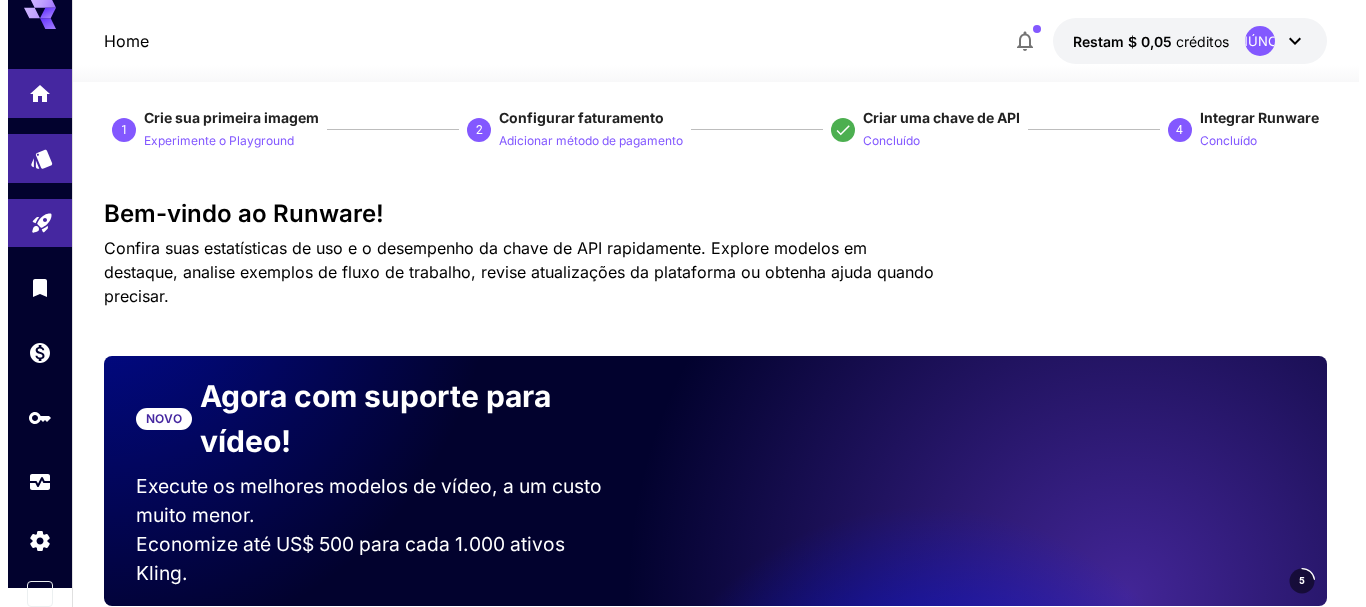 scroll, scrollTop: 258, scrollLeft: 0, axis: vertical 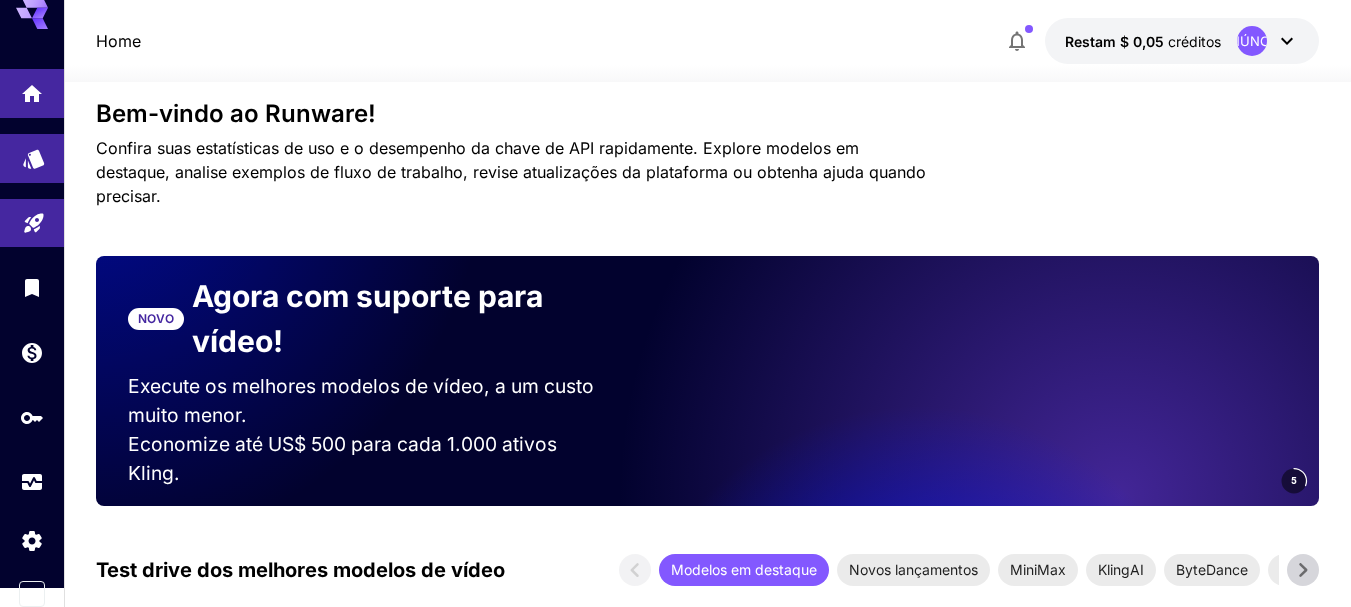 click 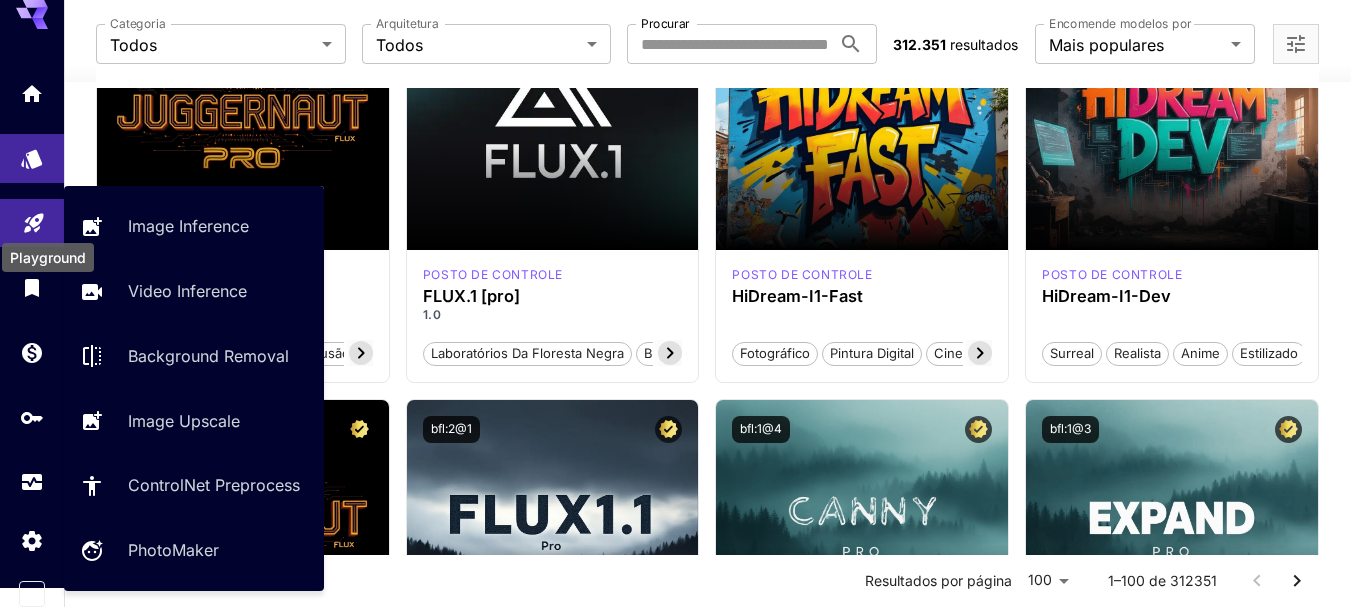 drag, startPoint x: 37, startPoint y: 220, endPoint x: 50, endPoint y: 221, distance: 13.038404 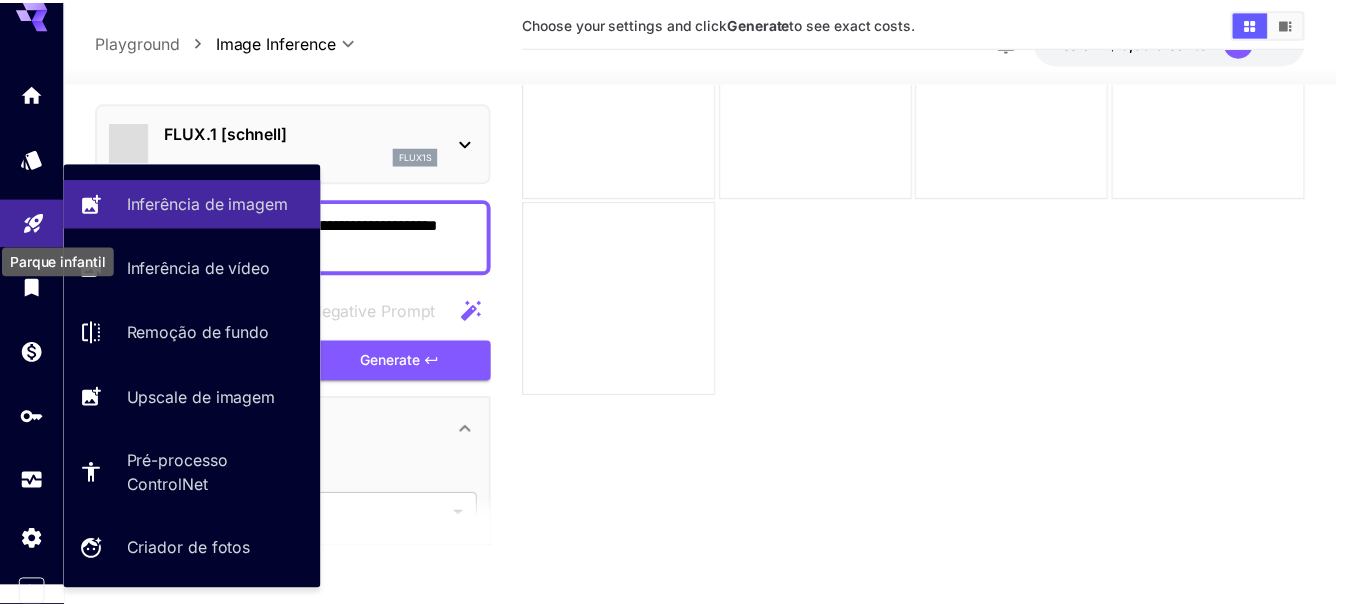 scroll, scrollTop: 158, scrollLeft: 0, axis: vertical 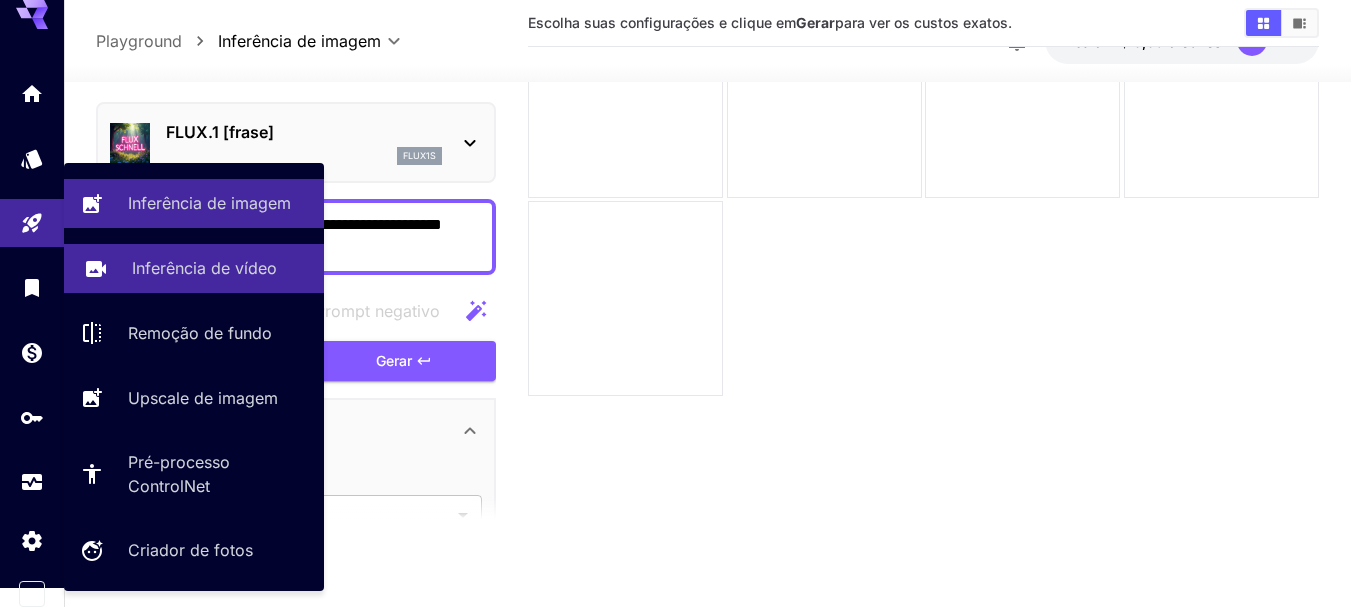 click on "Inferência de vídeo" at bounding box center (194, 268) 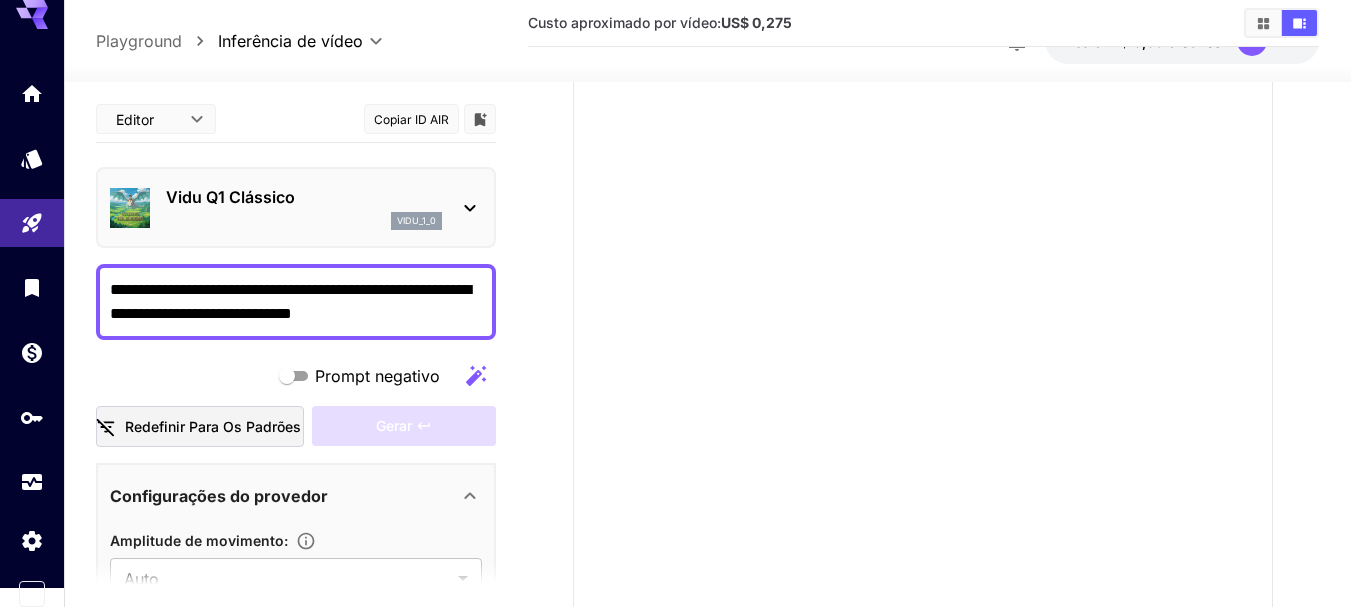 type on "**********" 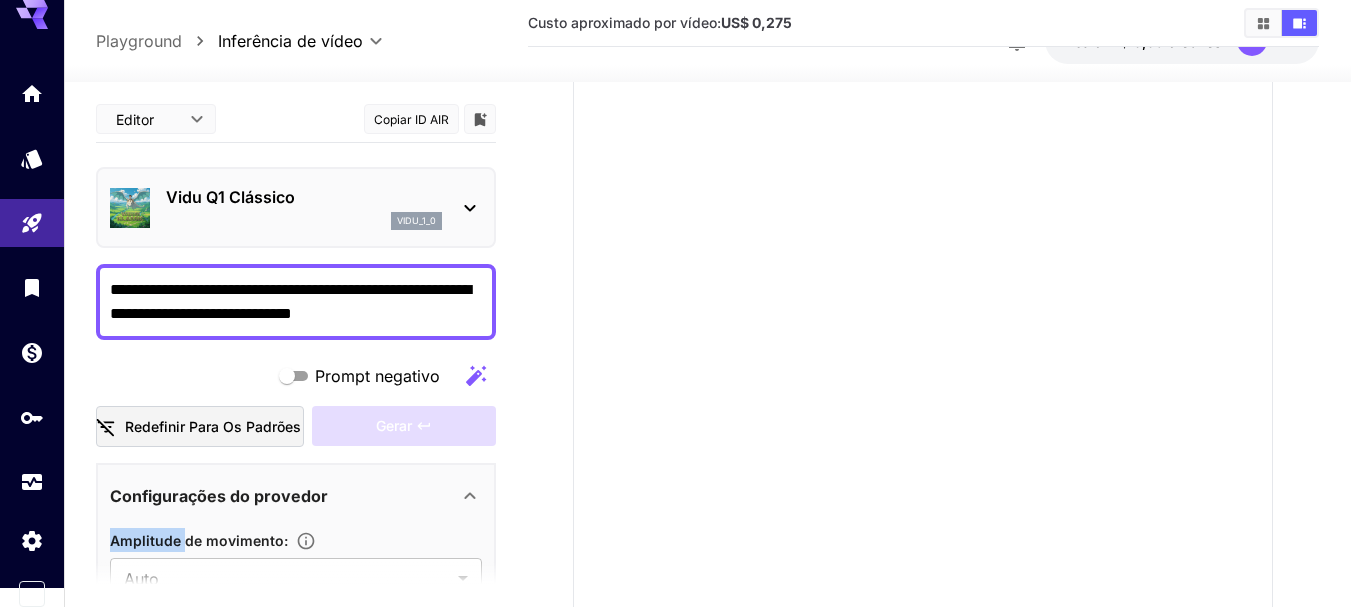 click on "Gerar" at bounding box center (404, 426) 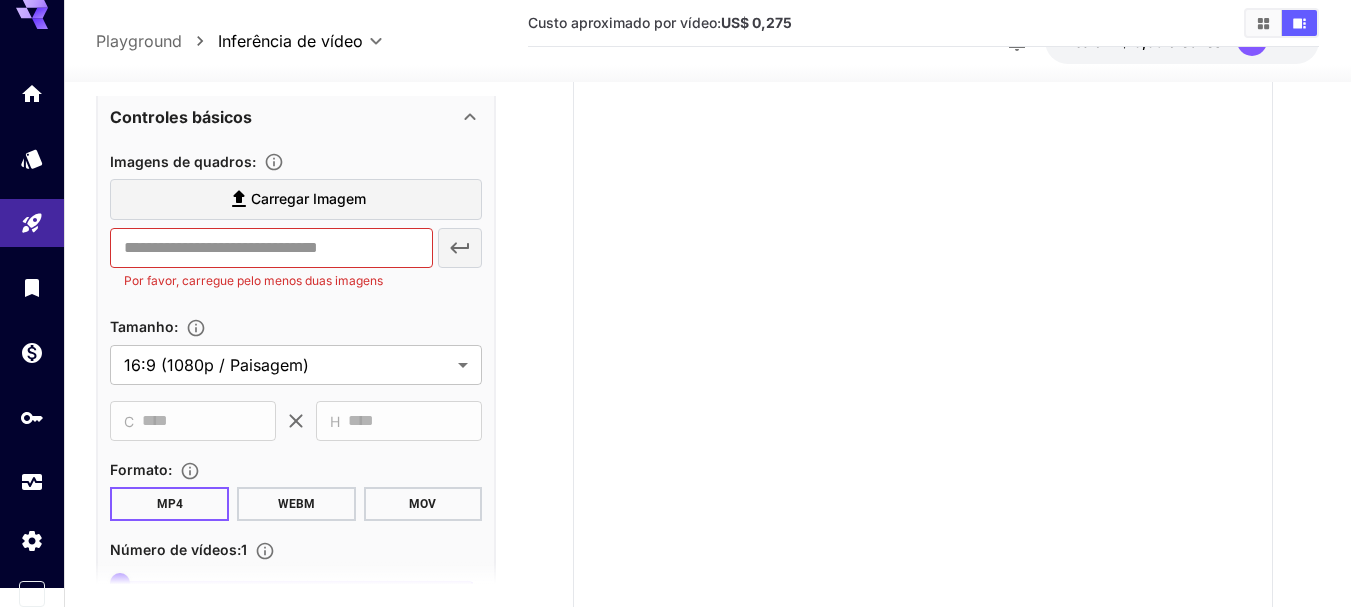 scroll, scrollTop: 500, scrollLeft: 0, axis: vertical 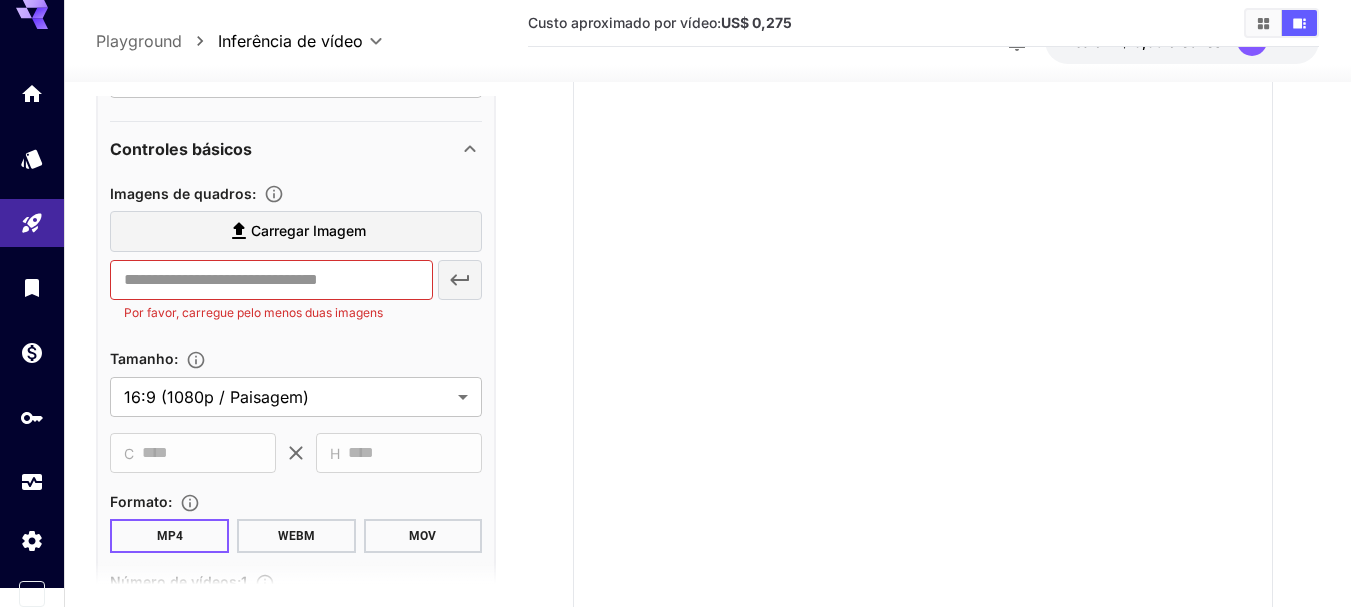 click on "Carregar imagem" at bounding box center (308, 230) 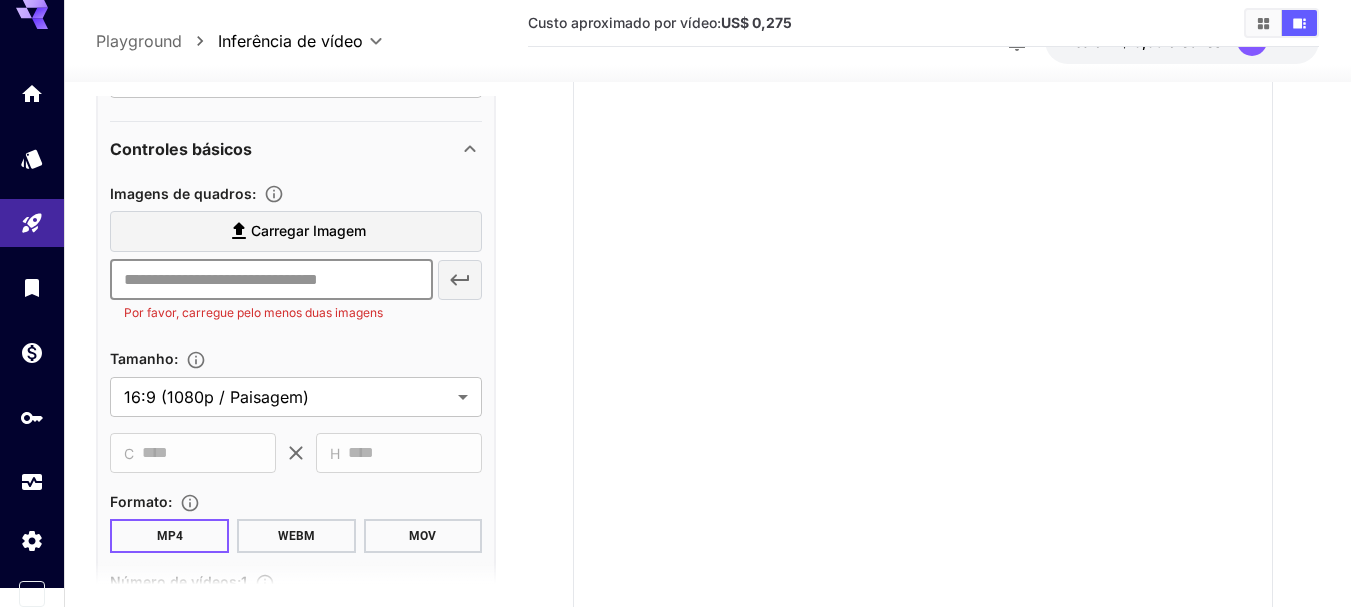 click at bounding box center (271, 280) 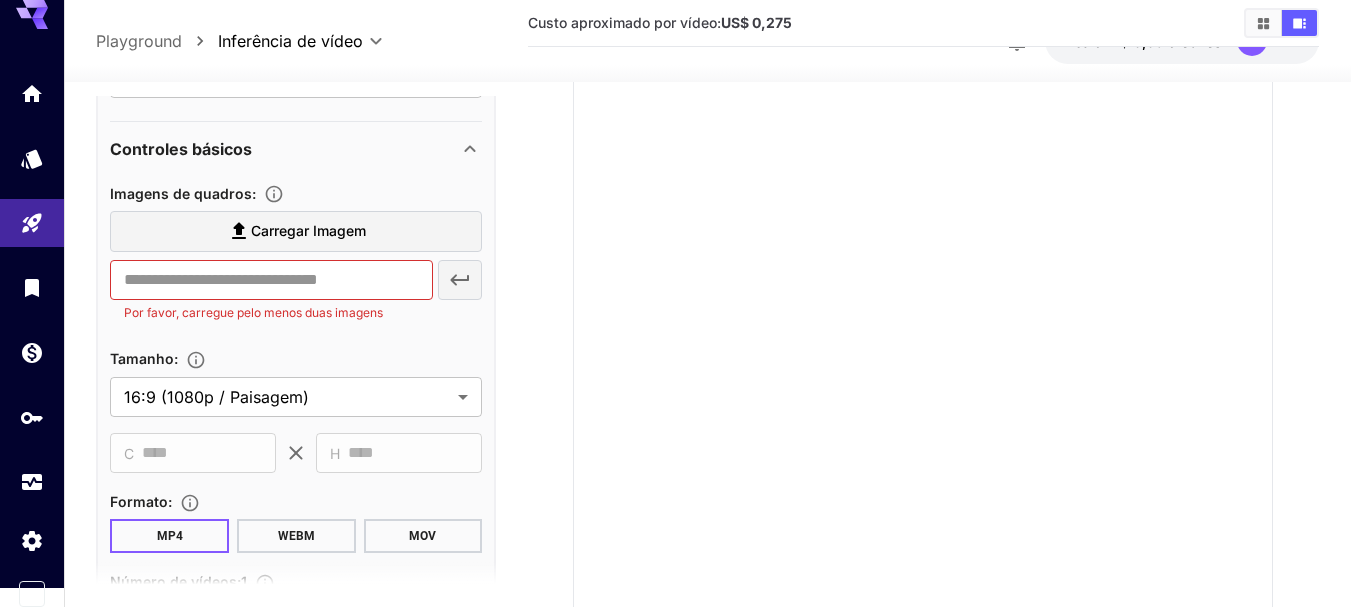 click on "Por favor, carregue pelo menos duas imagens" at bounding box center (296, 291) 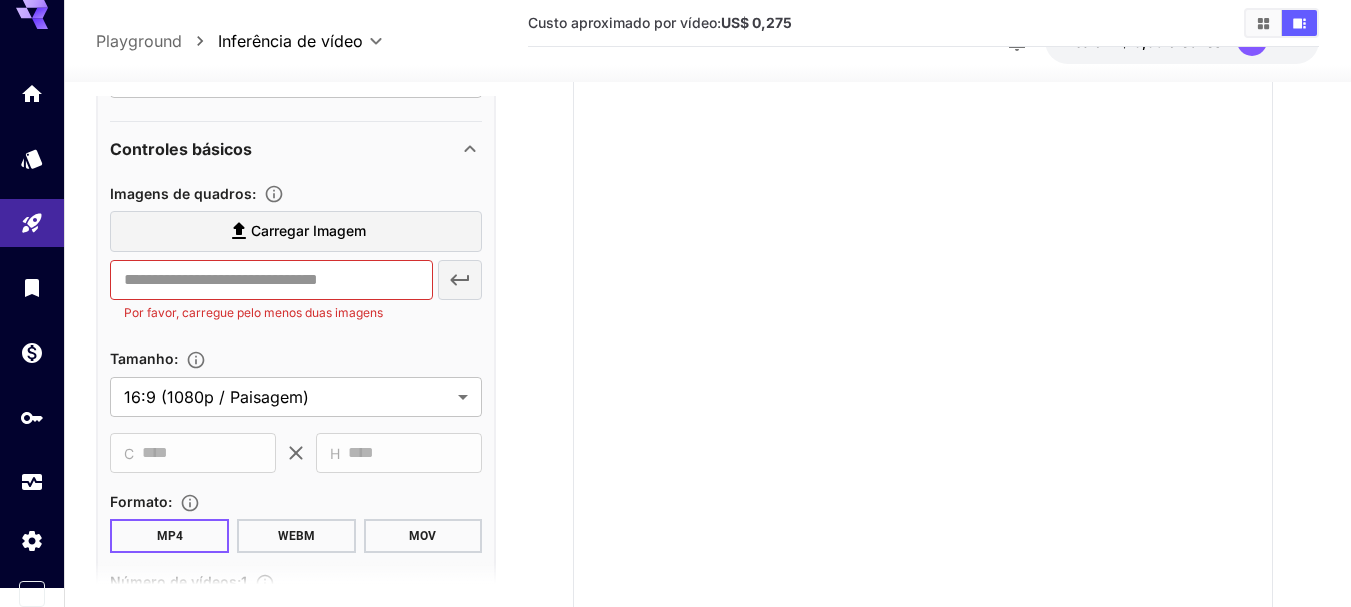 click on "Imagens de quadros : Carregar imagem Por favor, carregue pelo menos duas imagens" at bounding box center [296, 256] 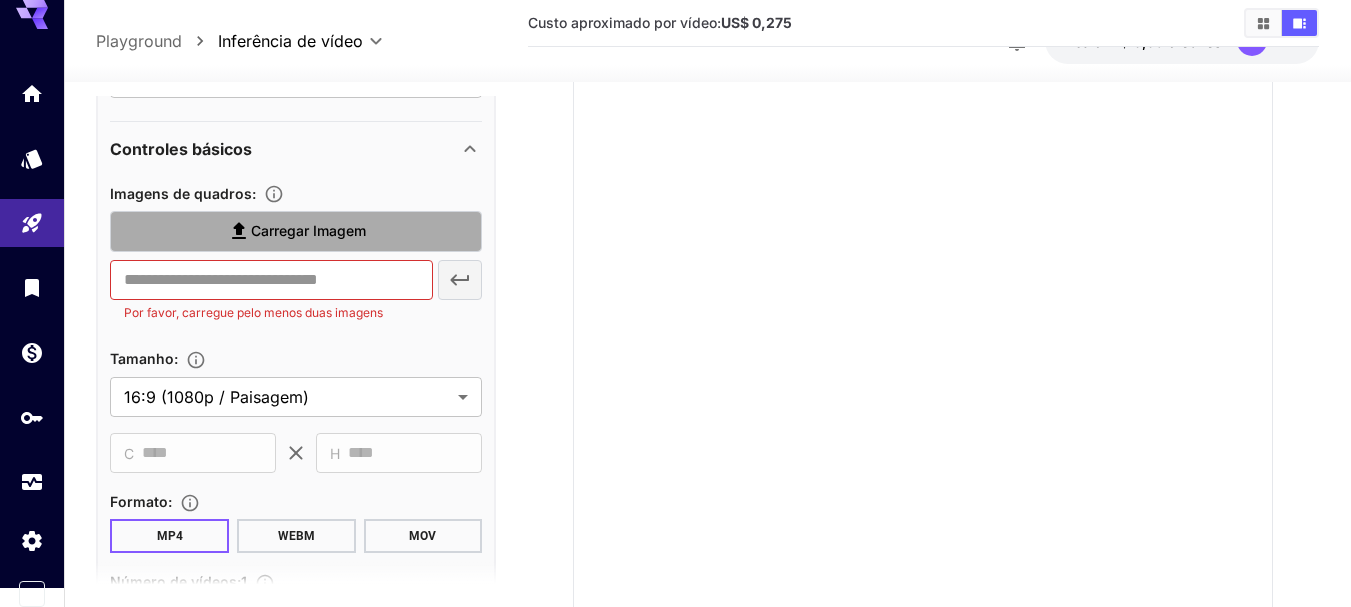 click on "Carregar imagem" at bounding box center (296, 231) 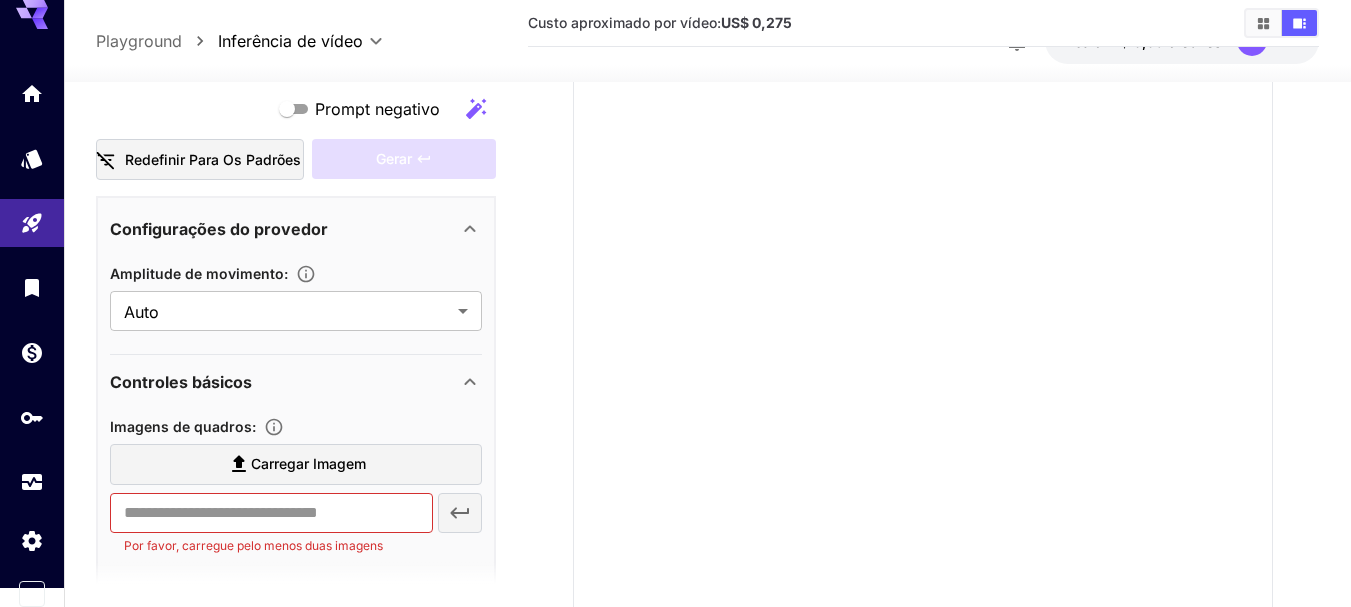 scroll, scrollTop: 0, scrollLeft: 0, axis: both 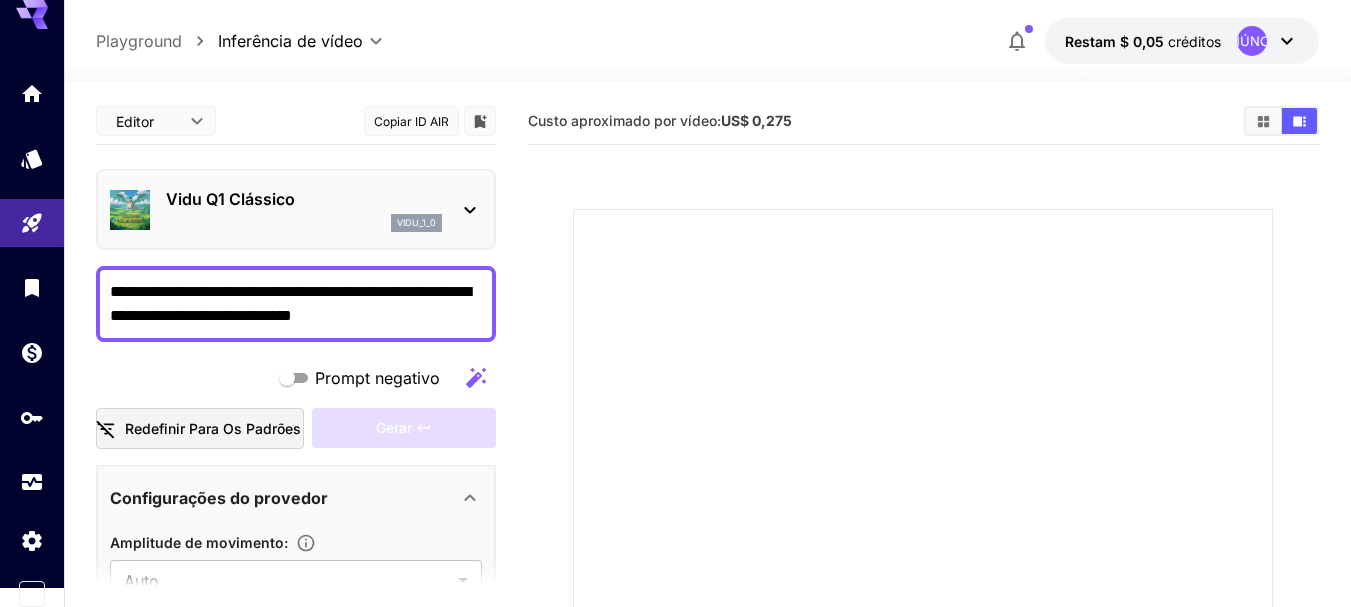 click on "vidu_1_0" at bounding box center [304, 223] 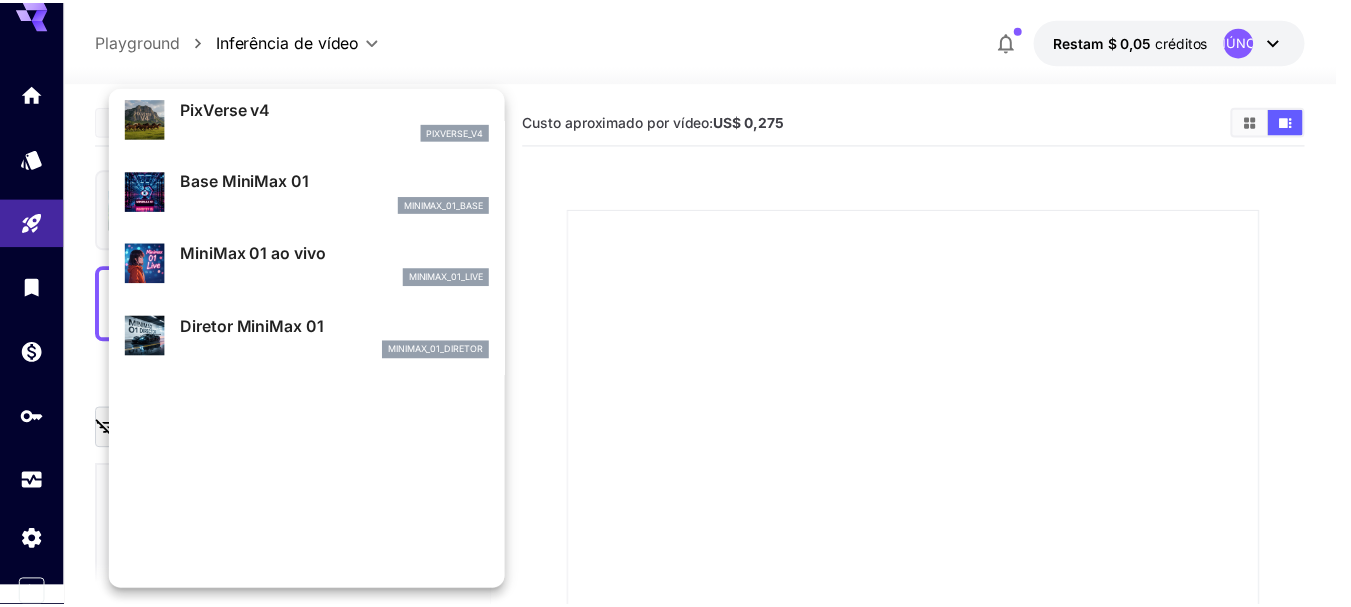 scroll, scrollTop: 1262, scrollLeft: 0, axis: vertical 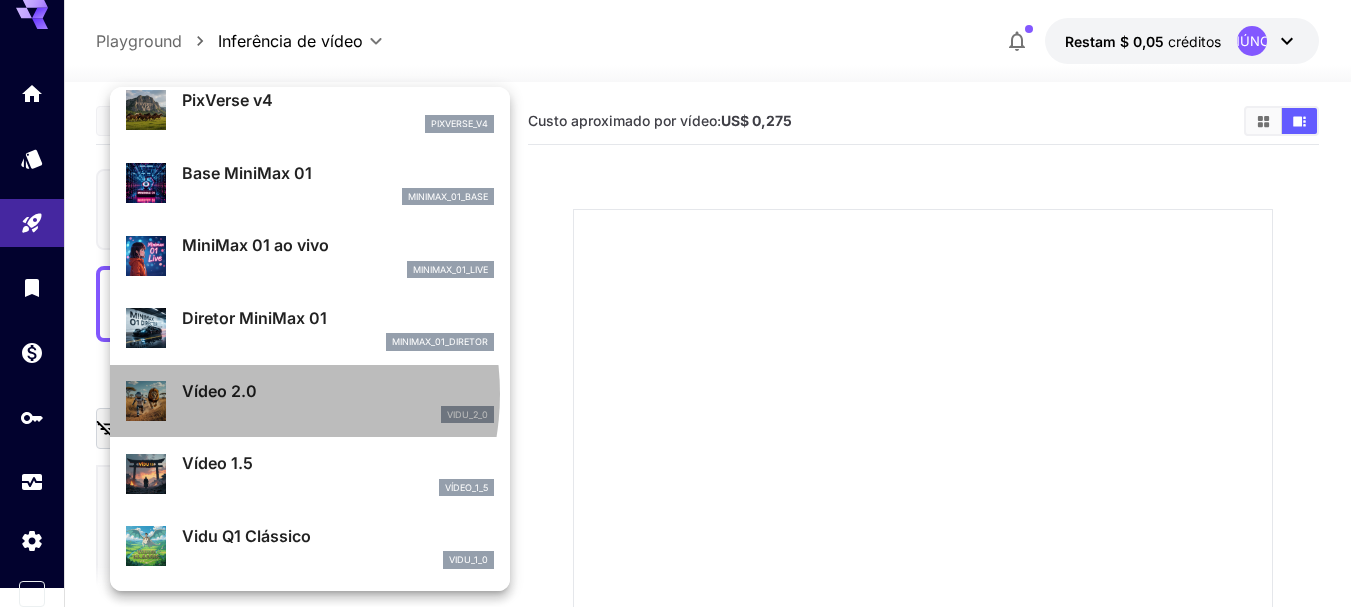 click on "Vídeo 2.0" at bounding box center [219, 391] 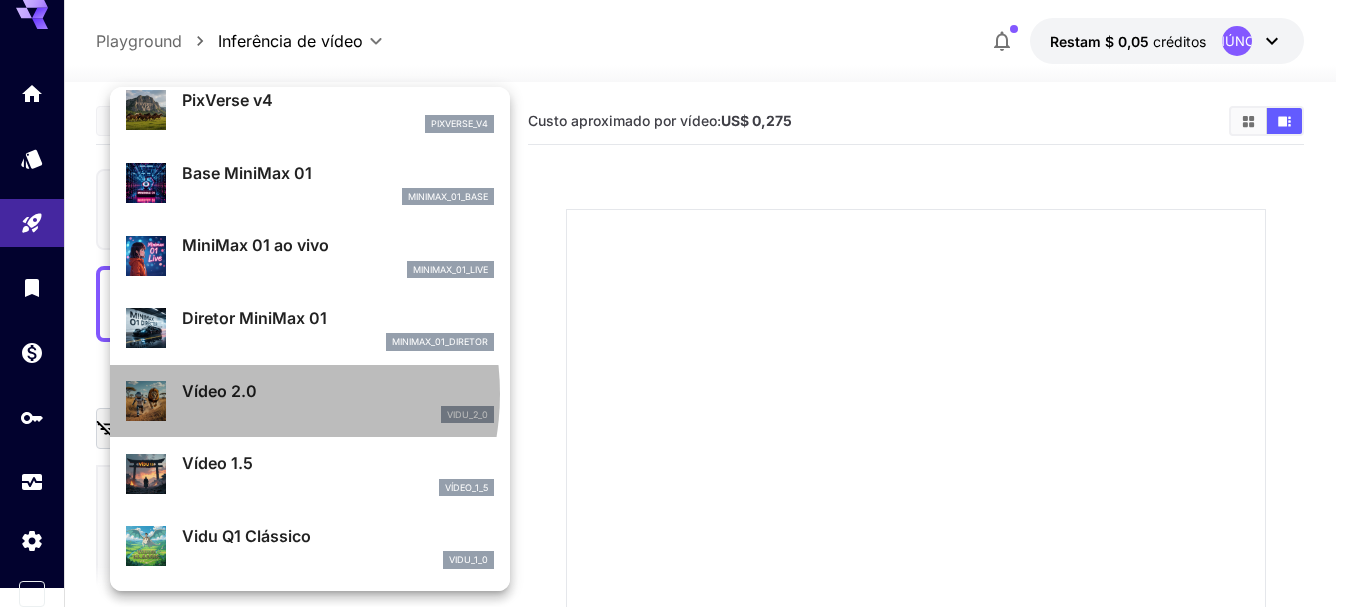 type on "**********" 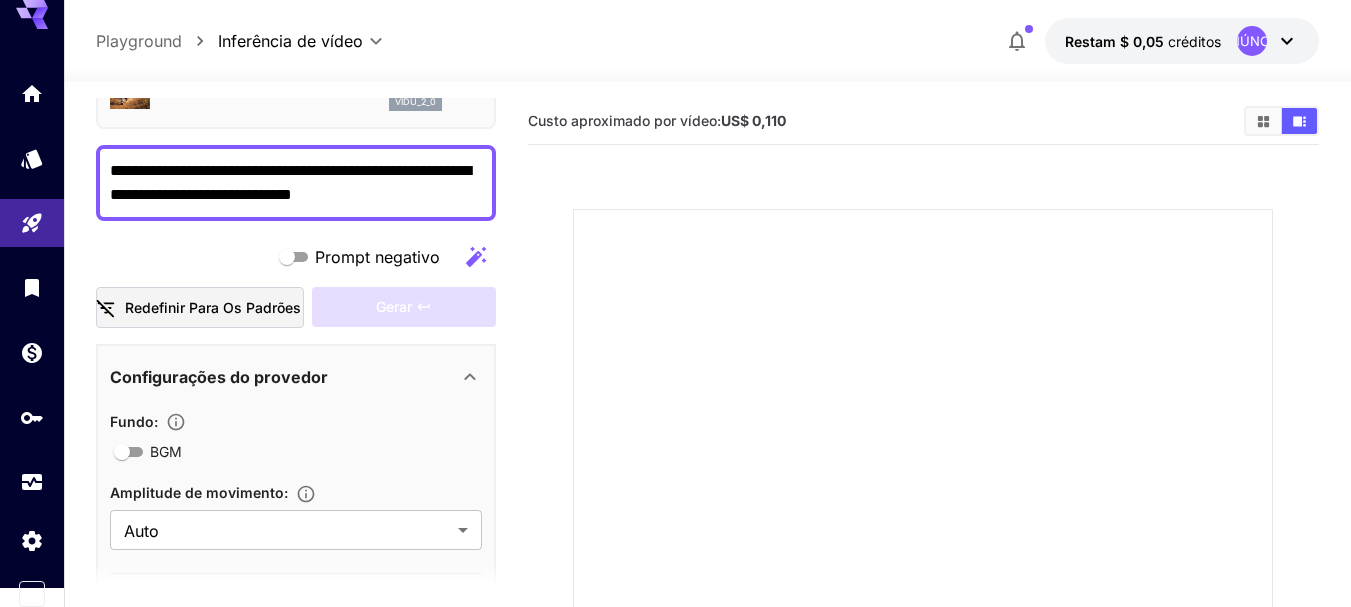 scroll, scrollTop: 100, scrollLeft: 0, axis: vertical 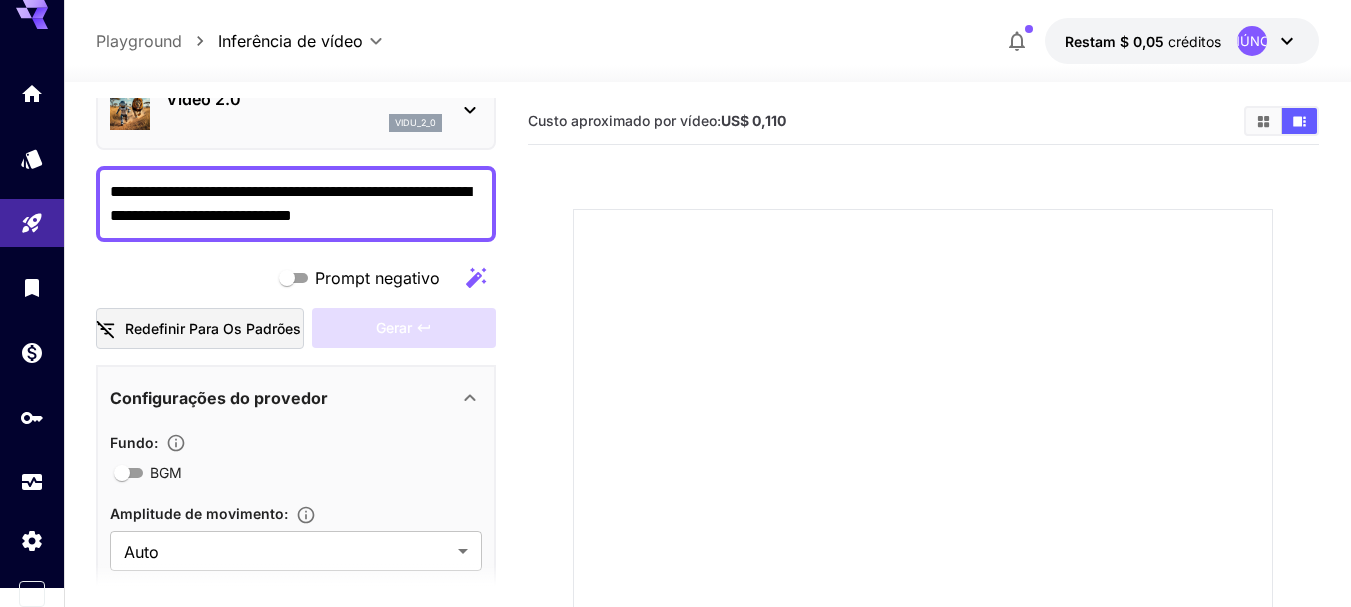 click on "Vídeo 2.0 vidu_2_0" at bounding box center (296, 109) 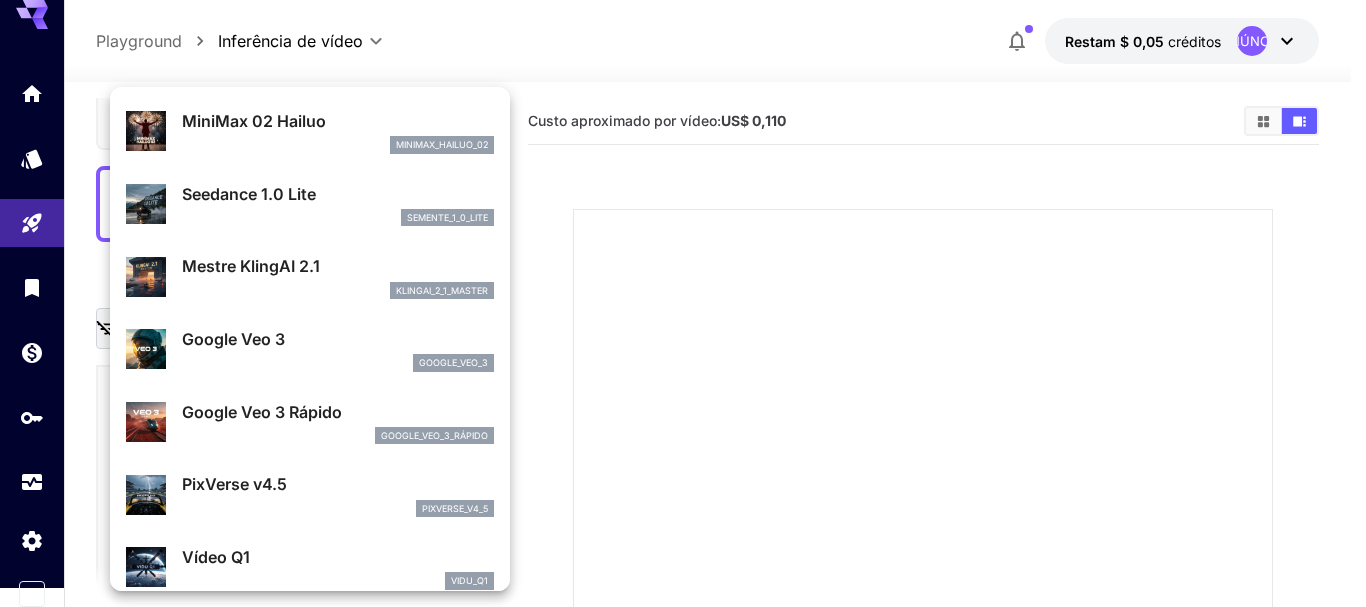 click on "MiniMax 02 Hailuo minimax_hailuo_02" at bounding box center [310, 131] 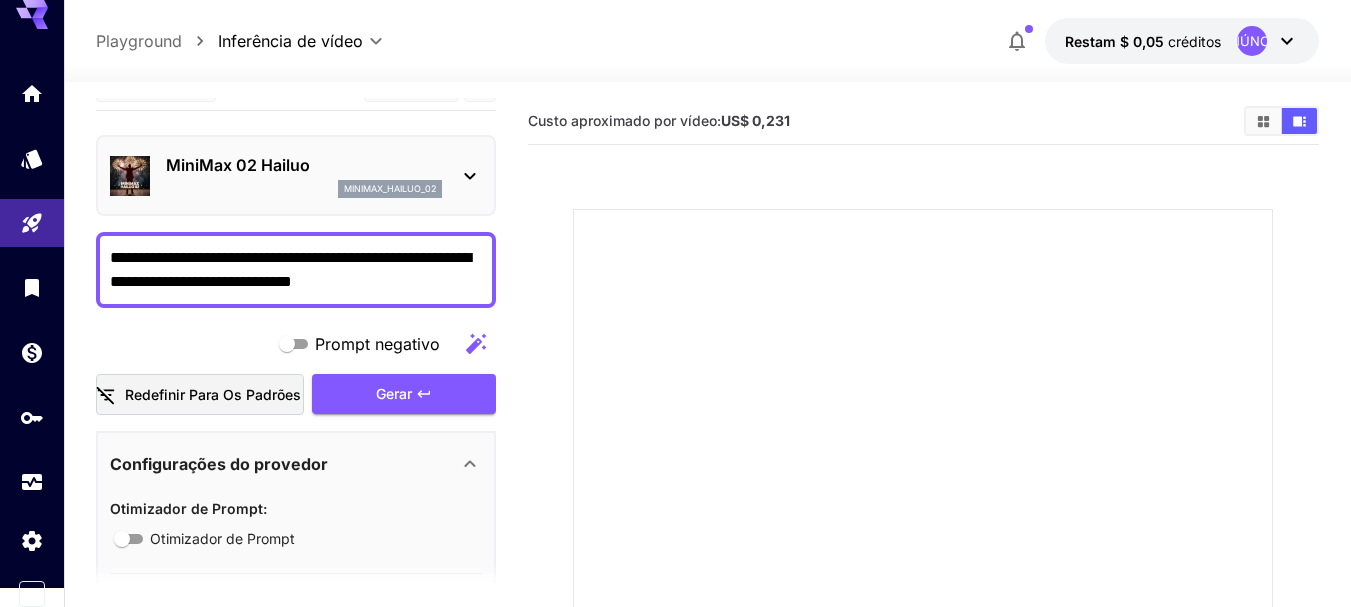 scroll, scrollTop: 0, scrollLeft: 0, axis: both 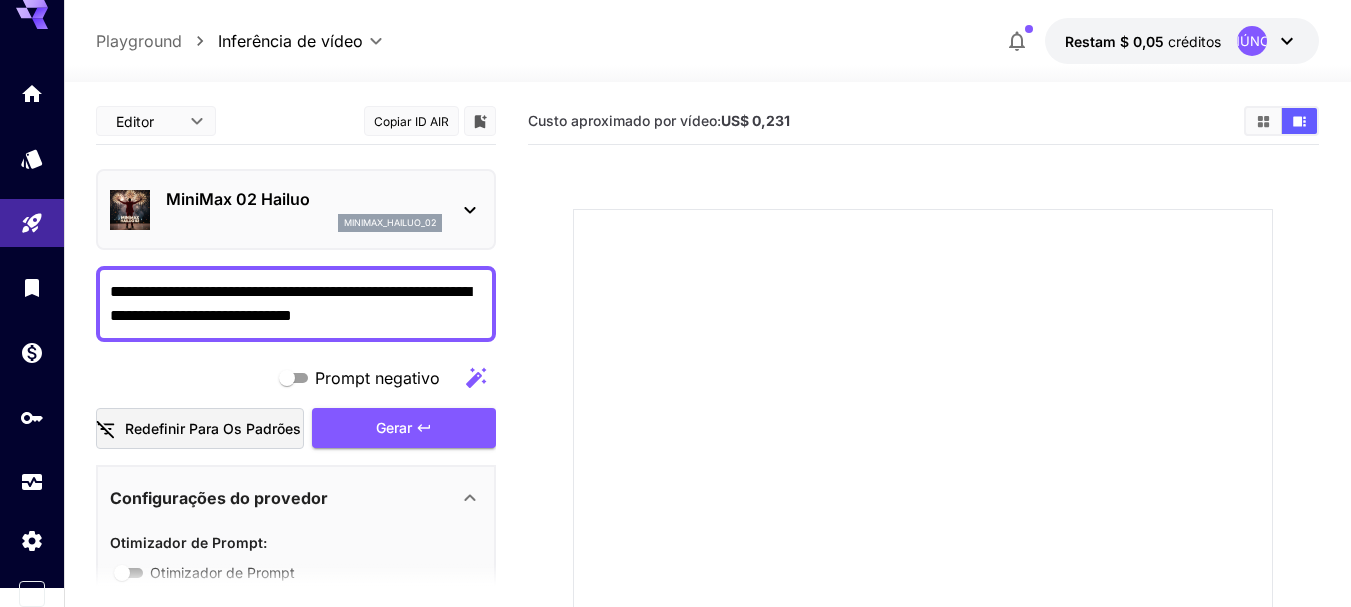click on "minimax_hailuo_02" at bounding box center (390, 223) 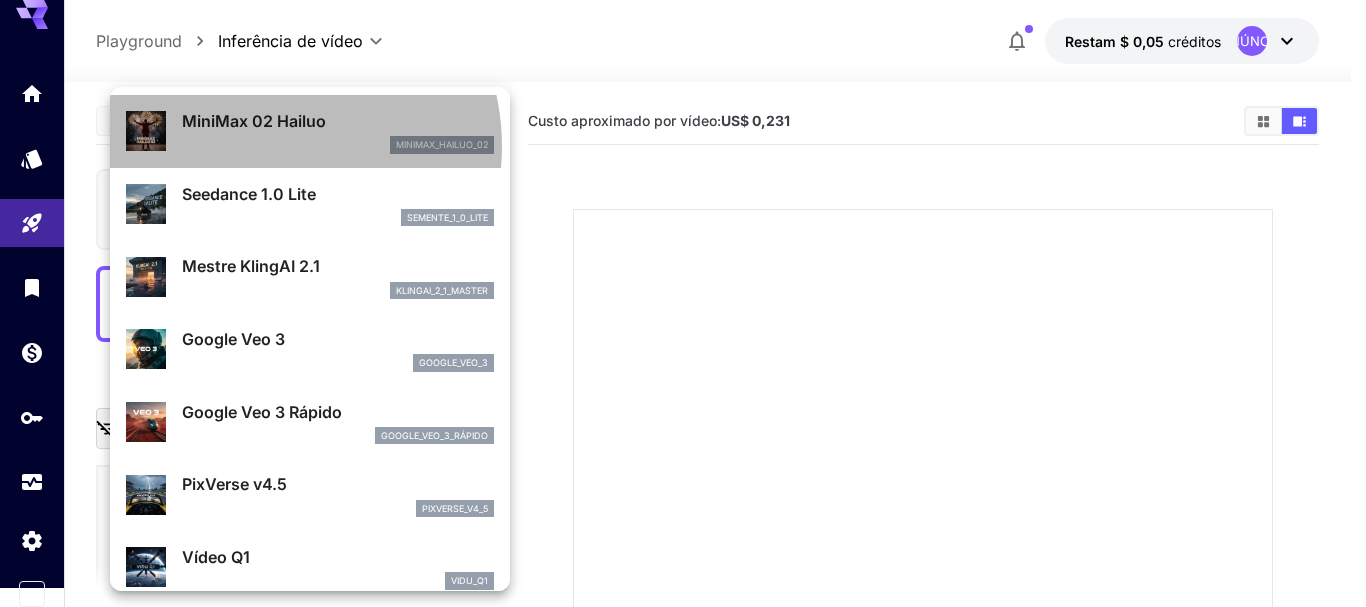 click on "minimax_hailuo_02" at bounding box center (338, 145) 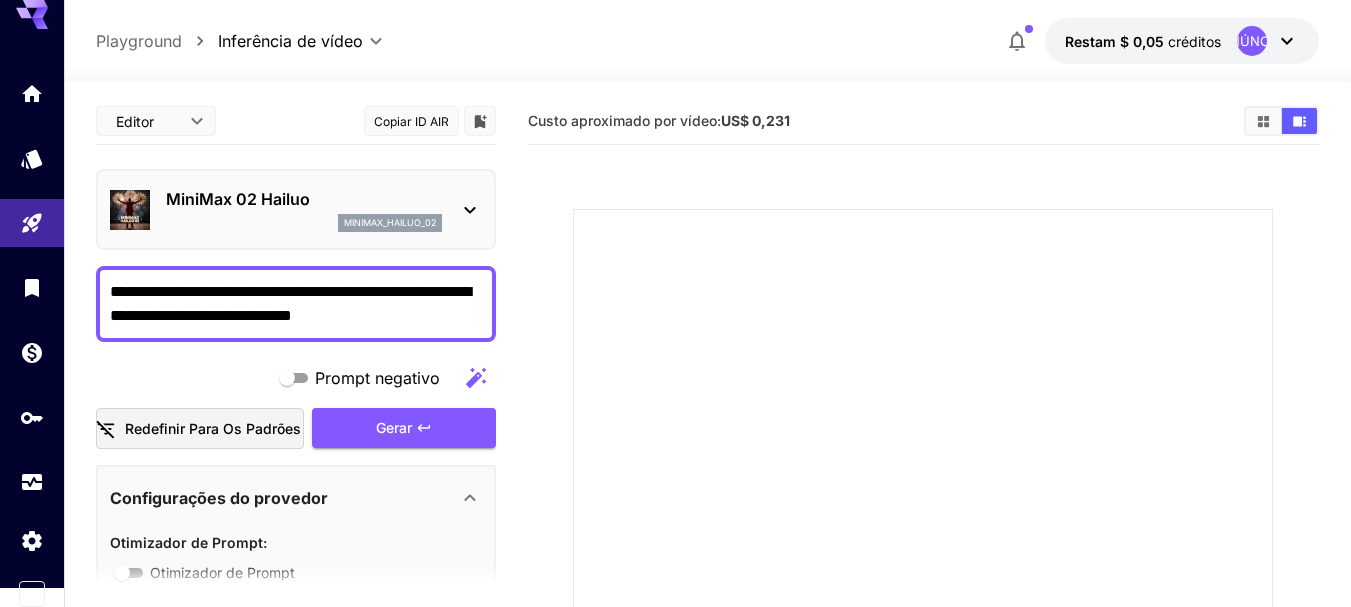 click on "MiniMax 02 Hailuo" at bounding box center [304, 199] 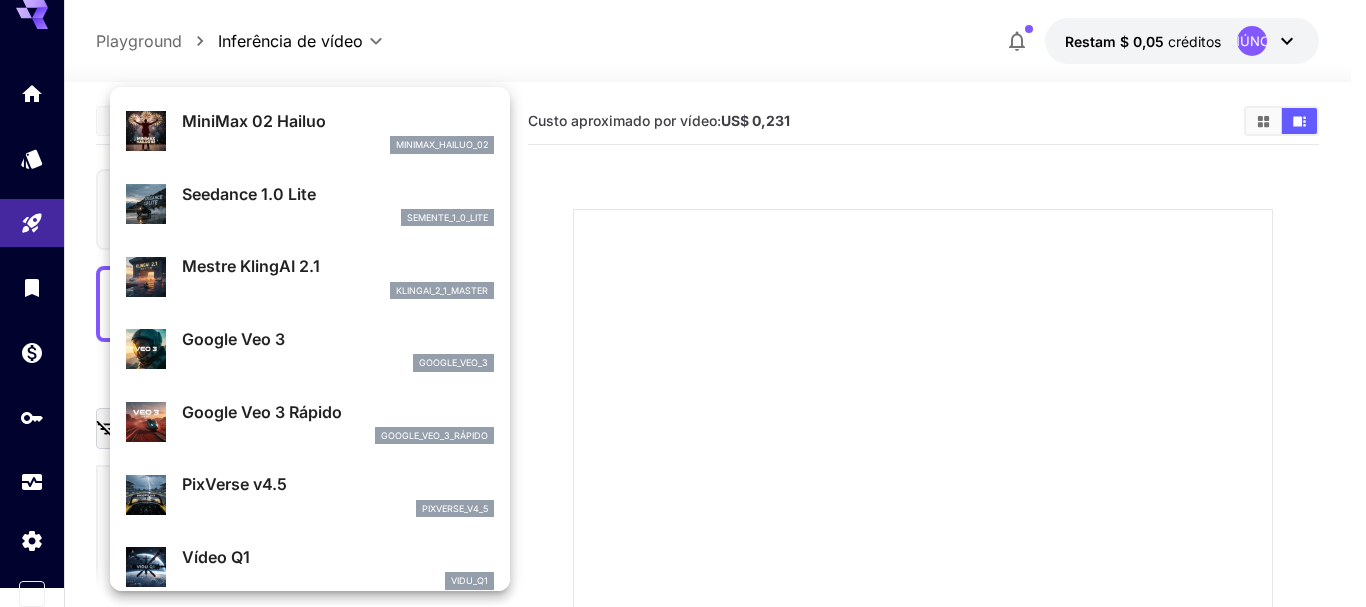 click at bounding box center (683, 303) 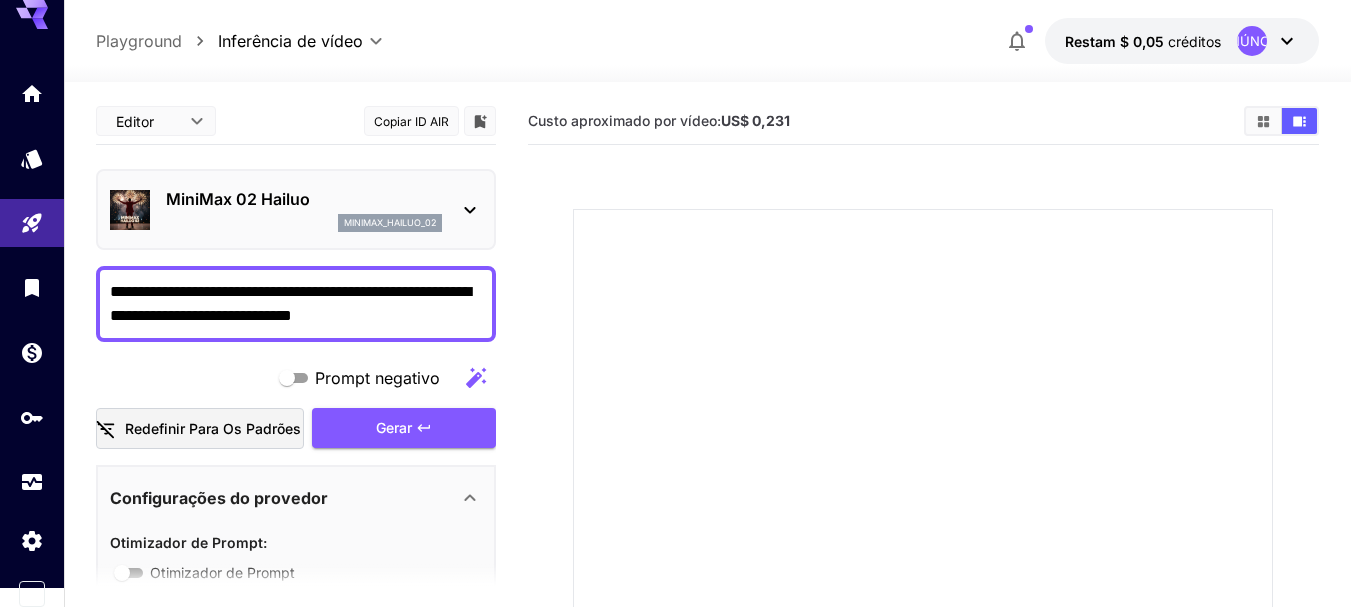 click on "Restam $ 0,05 créditos ANÚNCIO" at bounding box center (1182, 41) 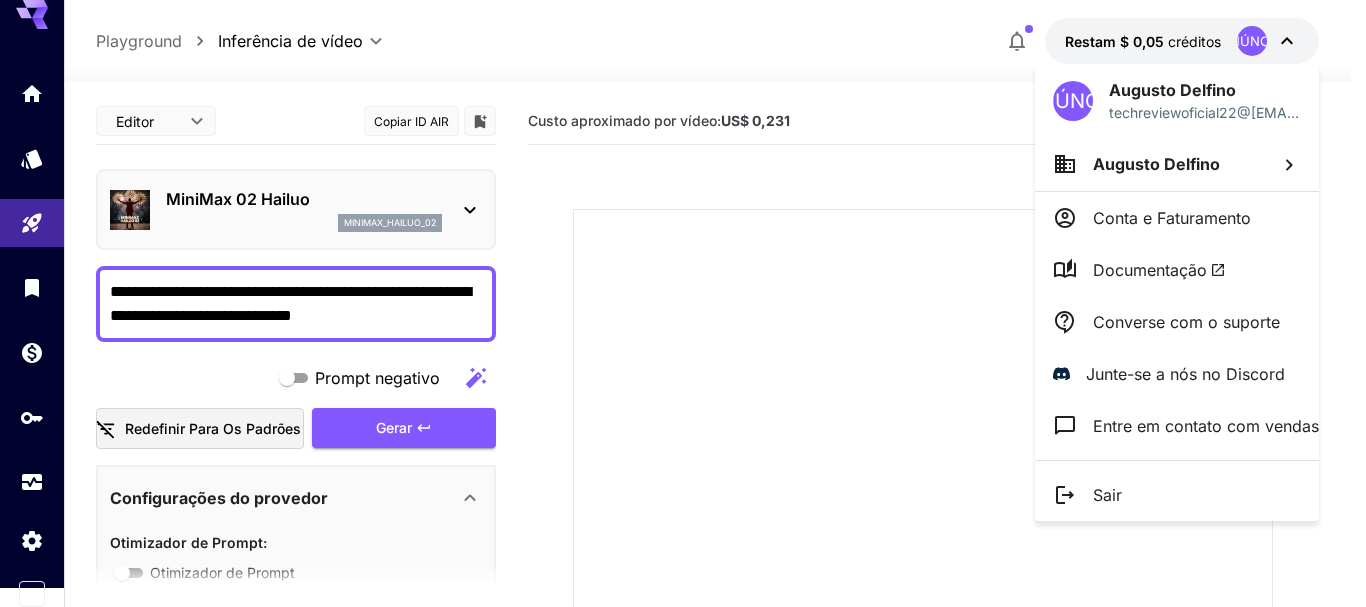 click on "Augusto Delfino" at bounding box center (1172, 90) 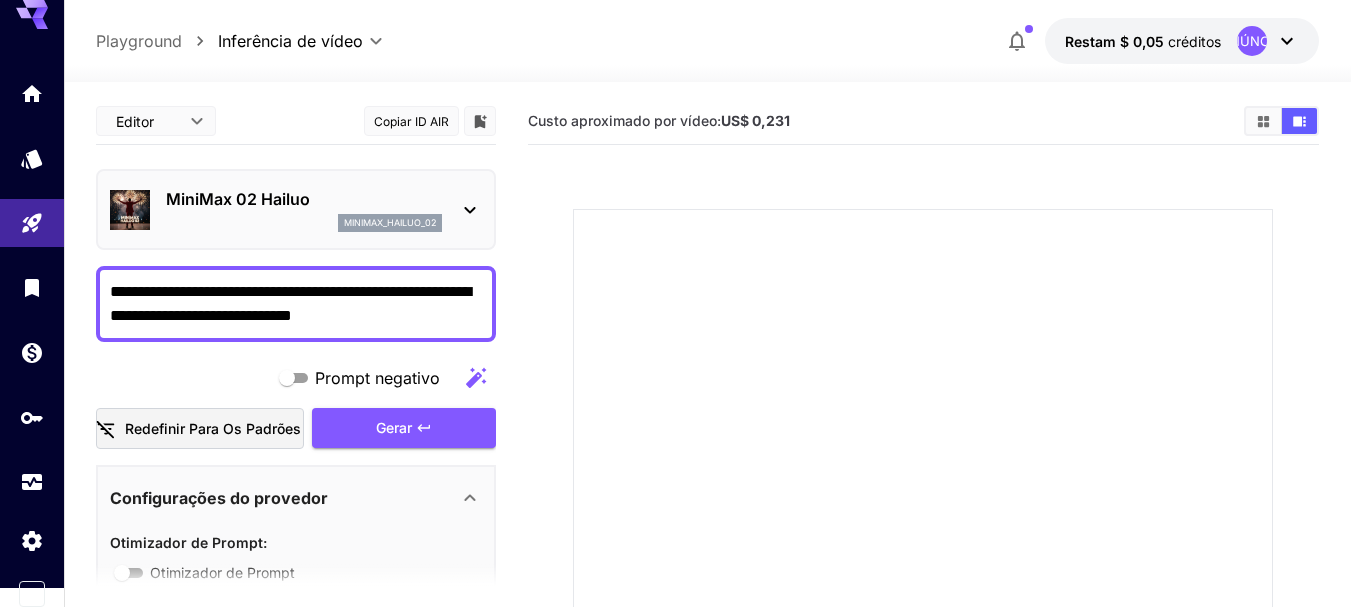 click on "Restam $ 0,05 créditos ANÚNCIO" at bounding box center (1182, 41) 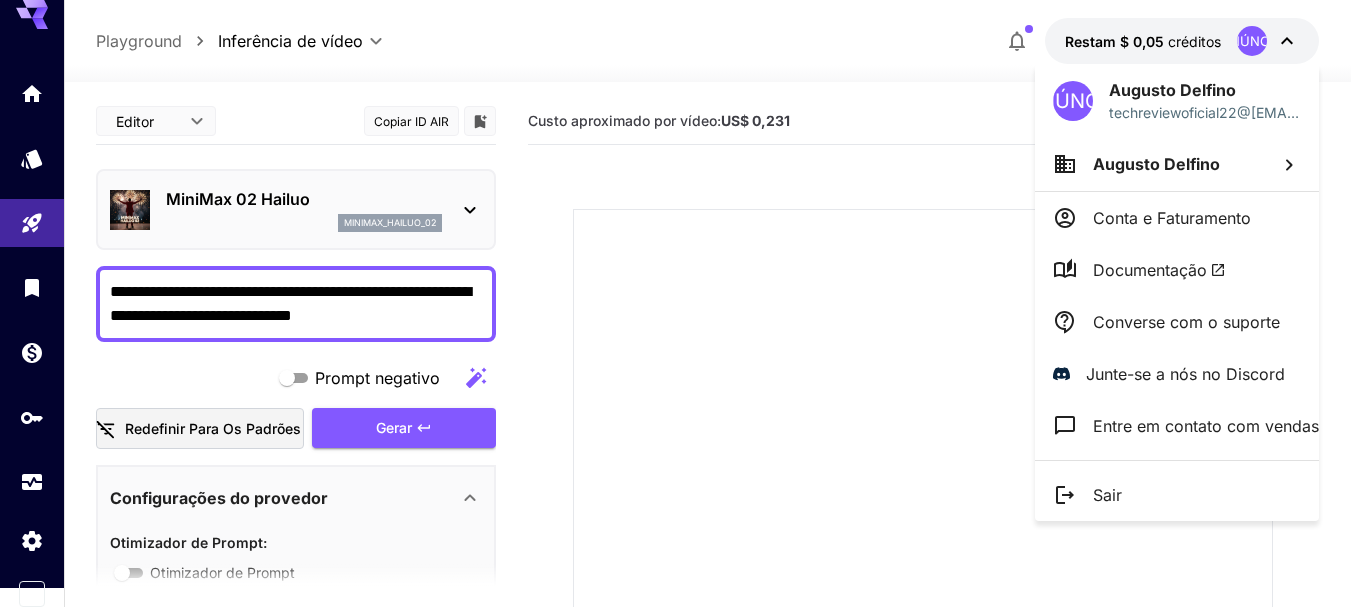 click at bounding box center [683, 303] 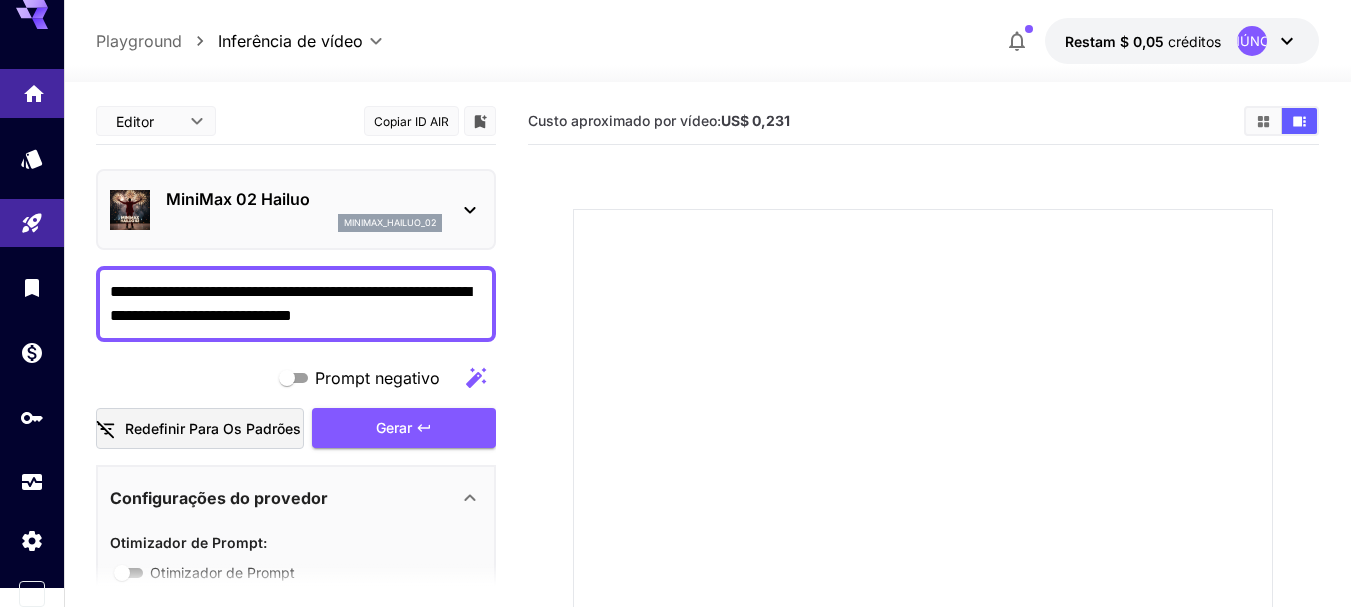 click at bounding box center (32, 93) 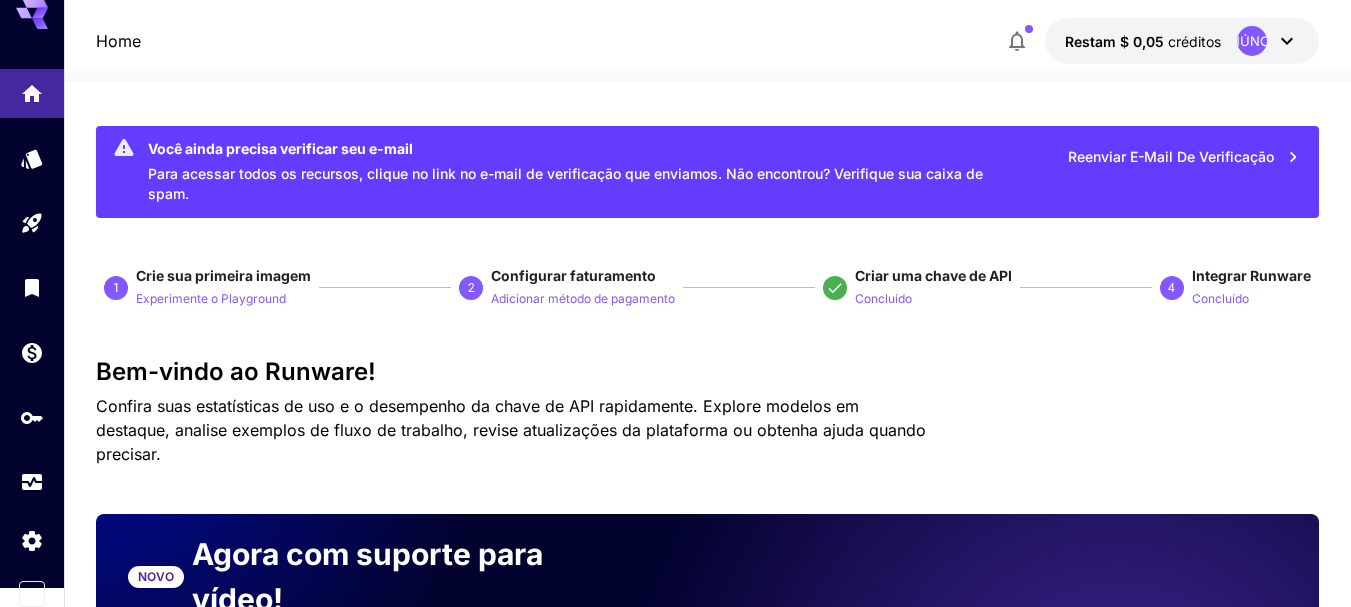 click at bounding box center (1017, 41) 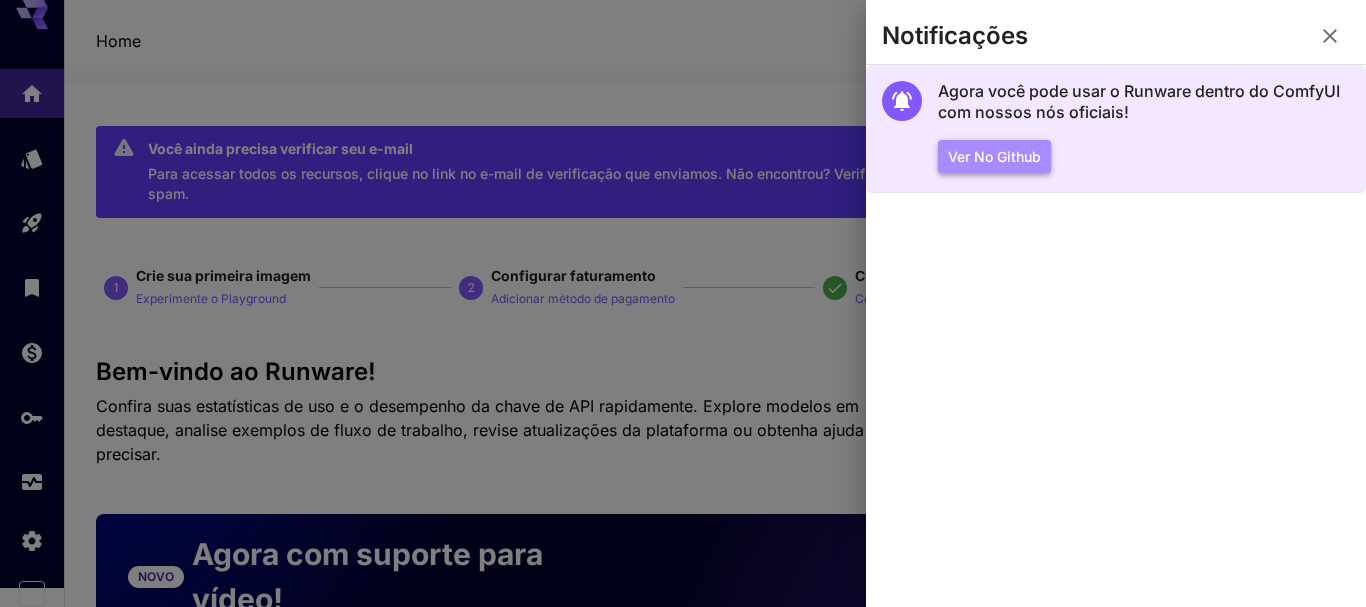 click on "Ver no Github" at bounding box center [994, 156] 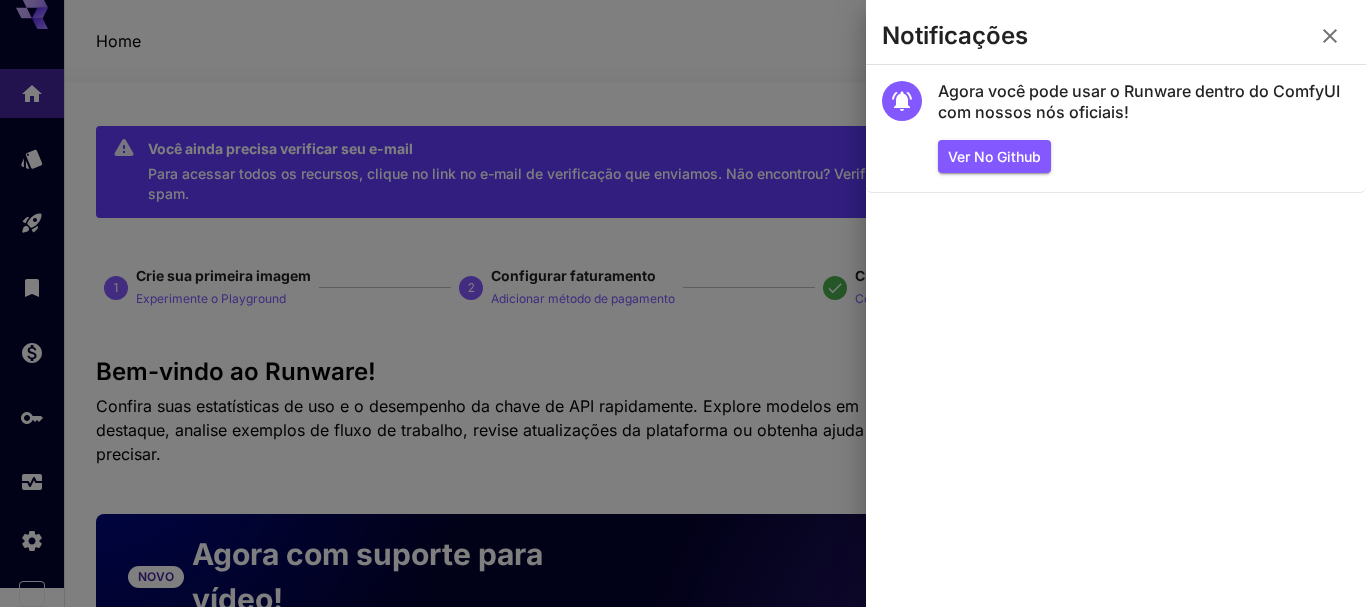 click 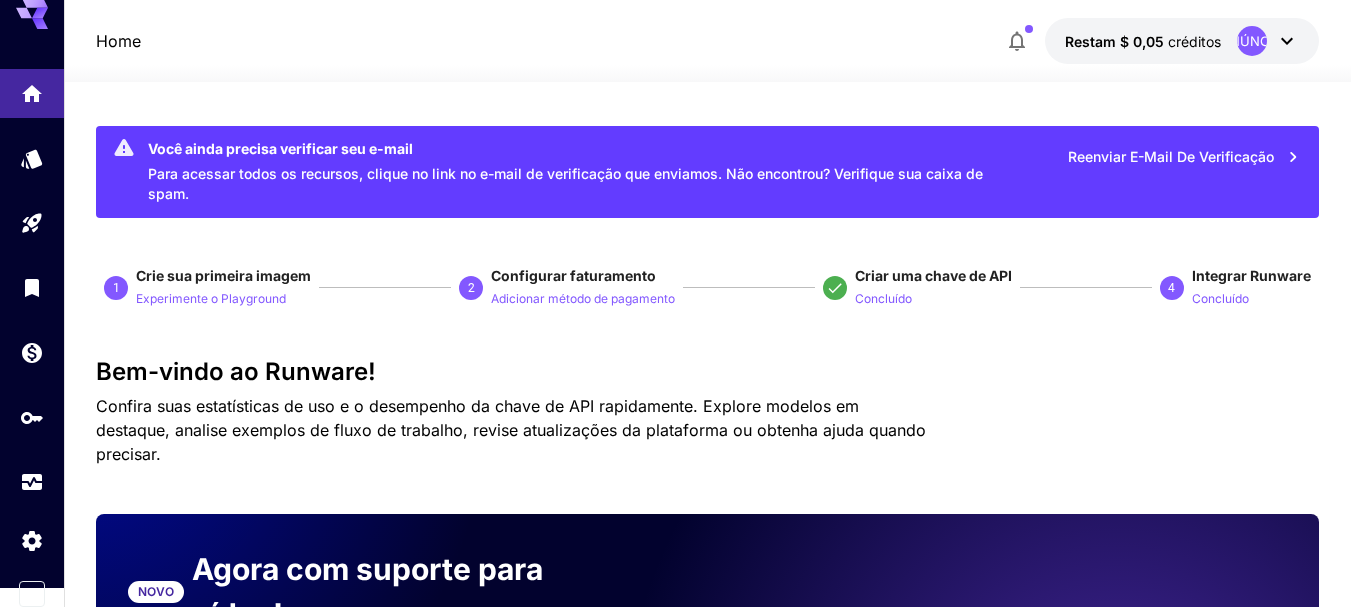 click 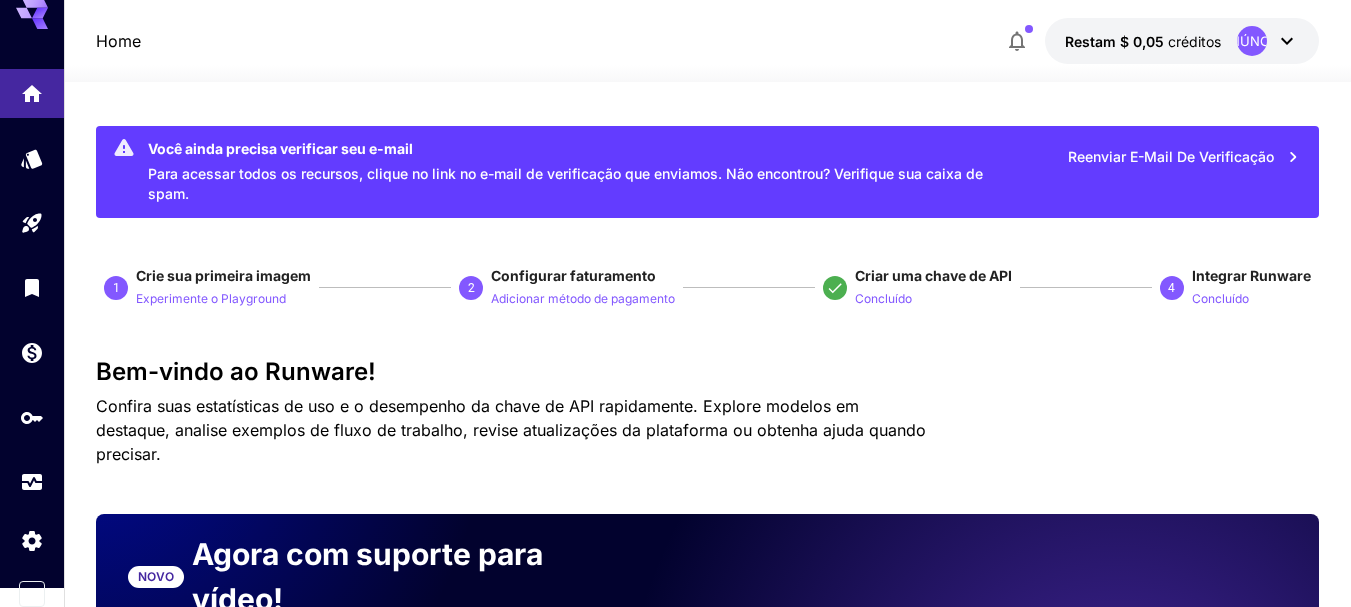 click 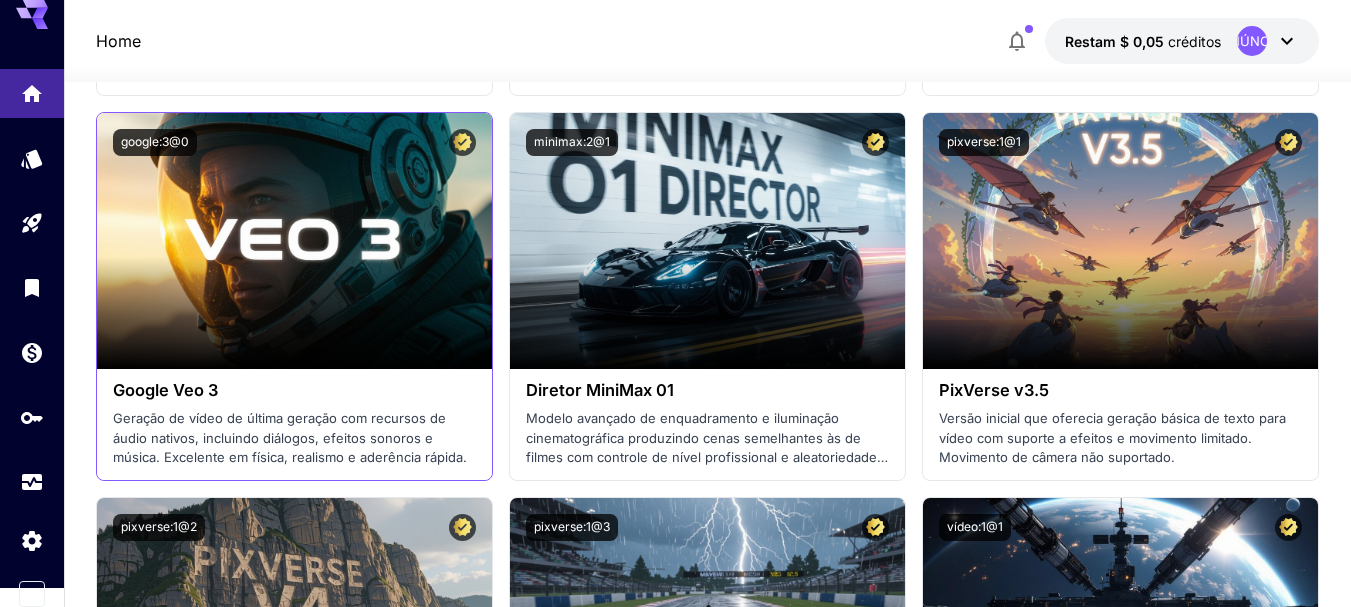 scroll, scrollTop: 1900, scrollLeft: 0, axis: vertical 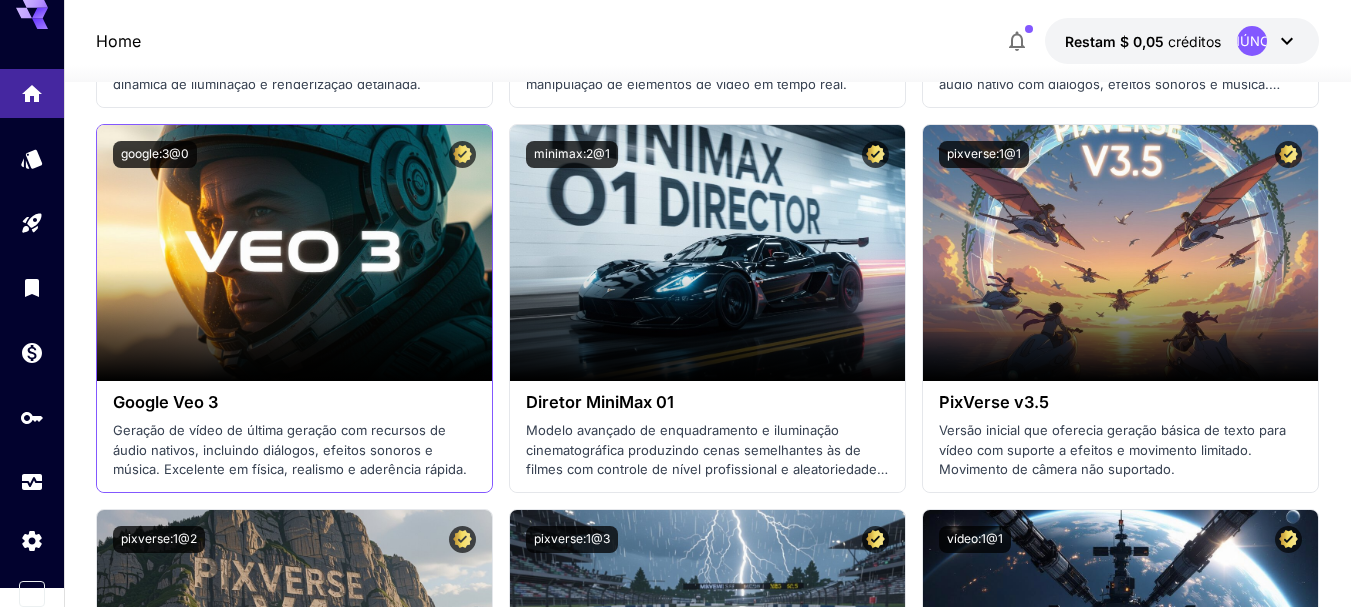click on "Google Veo 3 Geração de vídeo de última geração com recursos de áudio nativos, incluindo diálogos, efeitos sonoros e música. Excelente em física, realismo e aderência rápida." at bounding box center (294, 436) 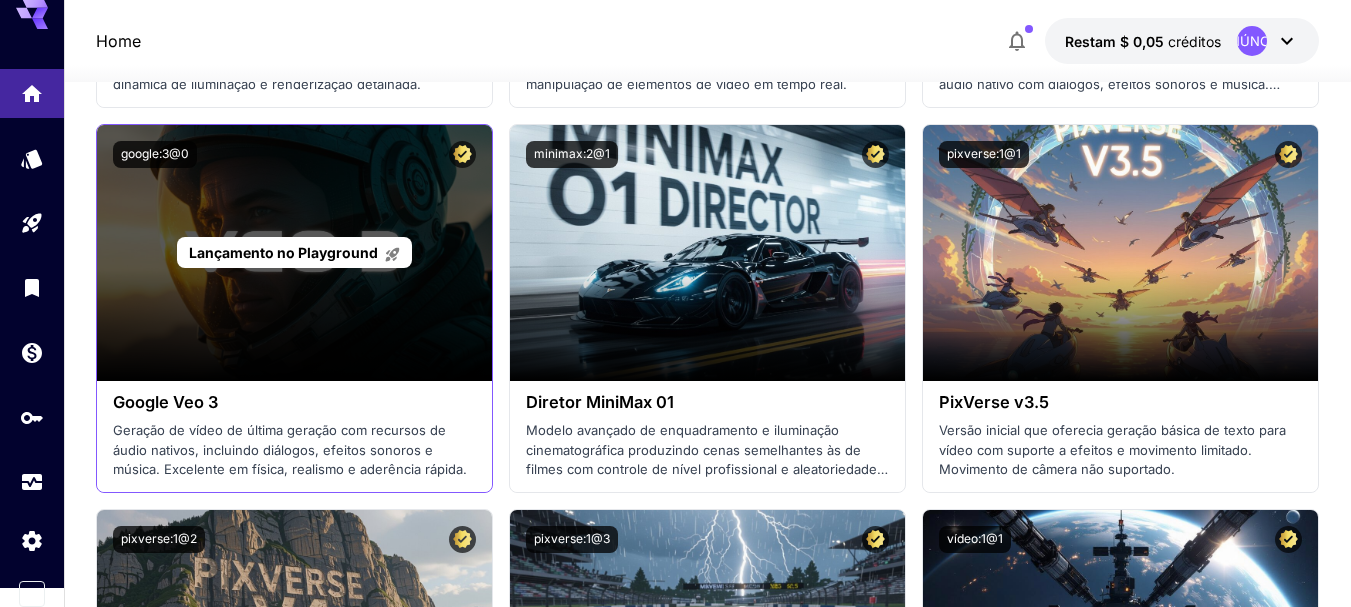 click on "Lançamento no Playground" at bounding box center (295, 252) 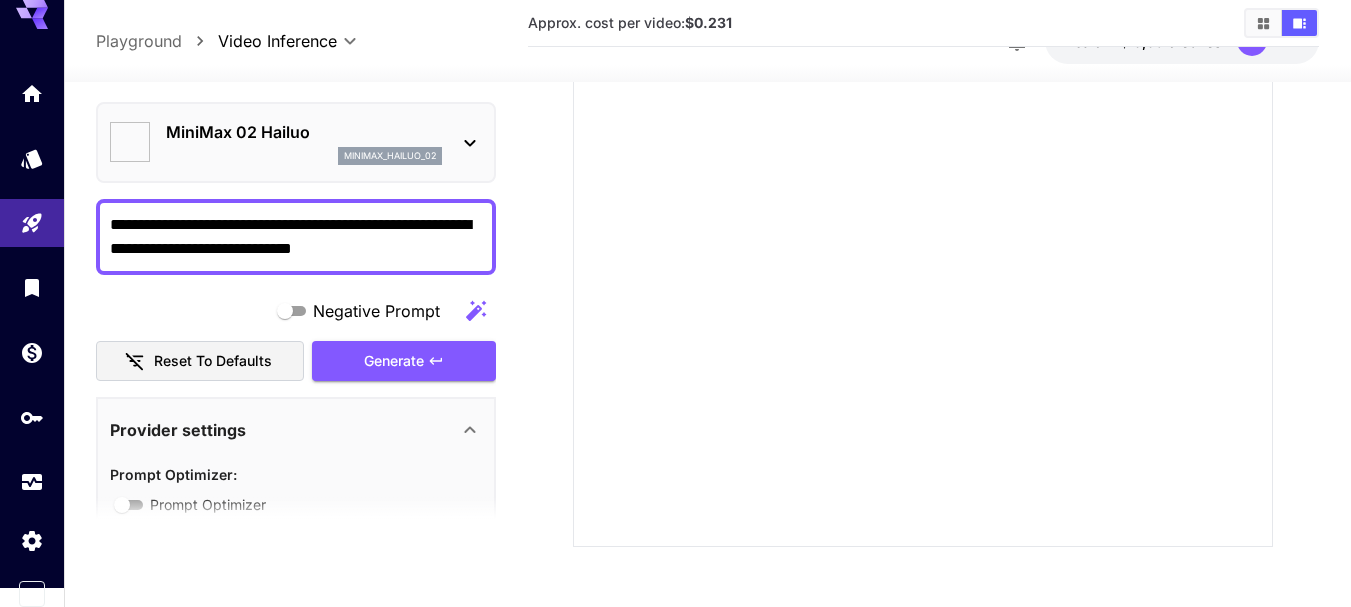 type on "**********" 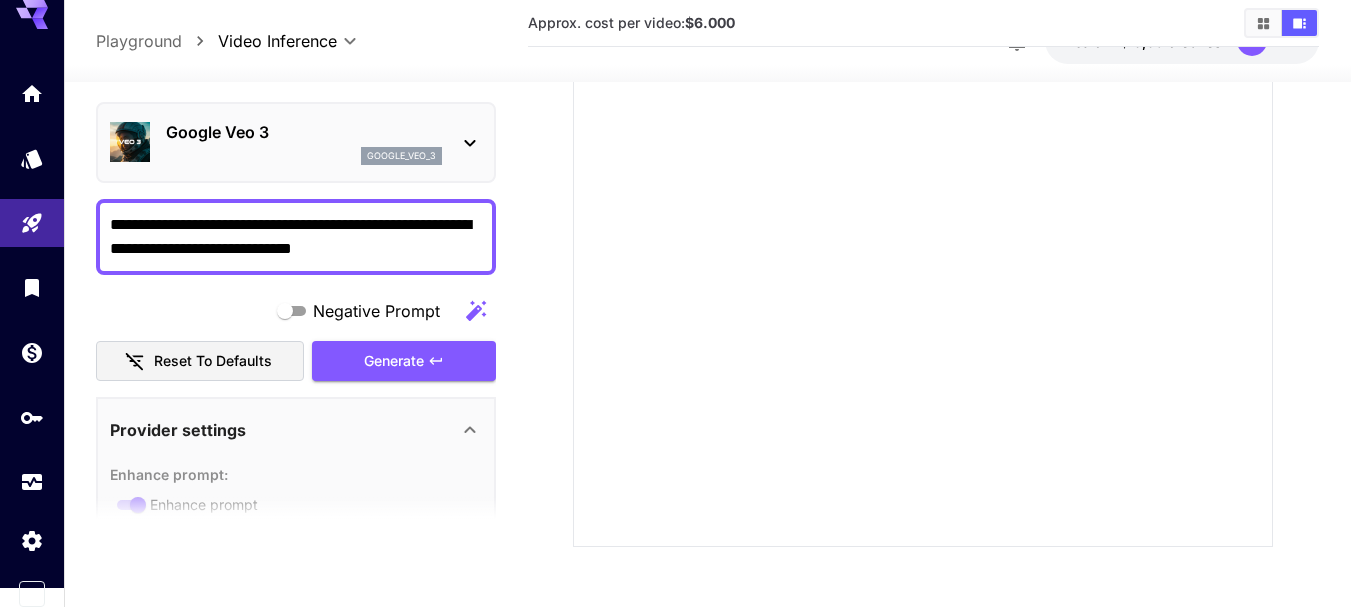 type on "*" 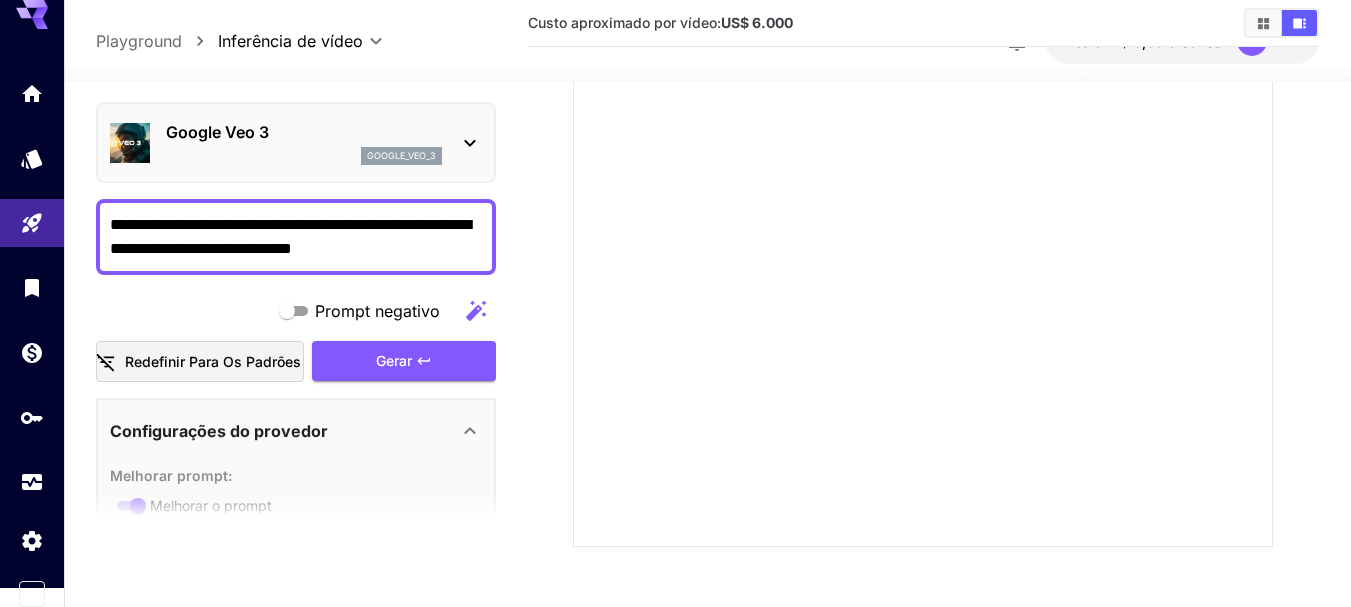 click on "**********" at bounding box center (296, 778) 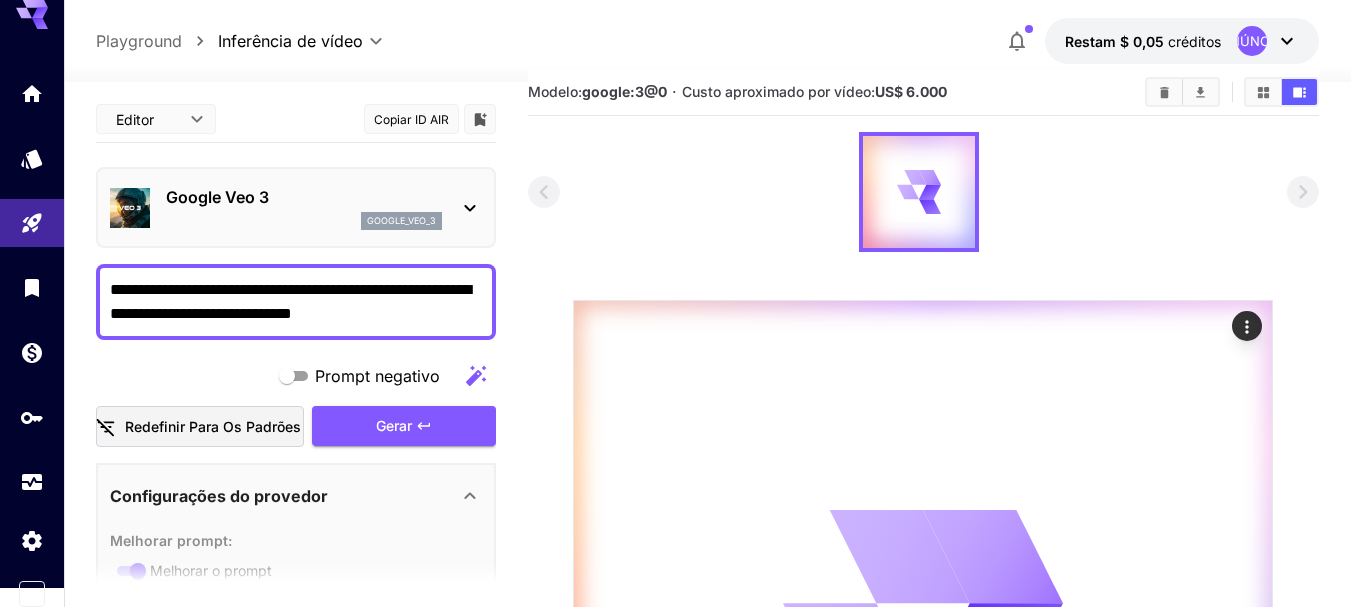 scroll, scrollTop: 0, scrollLeft: 0, axis: both 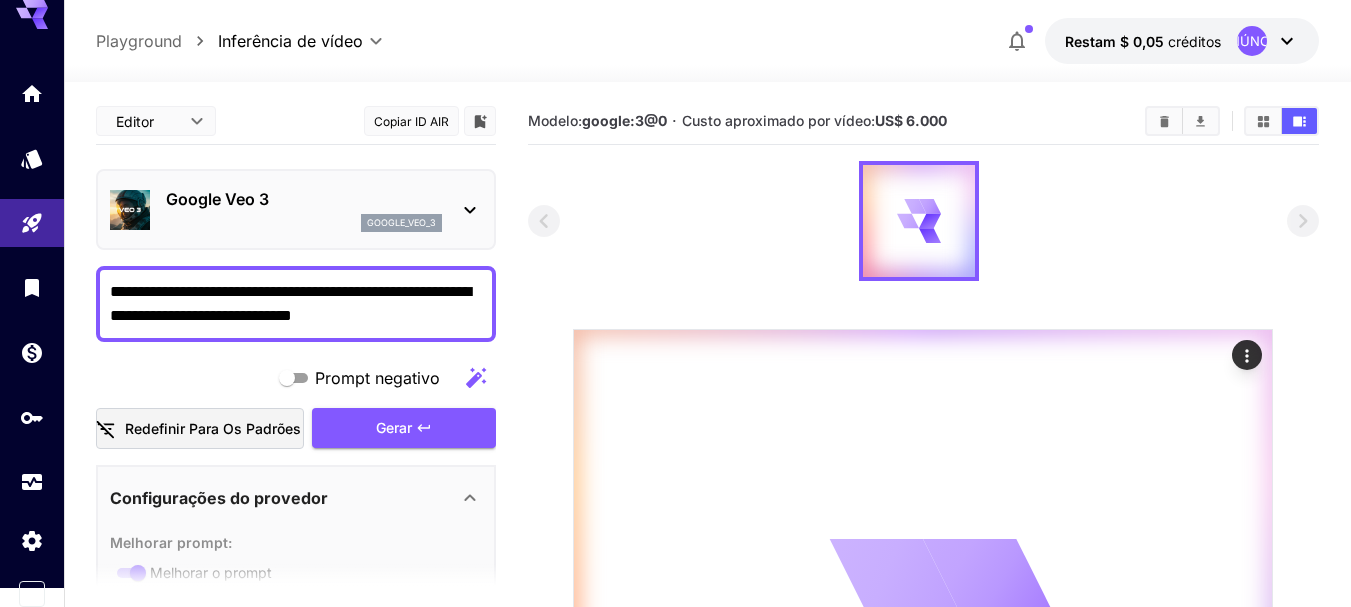 click on "Google Veo 3 google_veo_3" at bounding box center [296, 209] 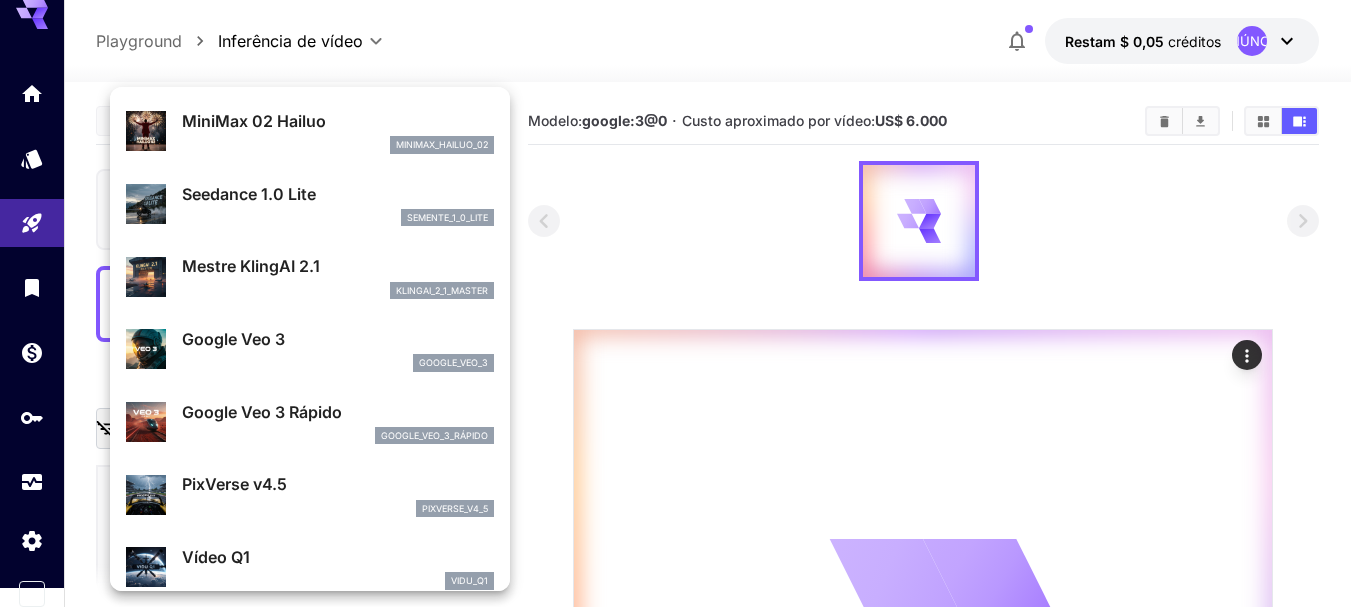click at bounding box center (683, 303) 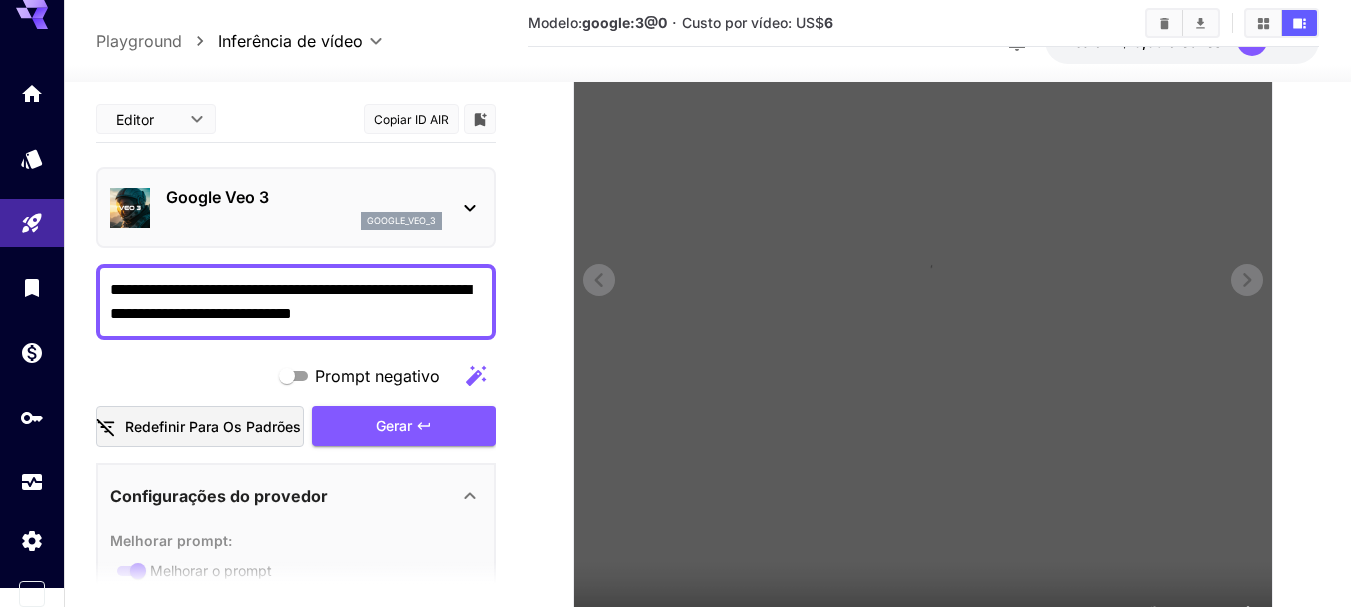 scroll, scrollTop: 482, scrollLeft: 0, axis: vertical 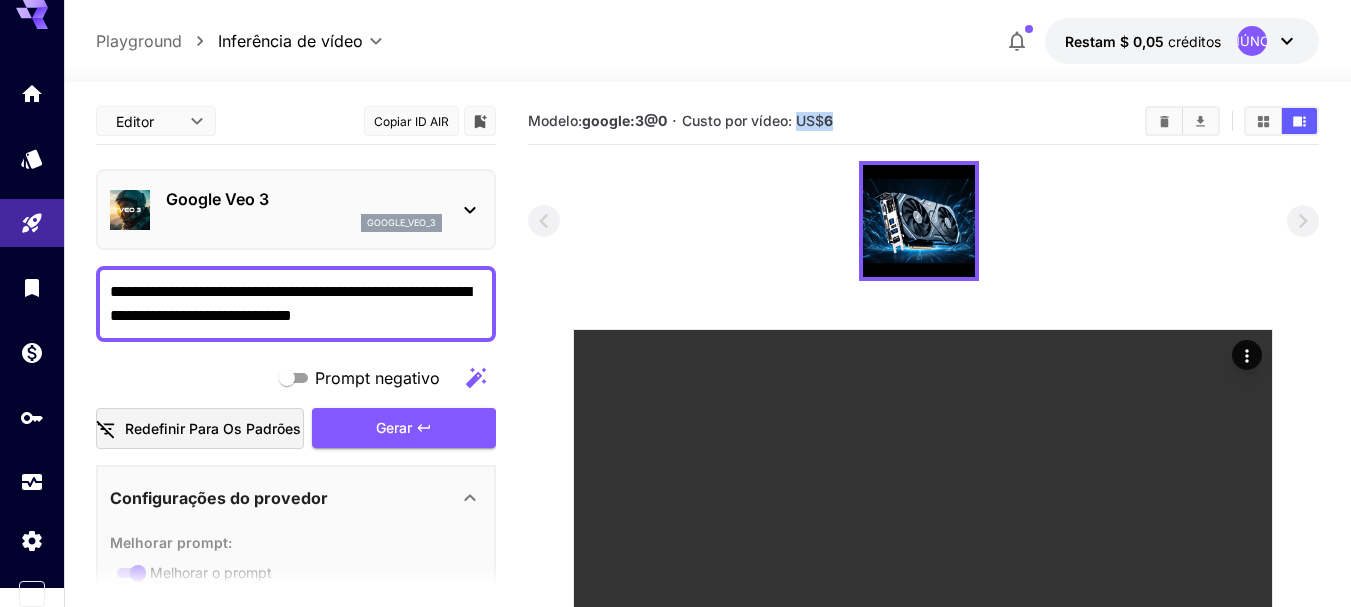 drag, startPoint x: 864, startPoint y: 114, endPoint x: 793, endPoint y: 106, distance: 71.44928 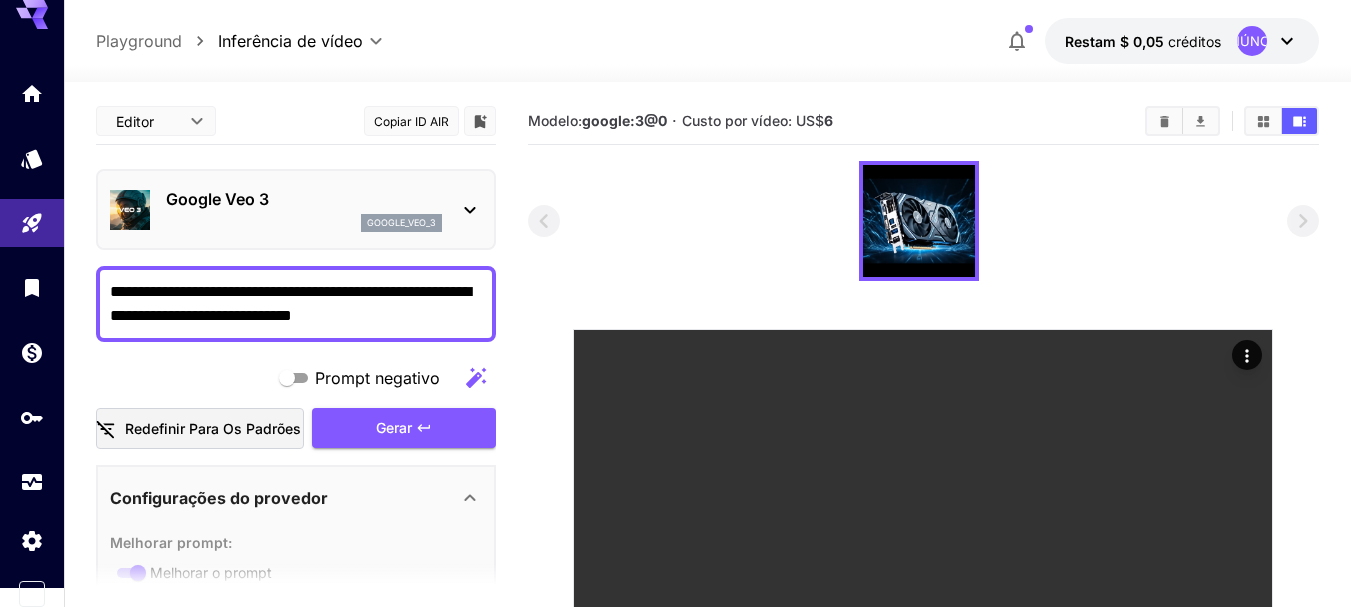 click at bounding box center [923, 221] 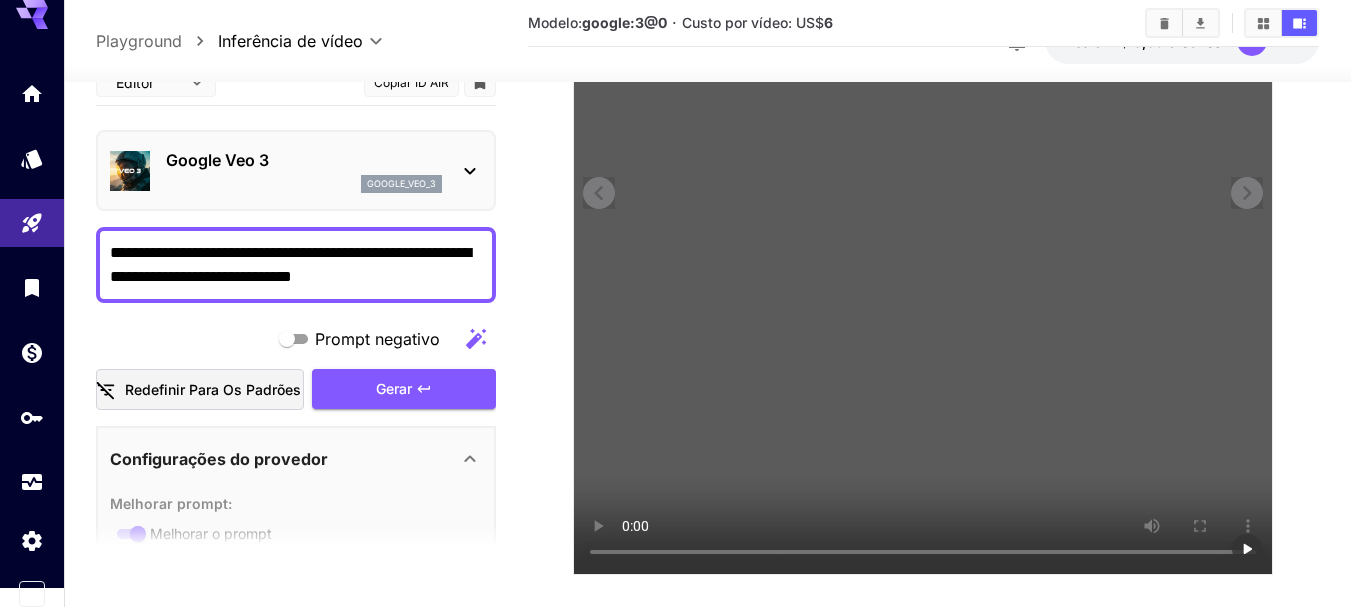 scroll, scrollTop: 482, scrollLeft: 0, axis: vertical 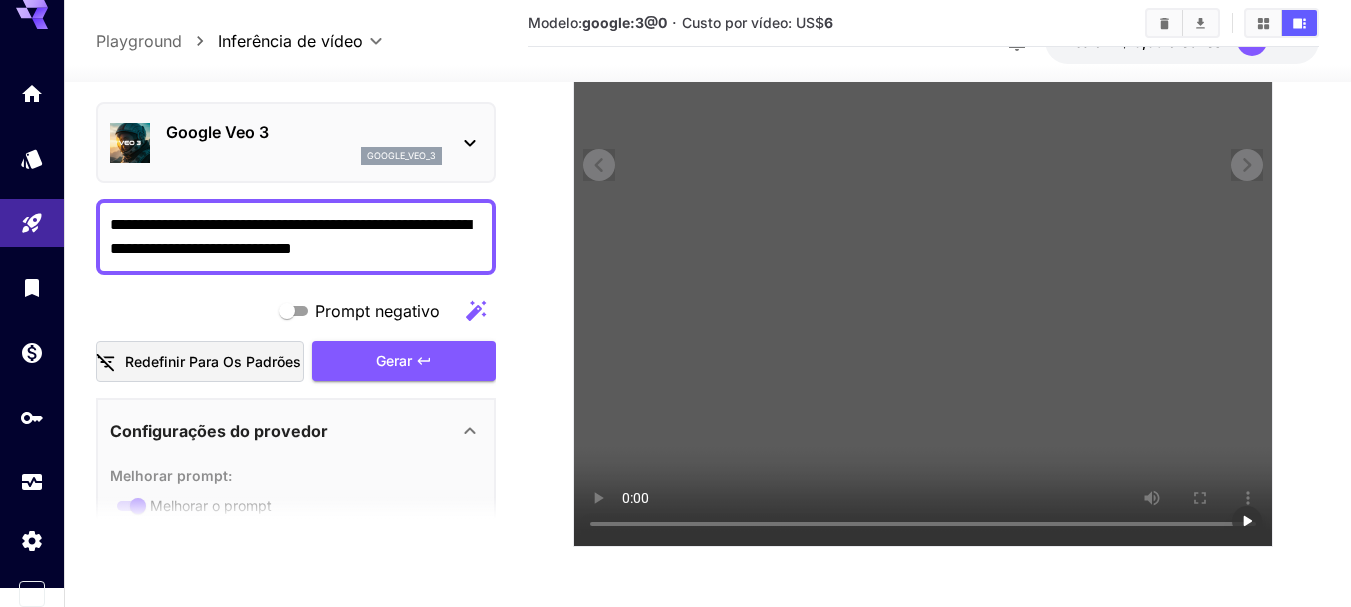 click at bounding box center [923, 197] 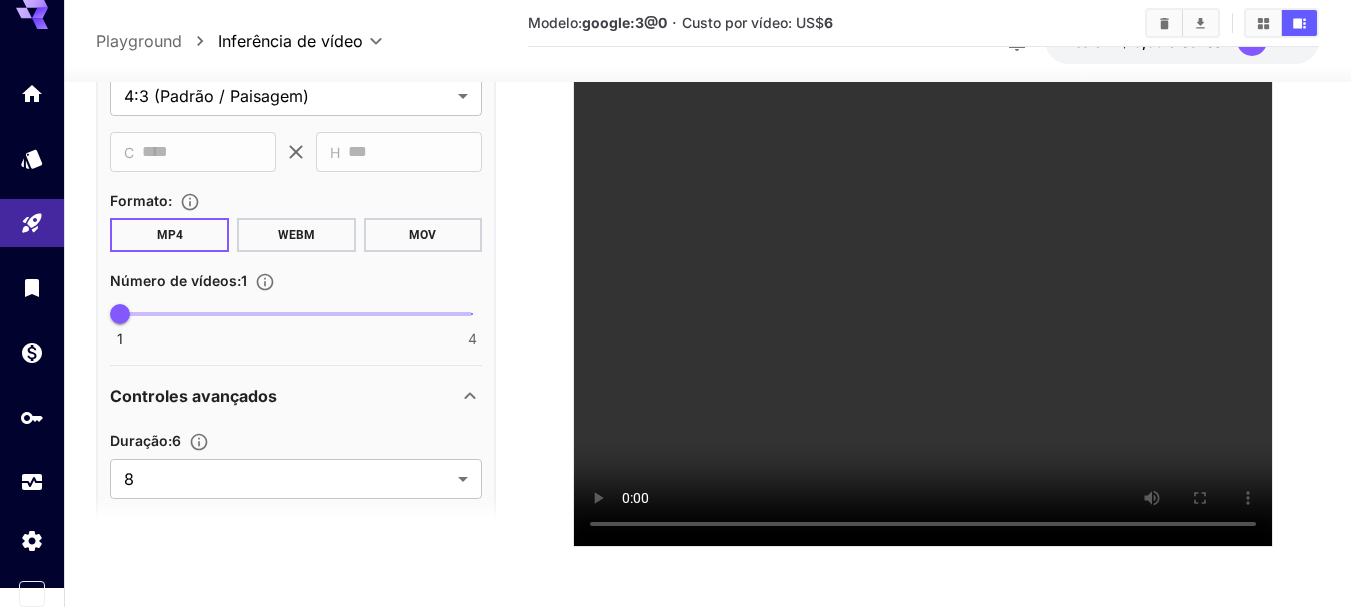 scroll, scrollTop: 1028, scrollLeft: 0, axis: vertical 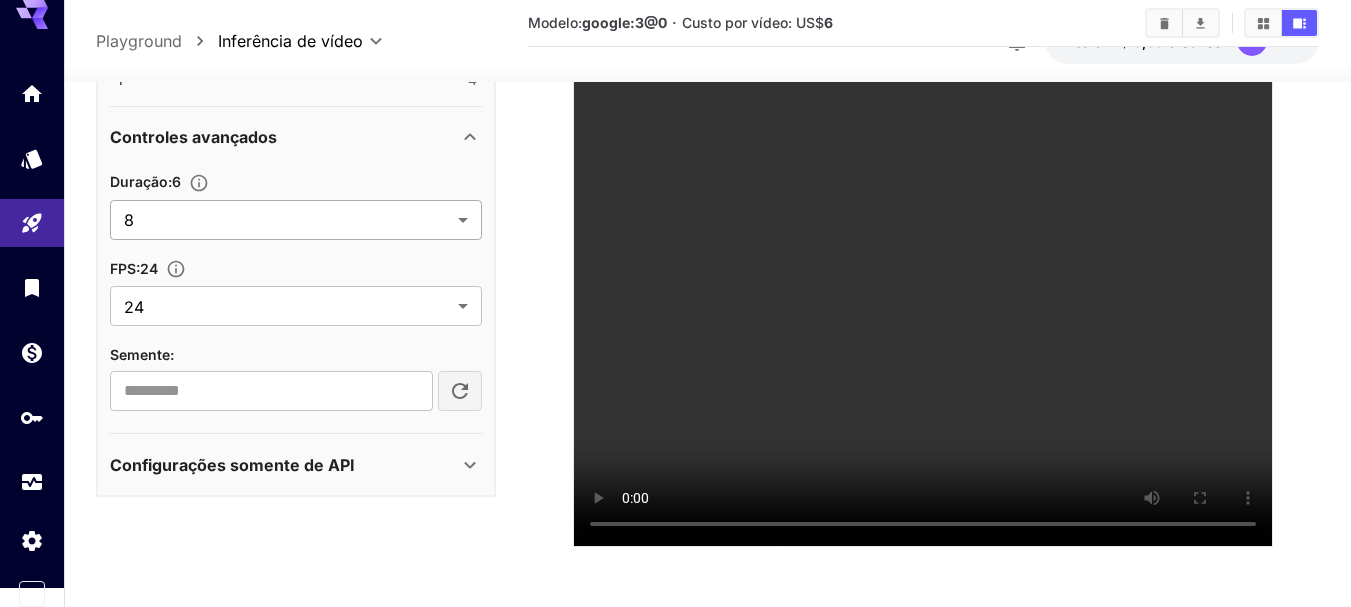 click on "**********" at bounding box center [675, 62] 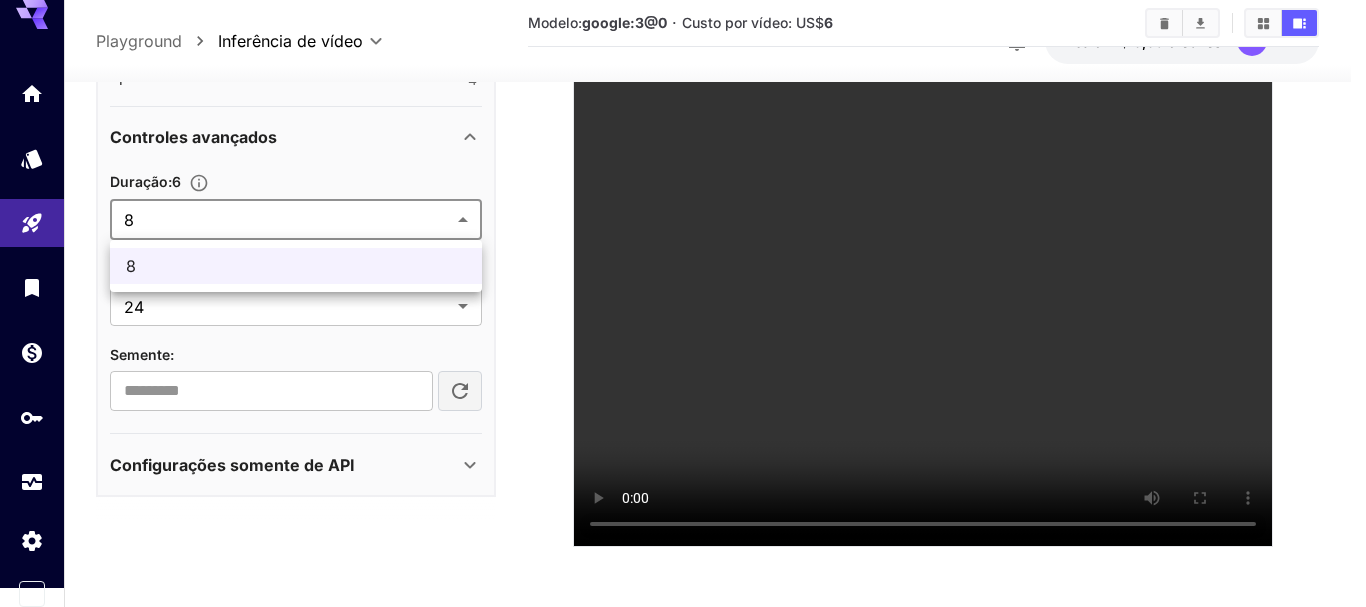 click at bounding box center [683, 303] 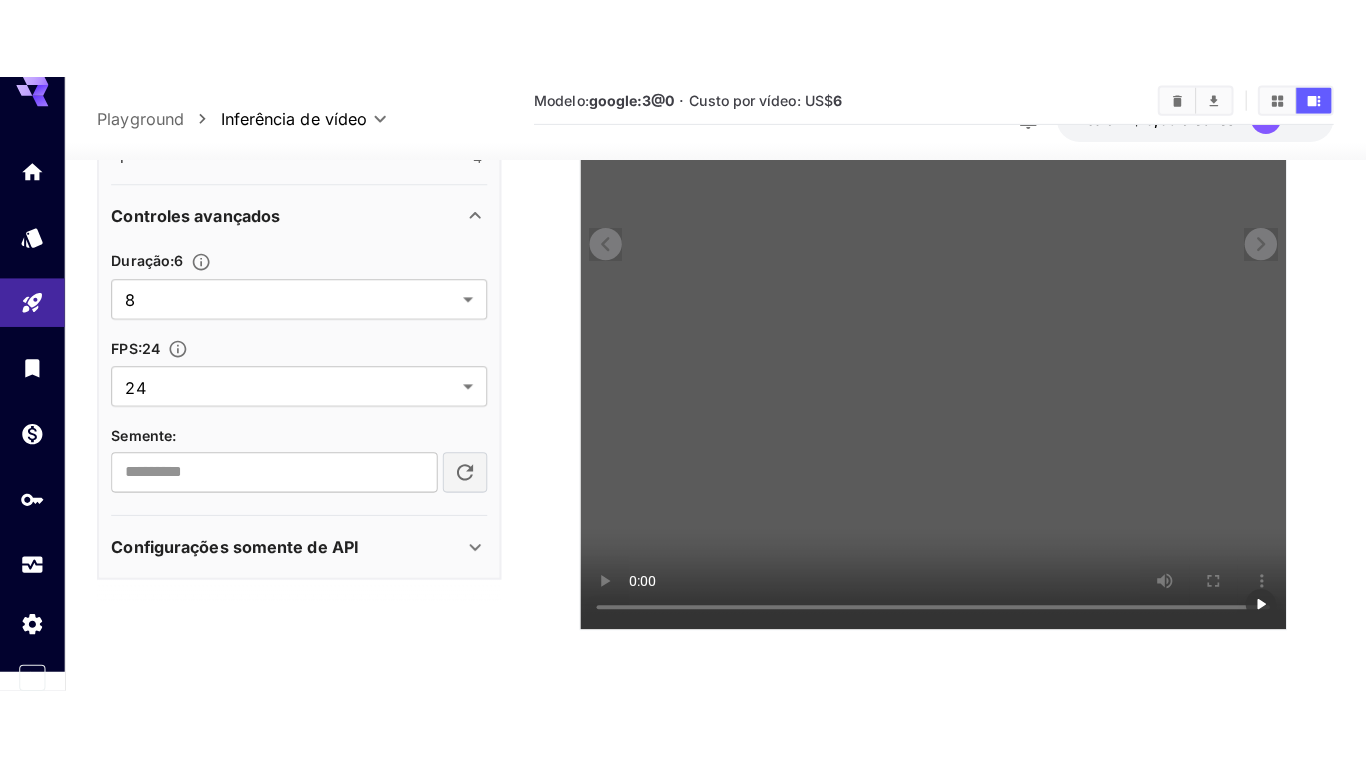scroll, scrollTop: 321, scrollLeft: 0, axis: vertical 